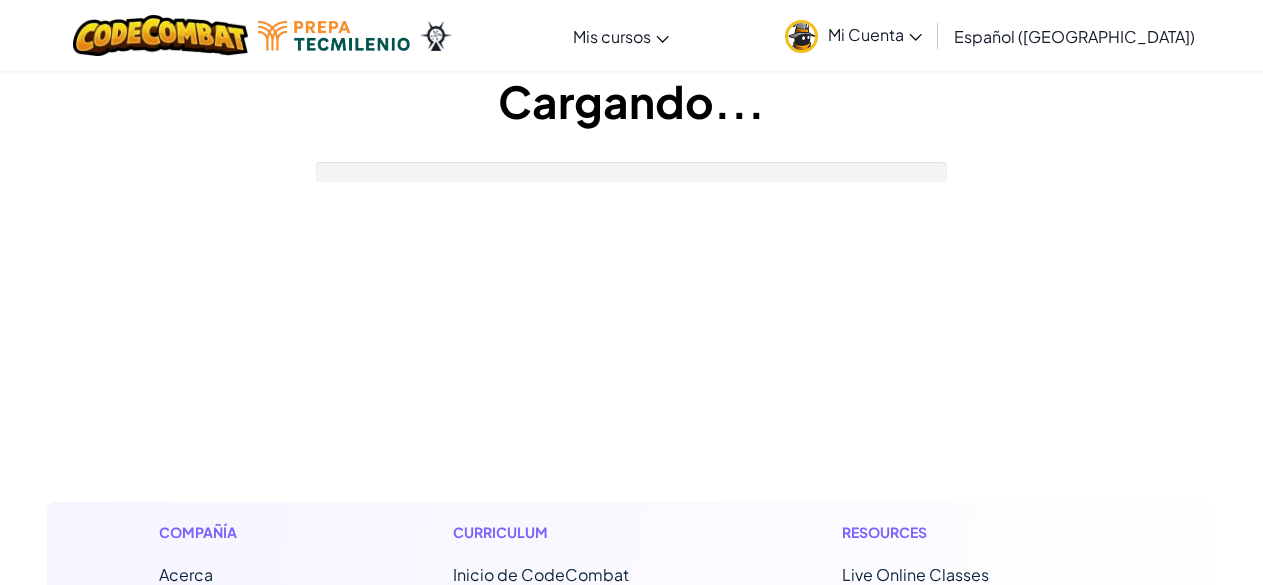 scroll, scrollTop: 0, scrollLeft: 0, axis: both 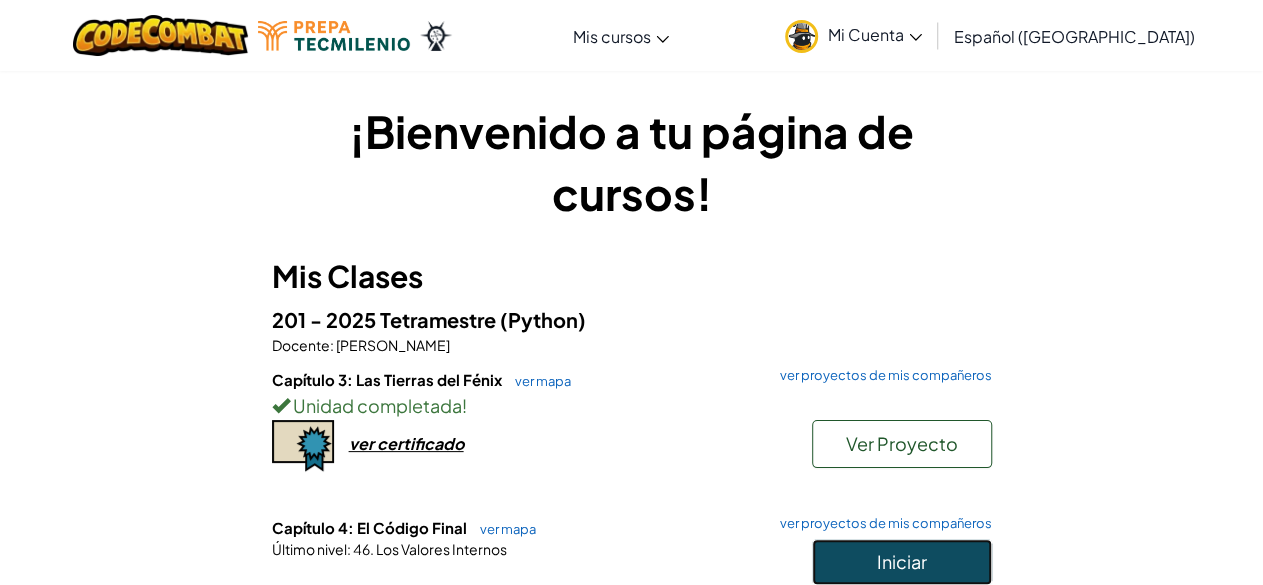 click on "Iniciar" at bounding box center [902, 561] 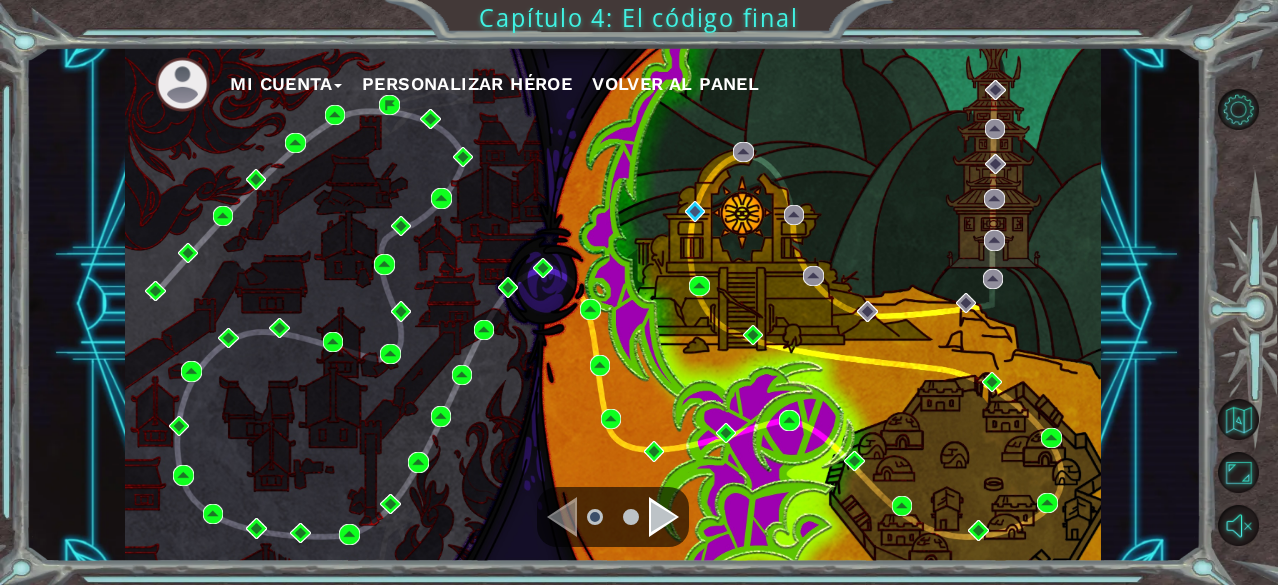 click at bounding box center (664, 517) 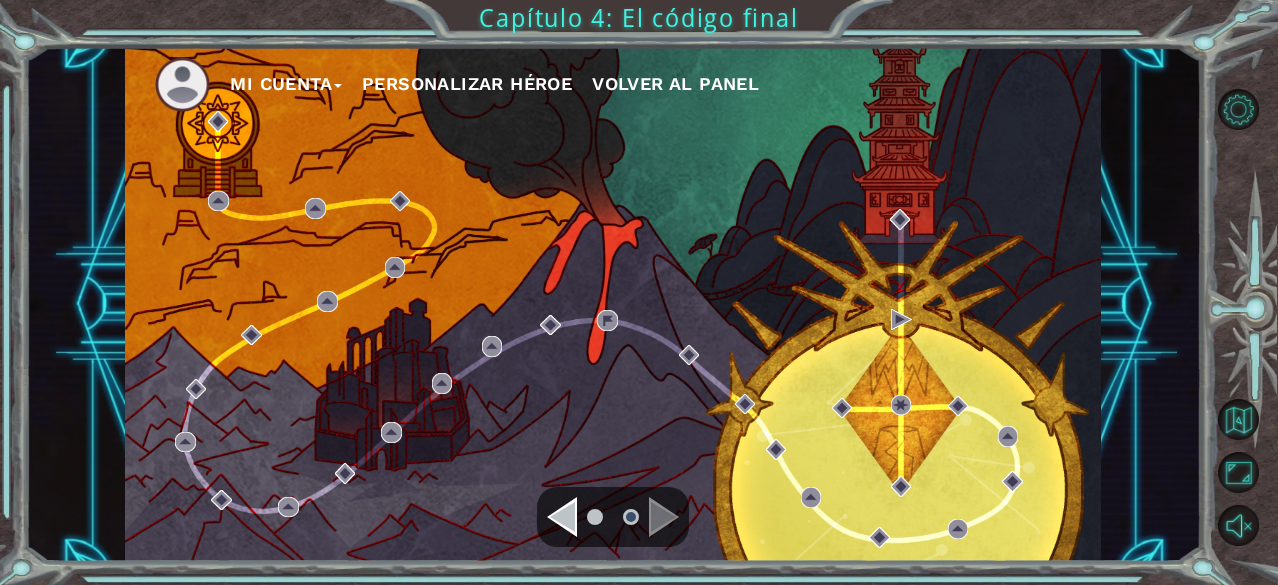 click at bounding box center [562, 517] 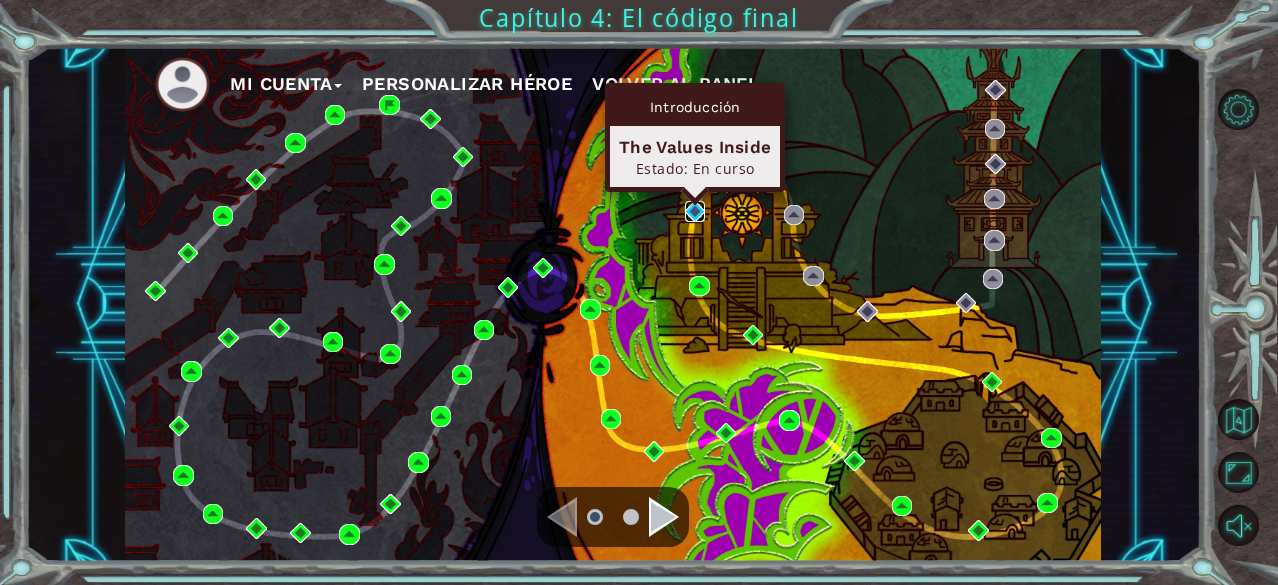 click at bounding box center (695, 211) 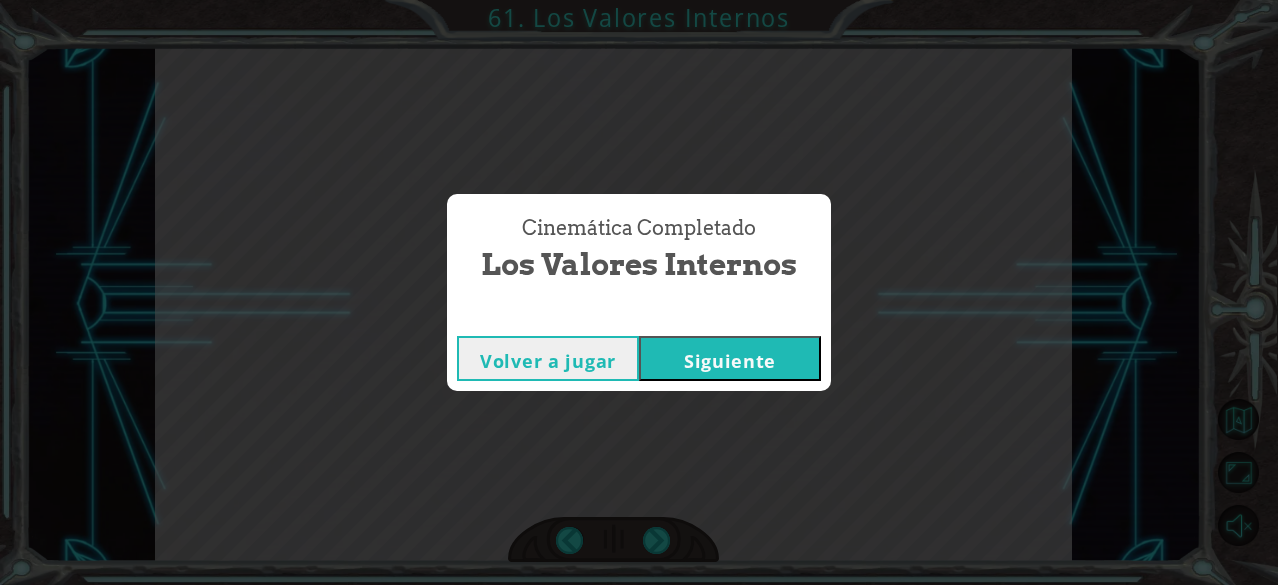 type 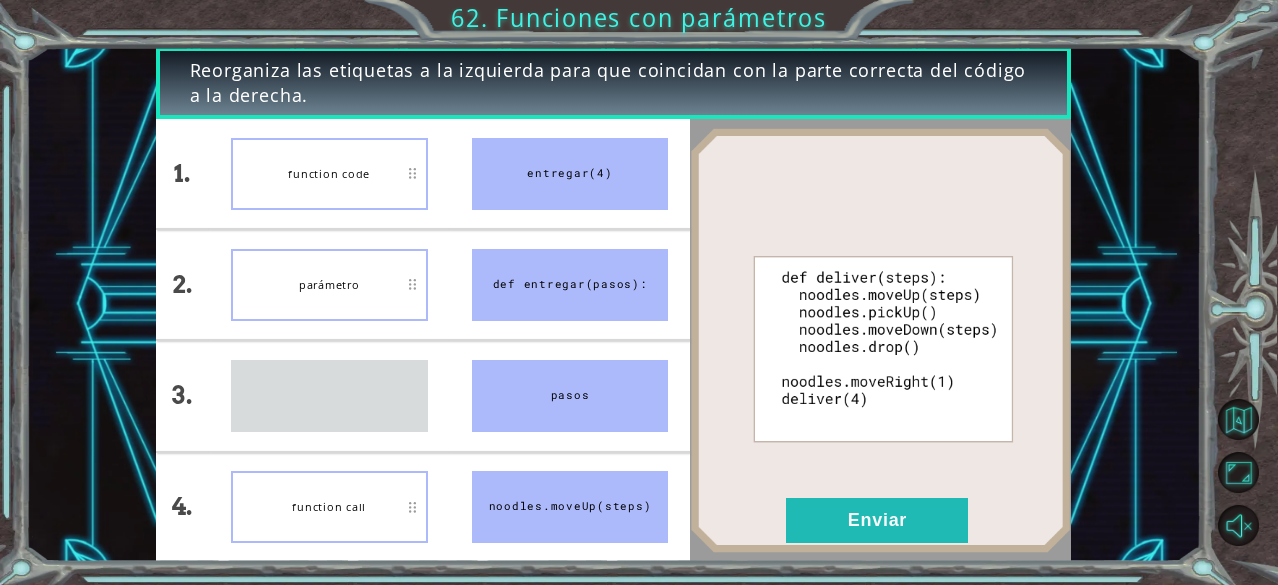 type 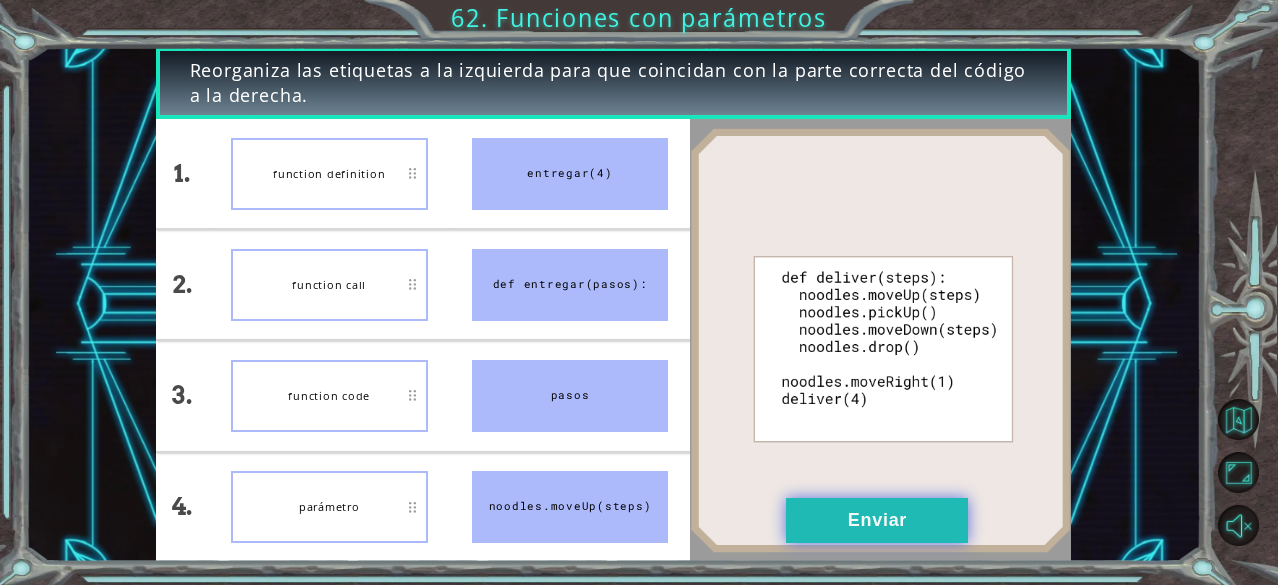 click on "Enviar" at bounding box center (877, 520) 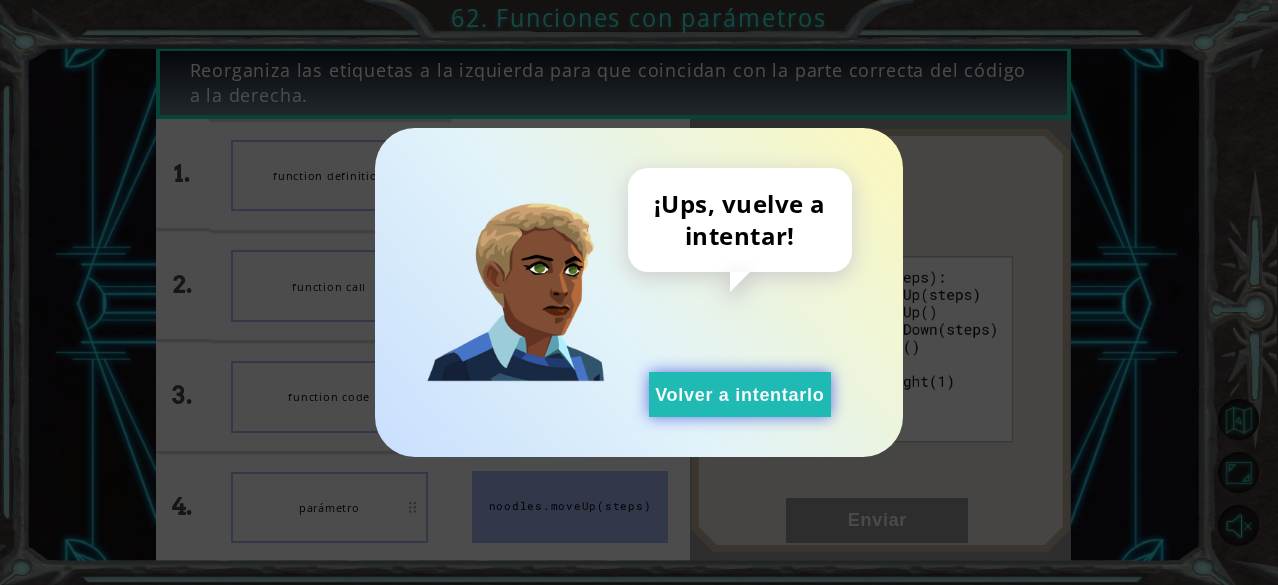 click on "Volver a intentarlo" at bounding box center [740, 394] 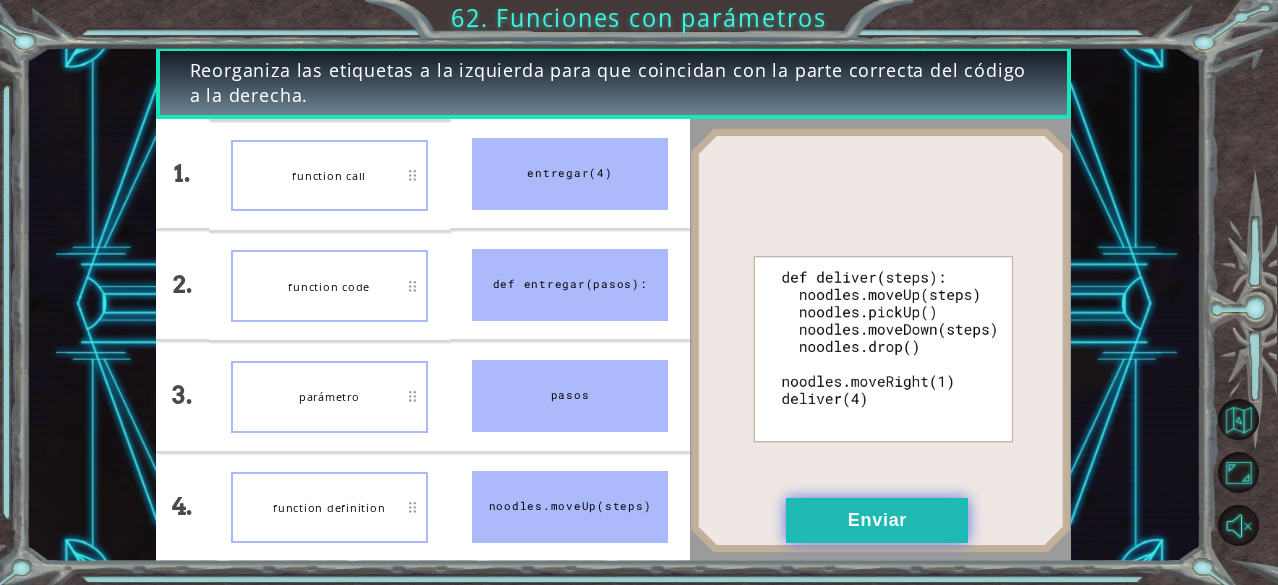 click on "Enviar" at bounding box center (877, 520) 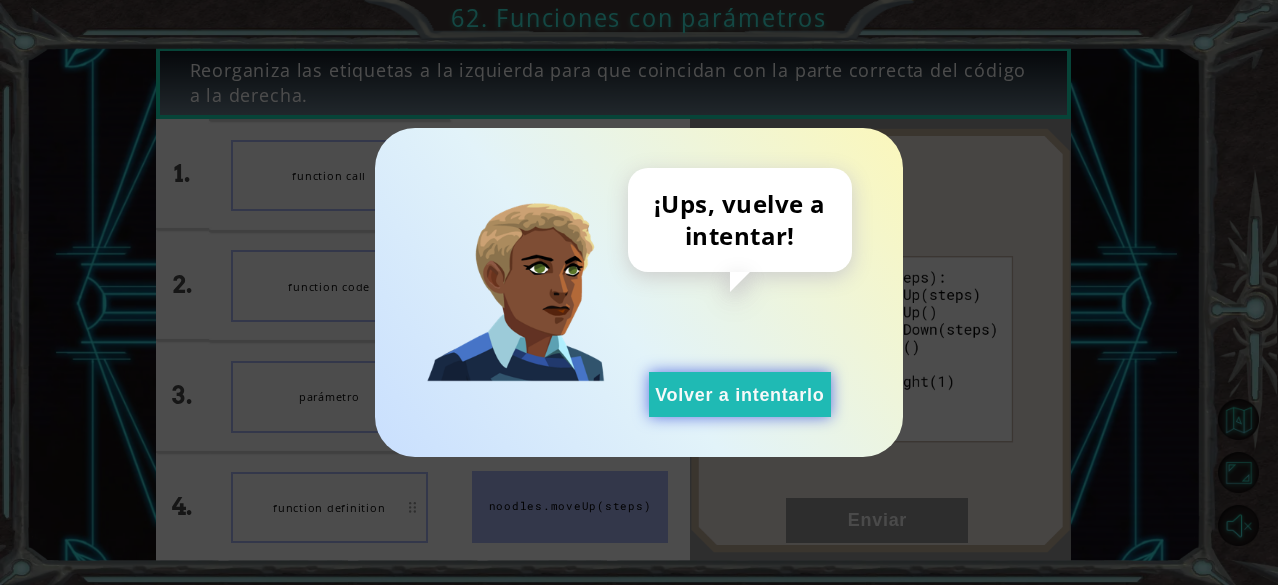 click on "Volver a intentarlo" at bounding box center [740, 394] 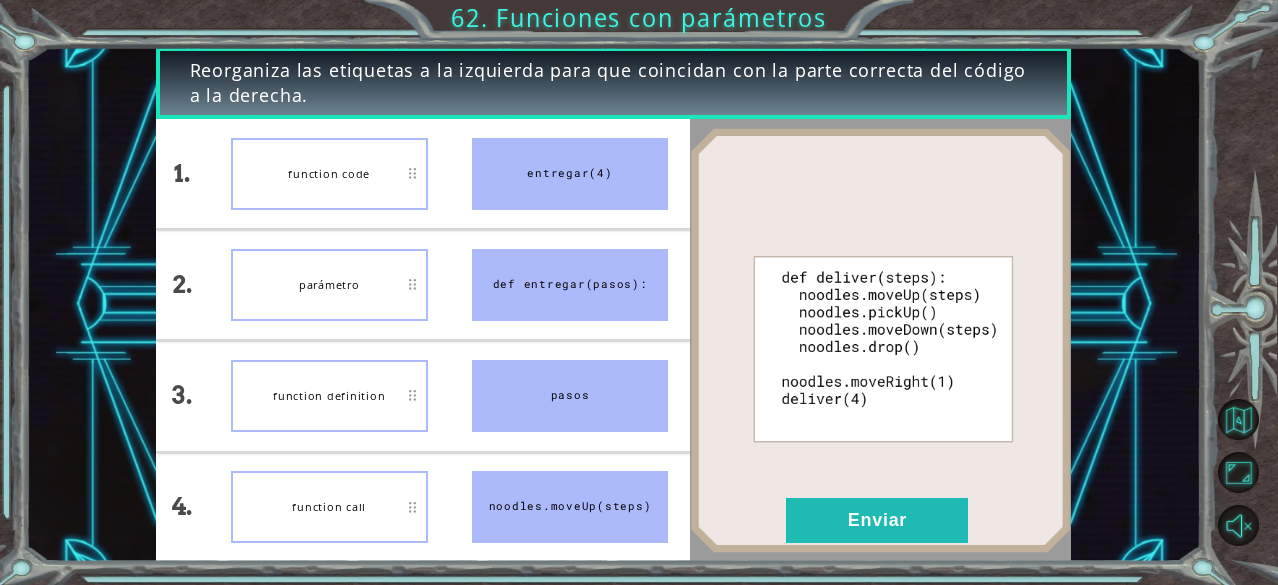 click on "Volver a intentarlo" at bounding box center [740, 394] 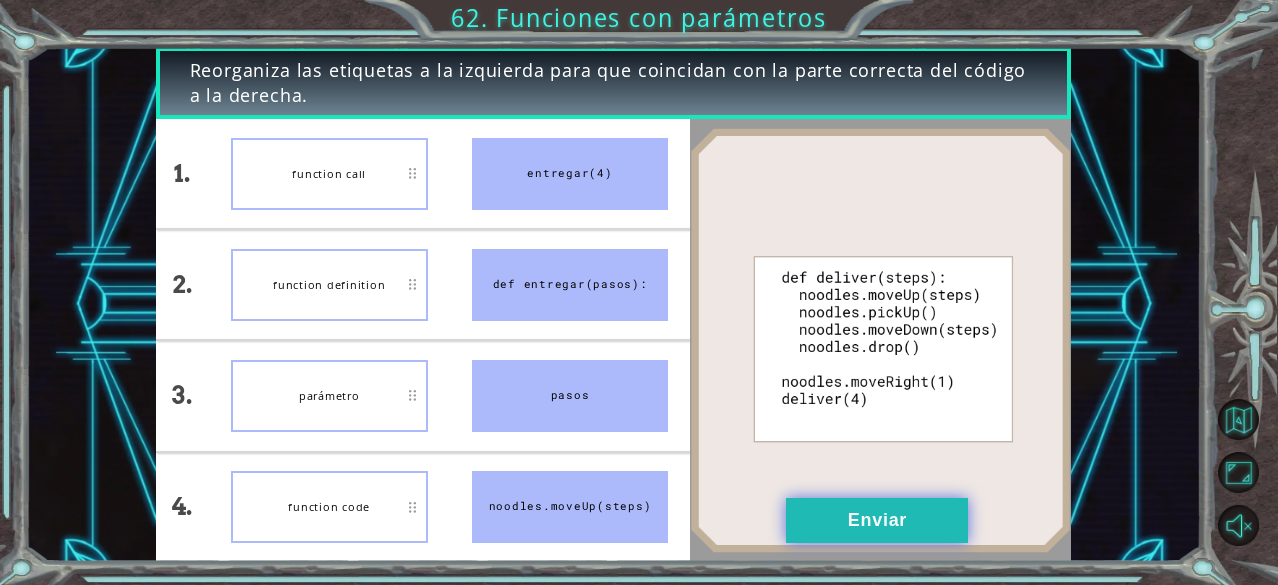 click on "Enviar" at bounding box center (877, 520) 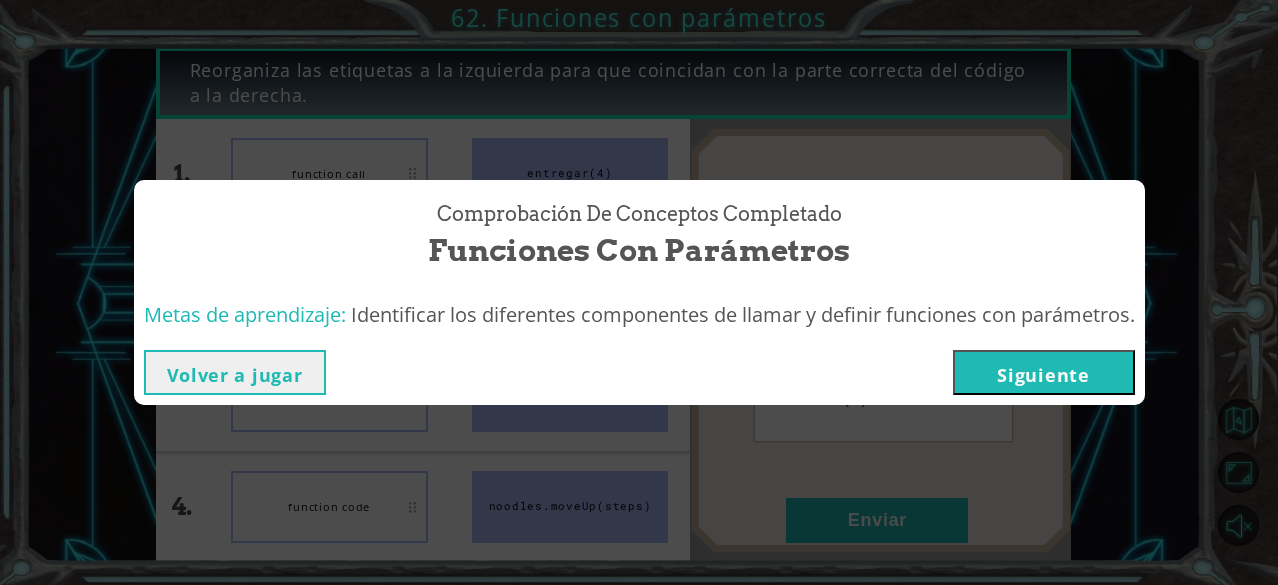 click on "Siguiente" at bounding box center [1044, 372] 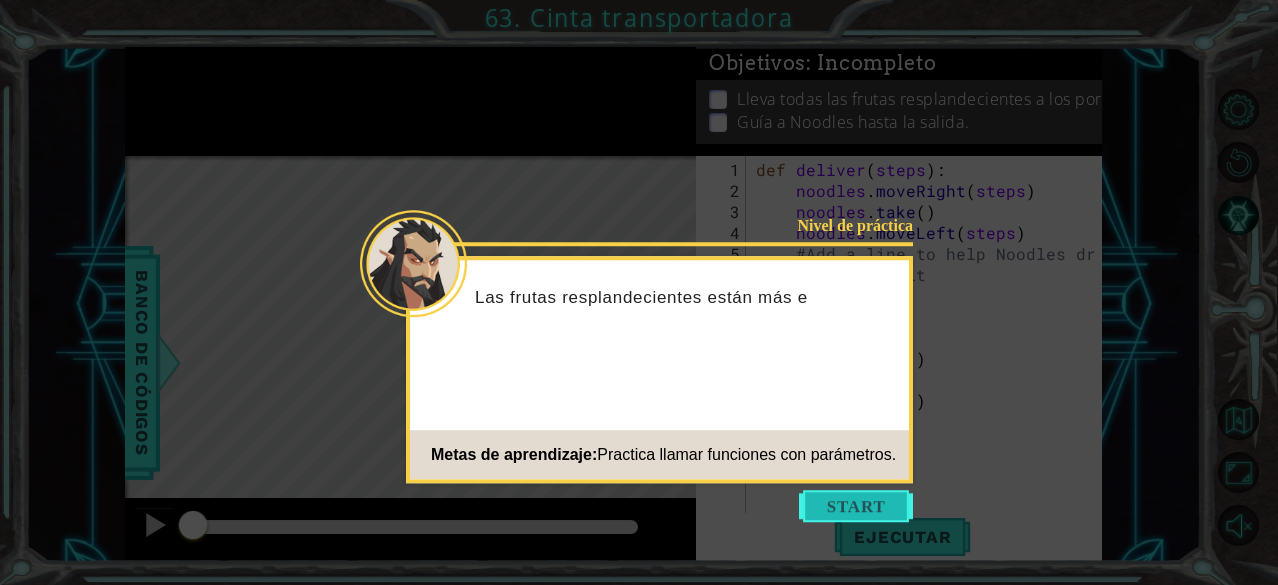 click at bounding box center (856, 506) 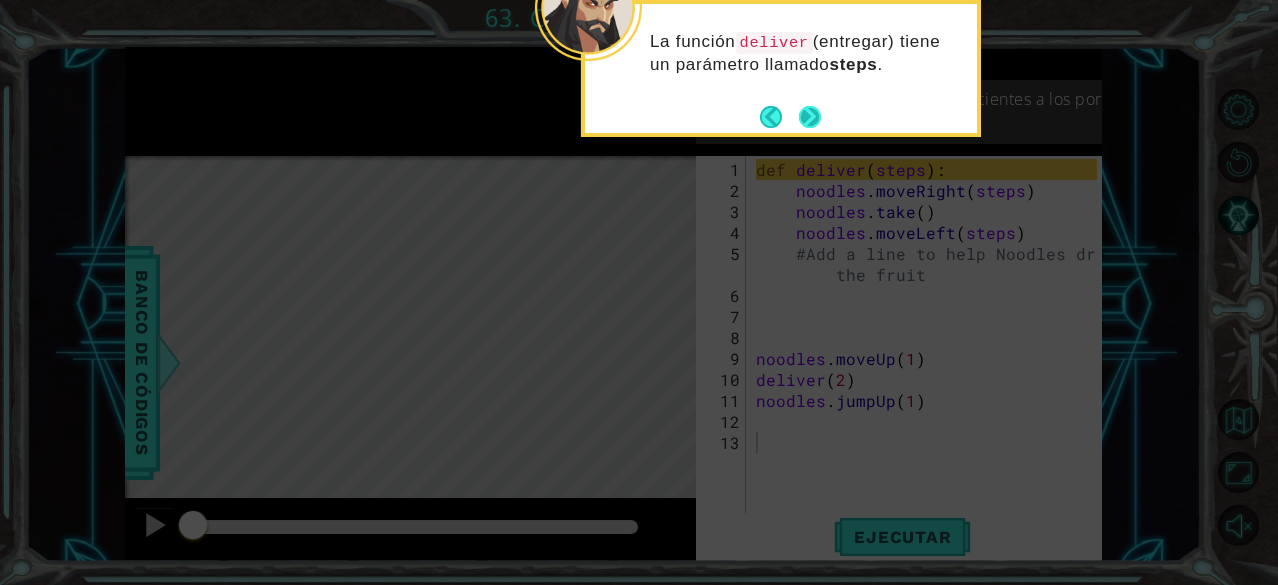 click at bounding box center (809, 116) 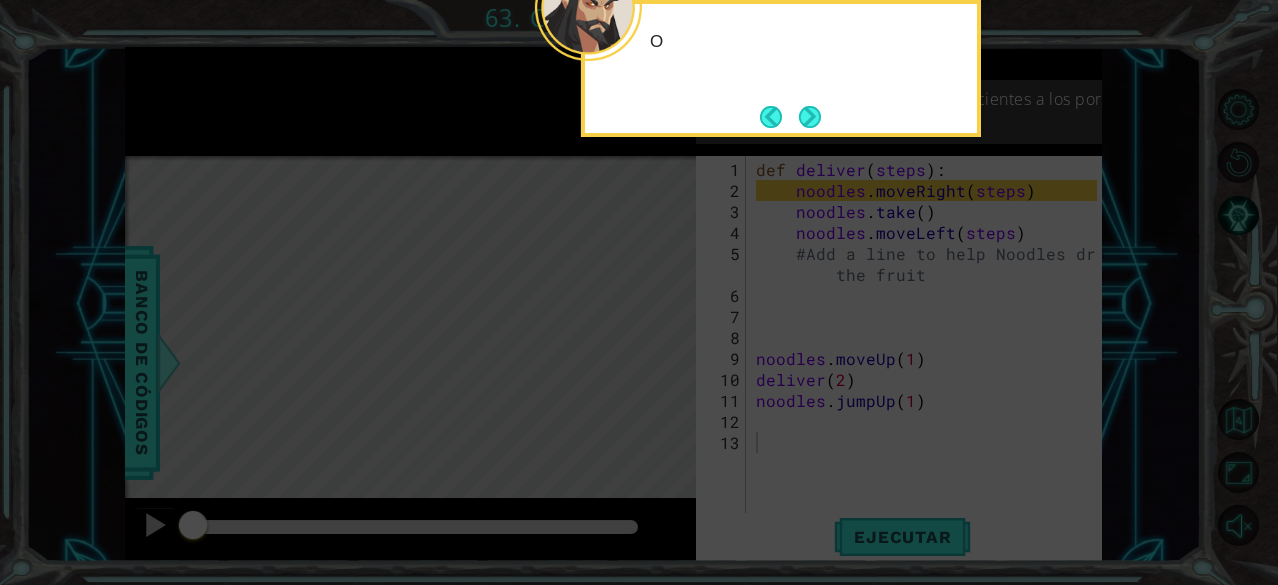 click at bounding box center (810, 117) 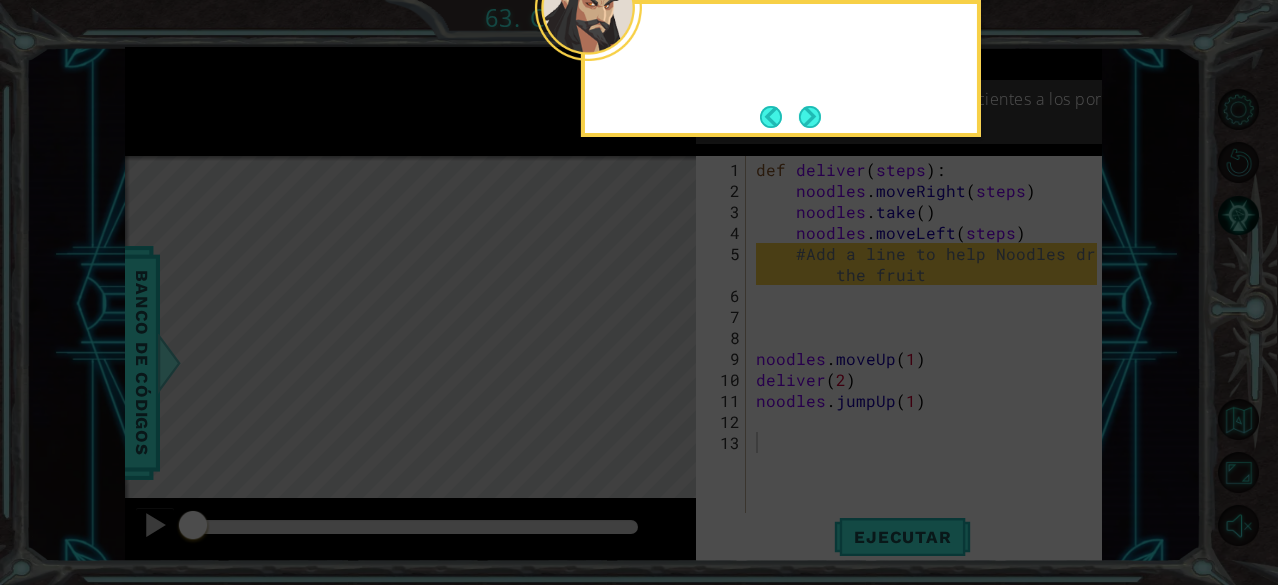 click at bounding box center [810, 117] 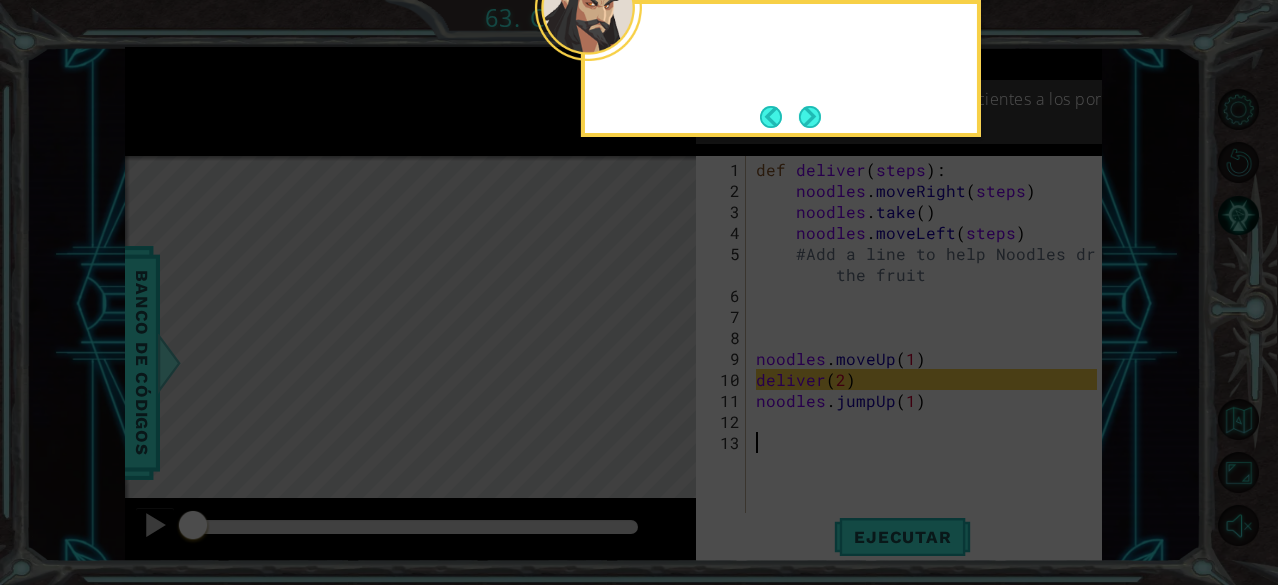 click on "1     הההההההההההההההההההההההההההההההההההההההההההההההההההההההההההההההההההההההההההההההההההההההההההההההההההההההההההההההההההההההההההההההההההההההההההההההההההההההההההההההההההההההההההההההההההההההההההההההההההההההההההההההההההההההההההההההההההההההההההההההההההההההההההההההה XXXXXXXXXXXXXXXXXXXXXXXXXXXXXXXXXXXXXXXXXXXXXXXXXXXXXXXXXXXXXXXXXXXXXXXXXXXXXXXXXXXXXXXXXXXXXXXXXXXXXXXXXXXXXXXXXXXXXXXXXXXXXXXXXXXXXXXXXXXXXXXXXXXXXXXXXXXXXXXXXXXXXXXXXXXXXXXXXXXXXXXXXXXXXXXXXXXXXXXXXXXXXXXXXXXXXXXXXXXXXXXXXXXXXXXXXXXXXXXXXXXXXXXXXXXXXXXX Solución × Objetivos : Incompleto       Lleva todas las frutas resplandecientes a los portales.
Guía a Noodles hasta la salida.
1 2 3 4 5 6 7 8 9 10 11 12 13 def   deliver ( steps ) :      noodles . moveRight ( steps )      noodles" at bounding box center [639, 292] 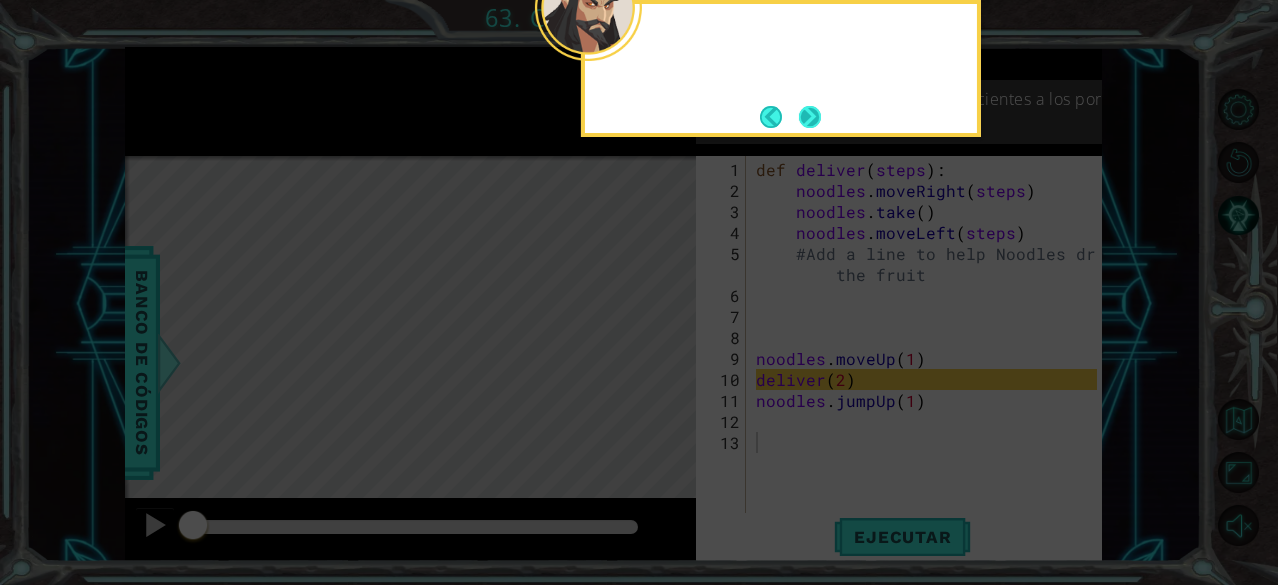 click at bounding box center [810, 117] 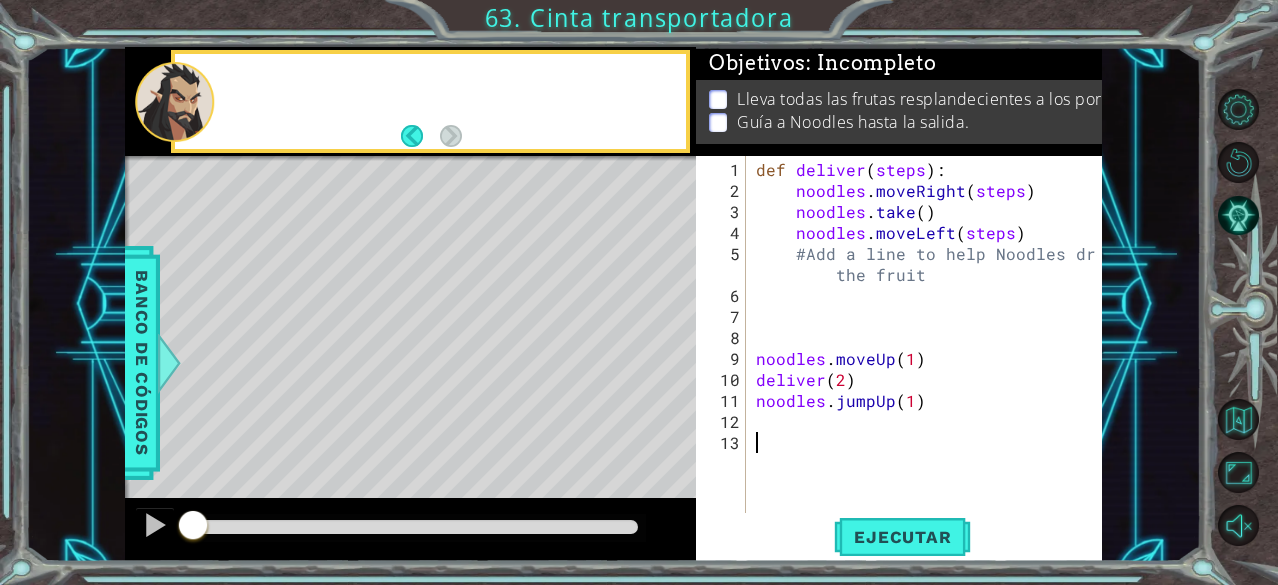 click on "Guía a Noodles hasta la salida." at bounding box center (853, 122) 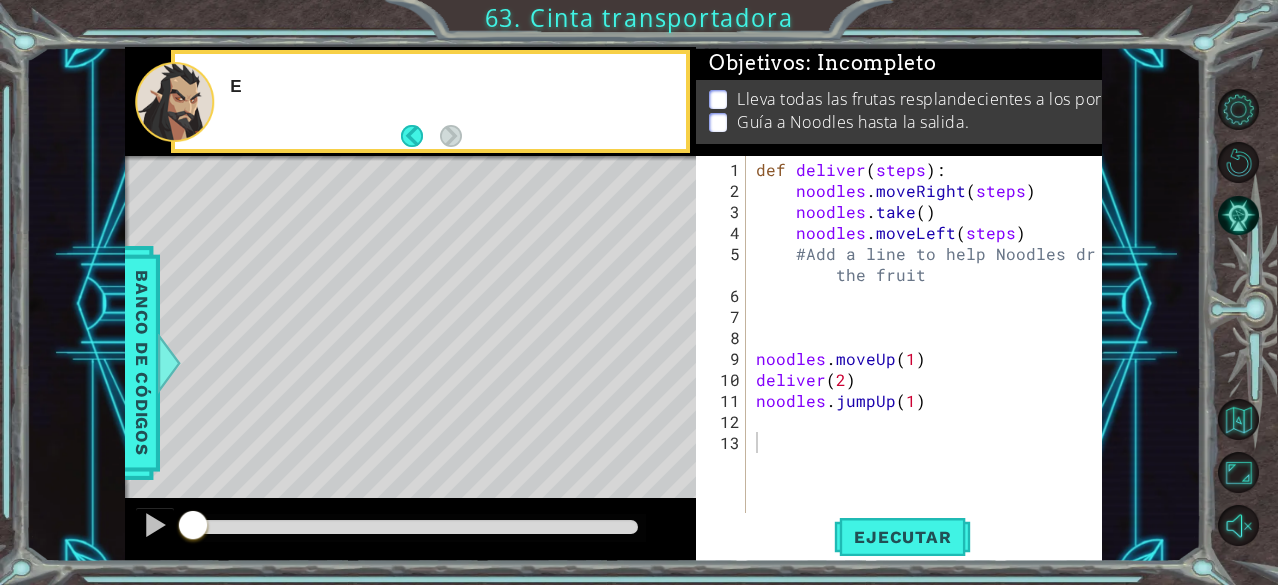 click on "Guía a Noodles hasta la salida." at bounding box center (853, 122) 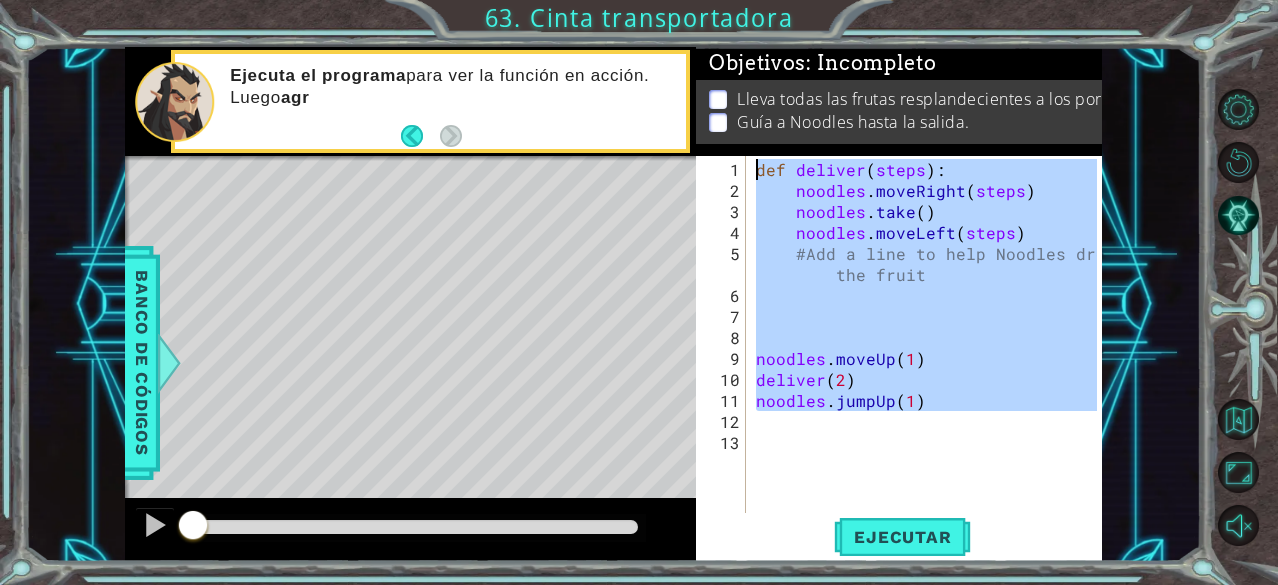 drag, startPoint x: 933, startPoint y: 416, endPoint x: 664, endPoint y: 126, distance: 395.5515 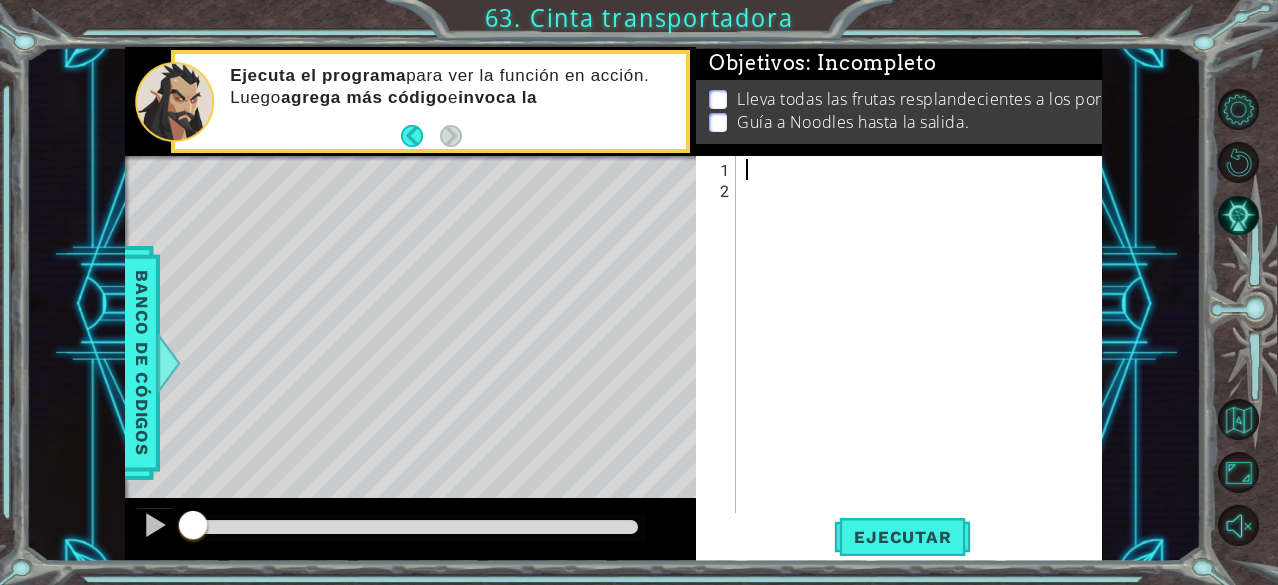 paste on "deliver(3)" 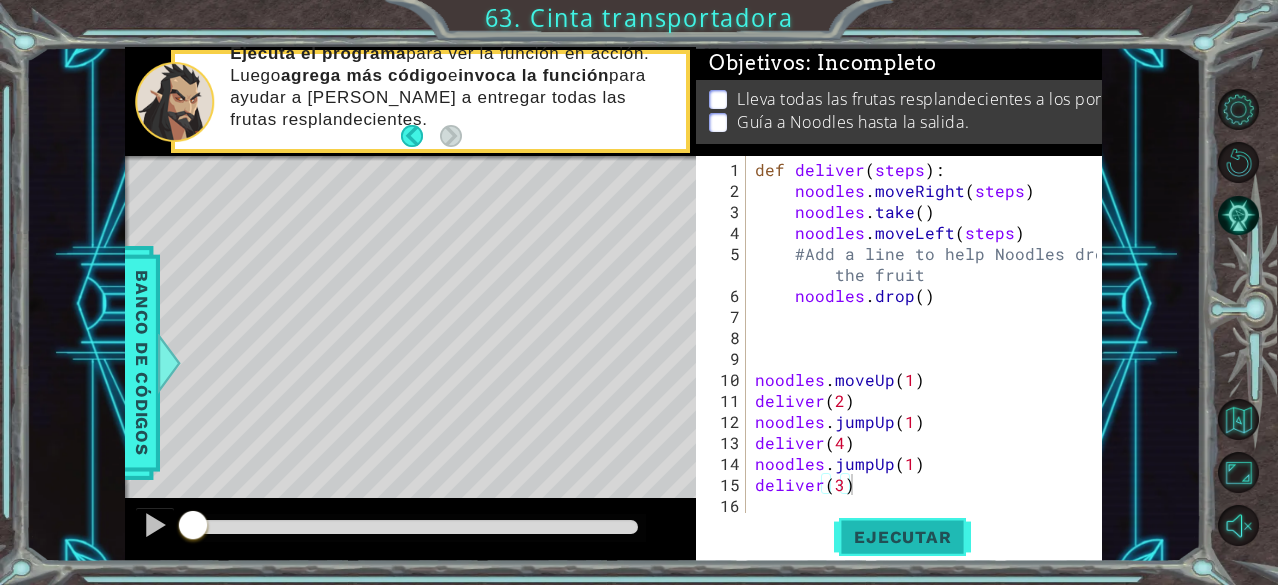click on "Ejecutar" at bounding box center [902, 537] 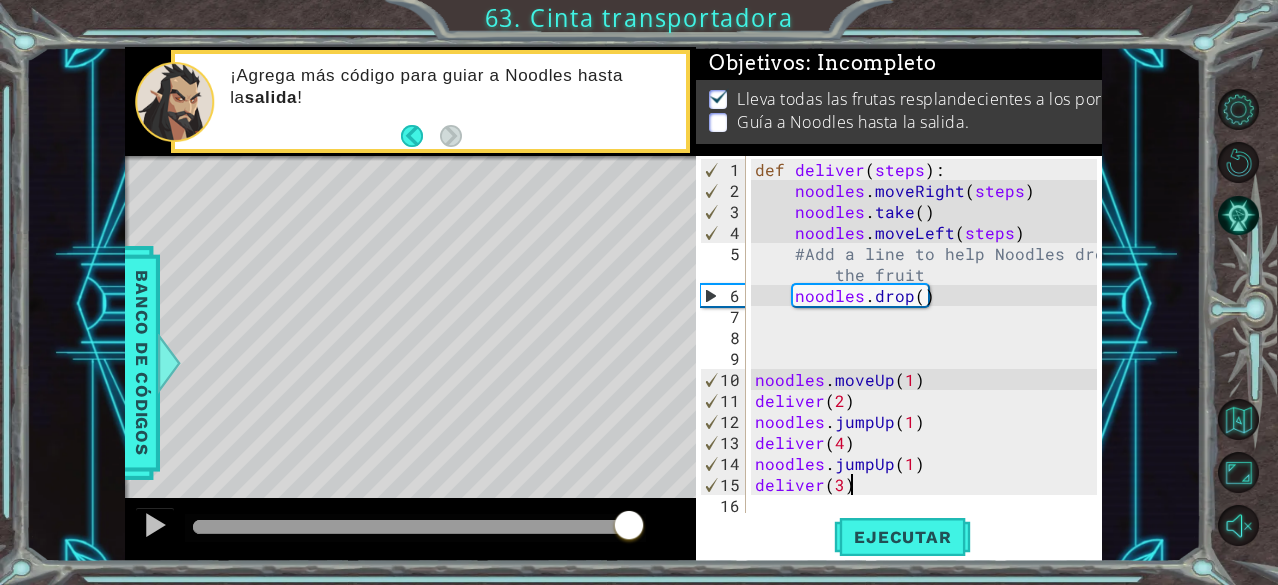 click at bounding box center (415, 527) 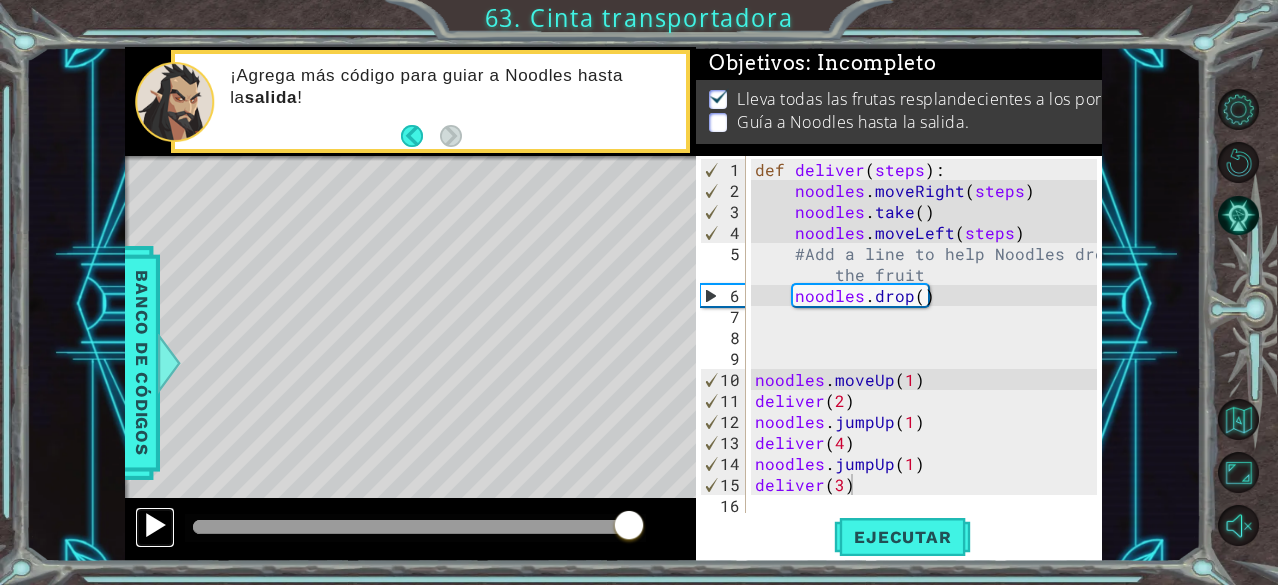 click at bounding box center (155, 525) 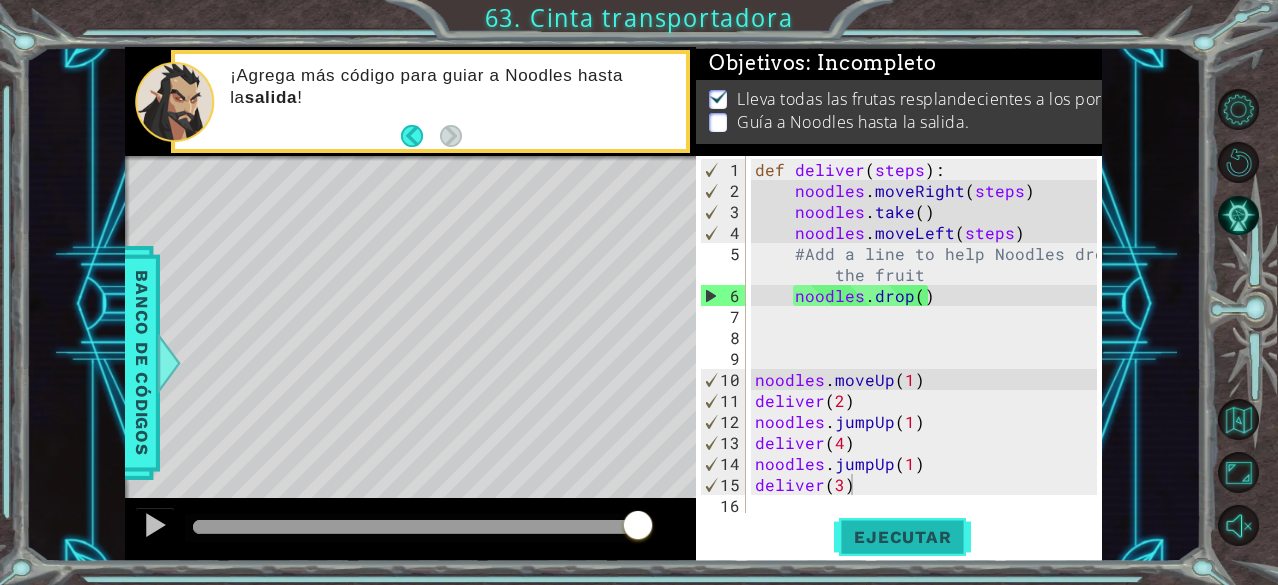 click on "Ejecutar" at bounding box center (902, 537) 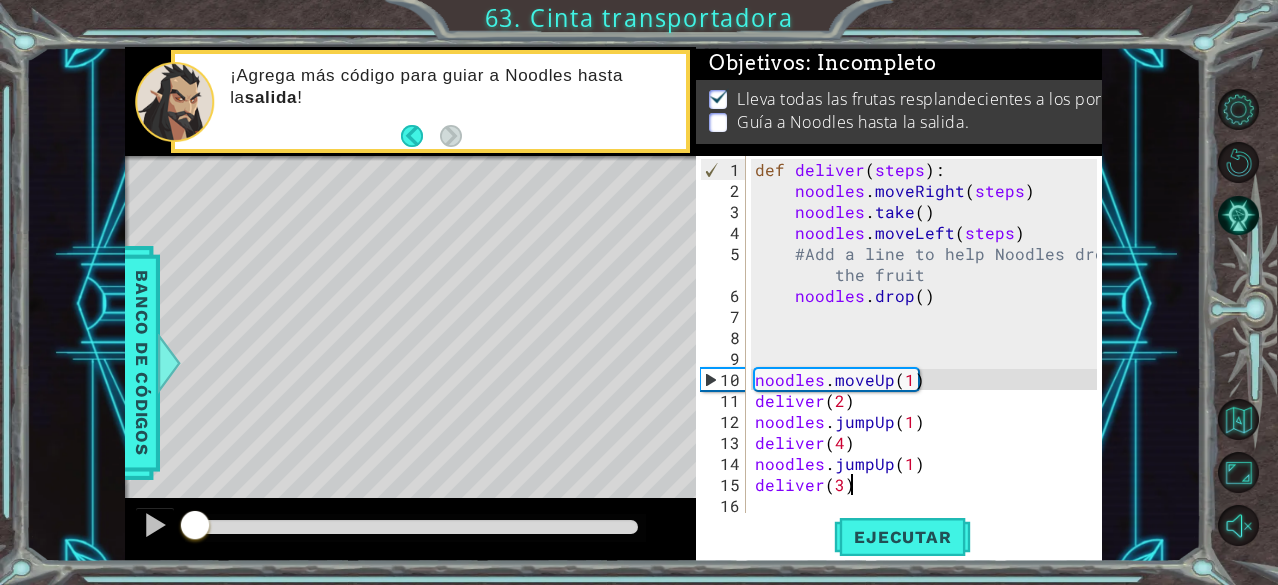 click at bounding box center [193, 527] 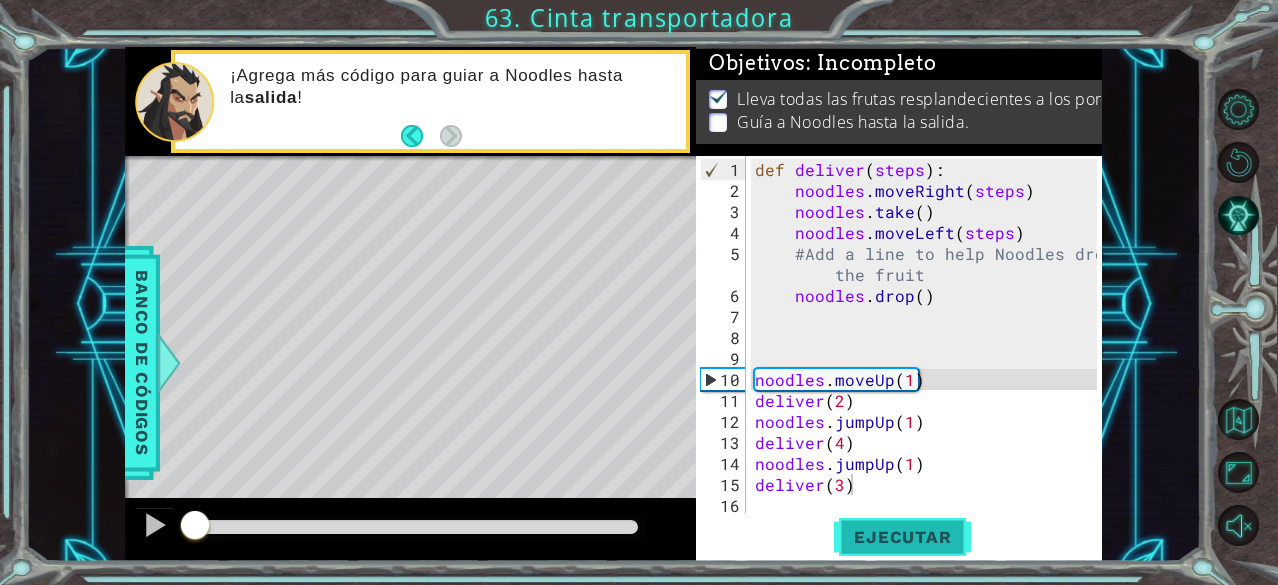 click on "Ejecutar" at bounding box center (902, 537) 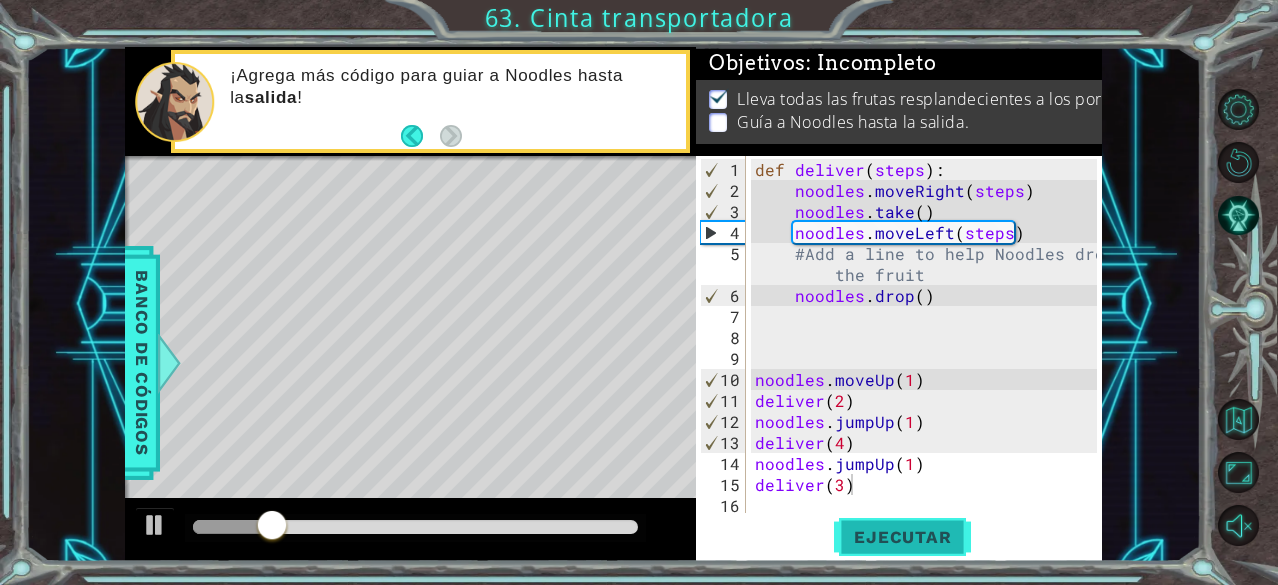 click on "Ejecutar" at bounding box center [902, 537] 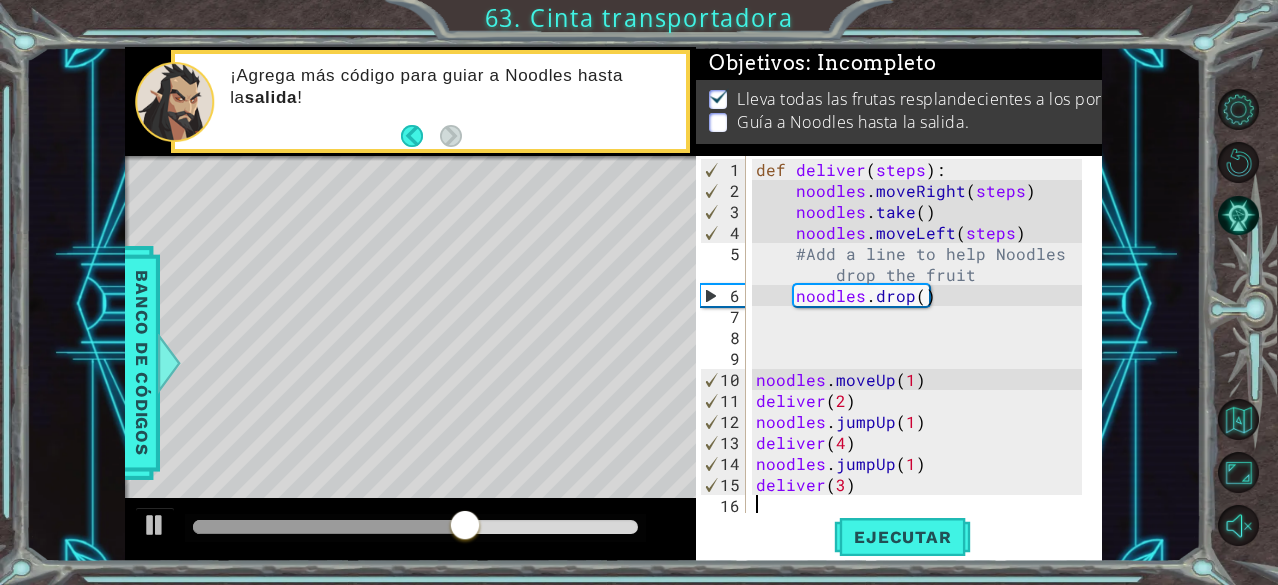 scroll, scrollTop: 20, scrollLeft: 0, axis: vertical 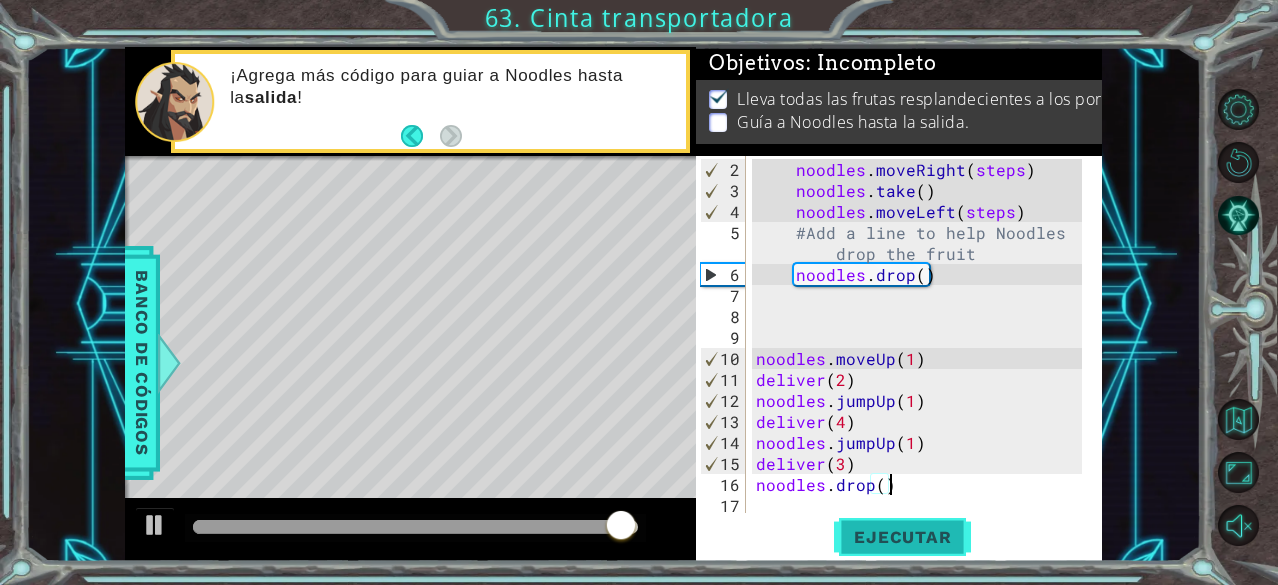 type on "noodles.drop()" 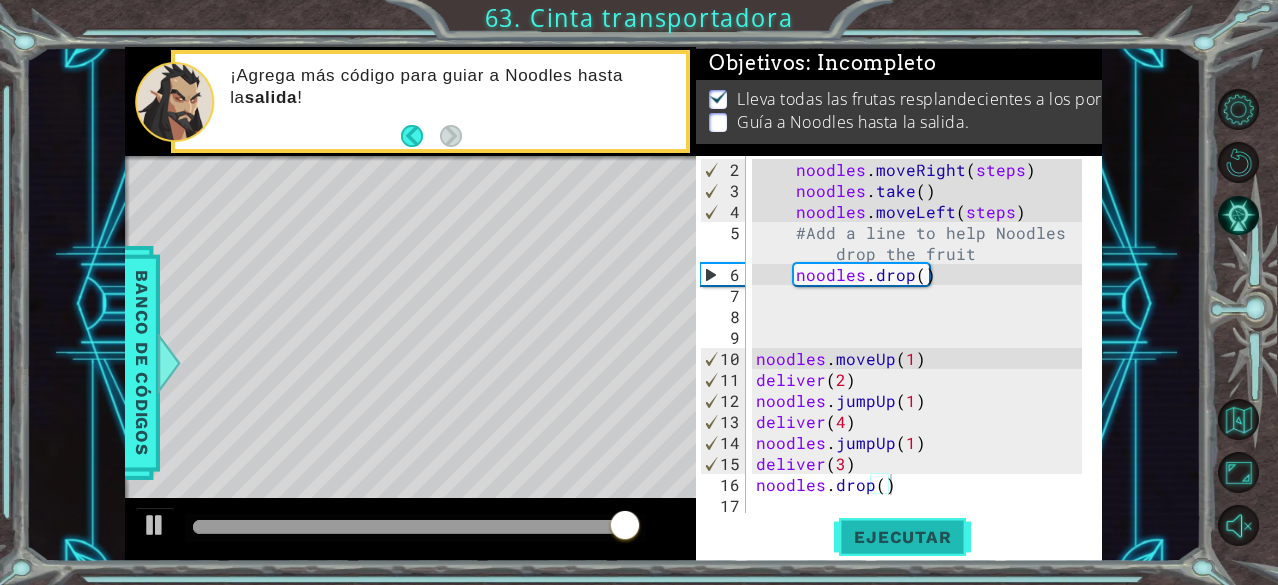click on "Ejecutar" at bounding box center [902, 537] 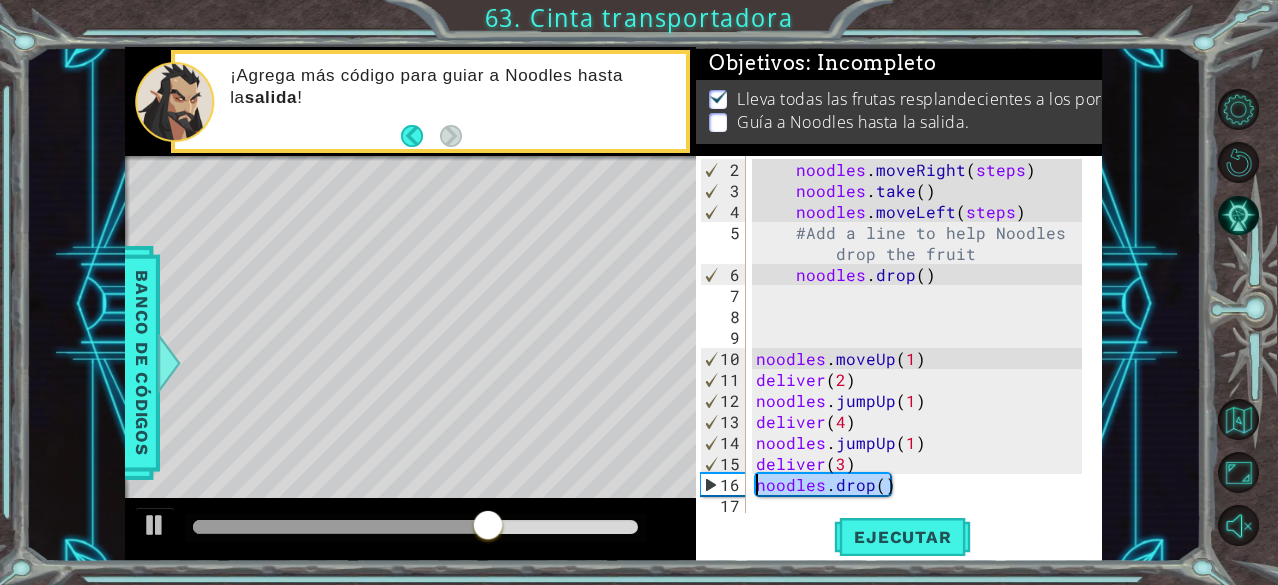 drag, startPoint x: 902, startPoint y: 486, endPoint x: 749, endPoint y: 488, distance: 153.01308 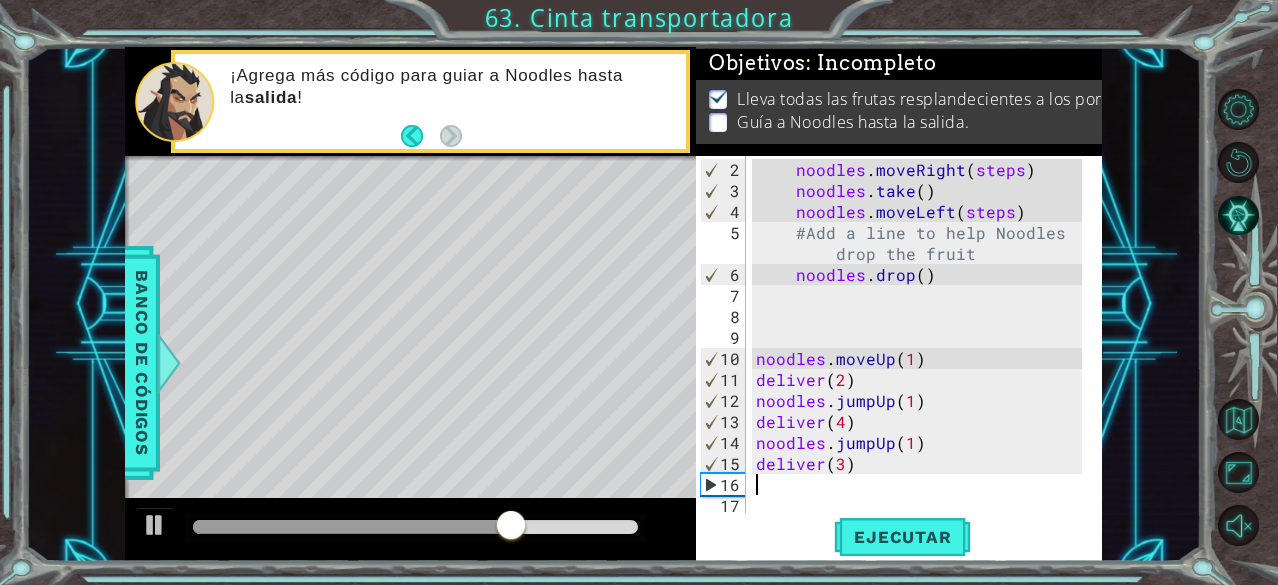 scroll, scrollTop: 0, scrollLeft: 0, axis: both 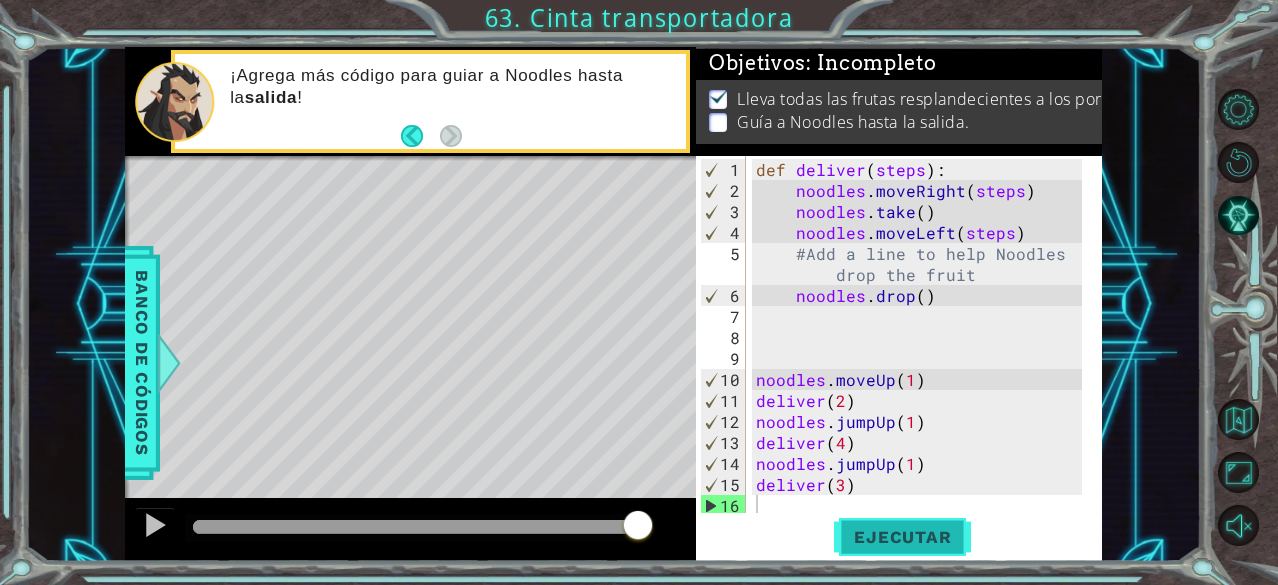 click on "Ejecutar" at bounding box center [902, 537] 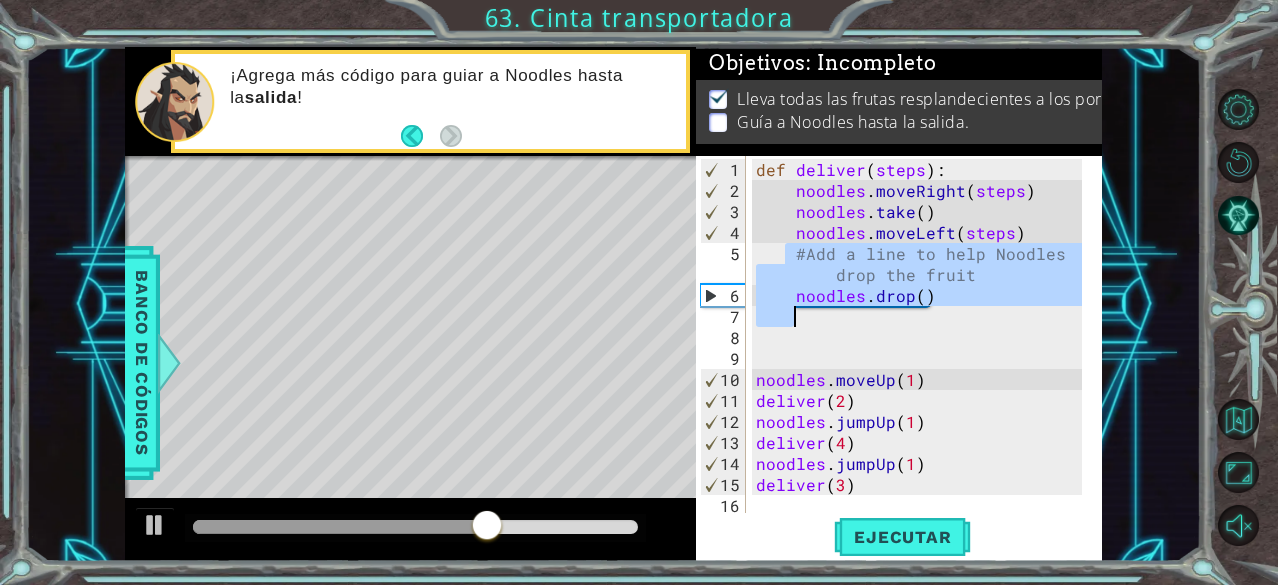 drag, startPoint x: 789, startPoint y: 253, endPoint x: 944, endPoint y: 311, distance: 165.49623 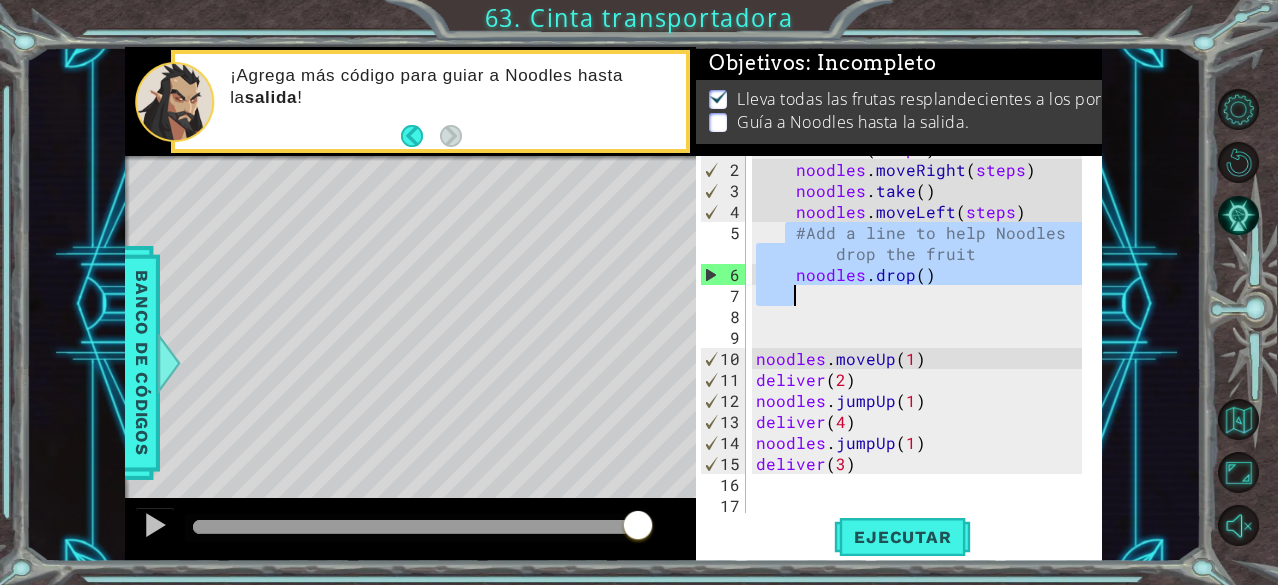 scroll, scrollTop: 20, scrollLeft: 0, axis: vertical 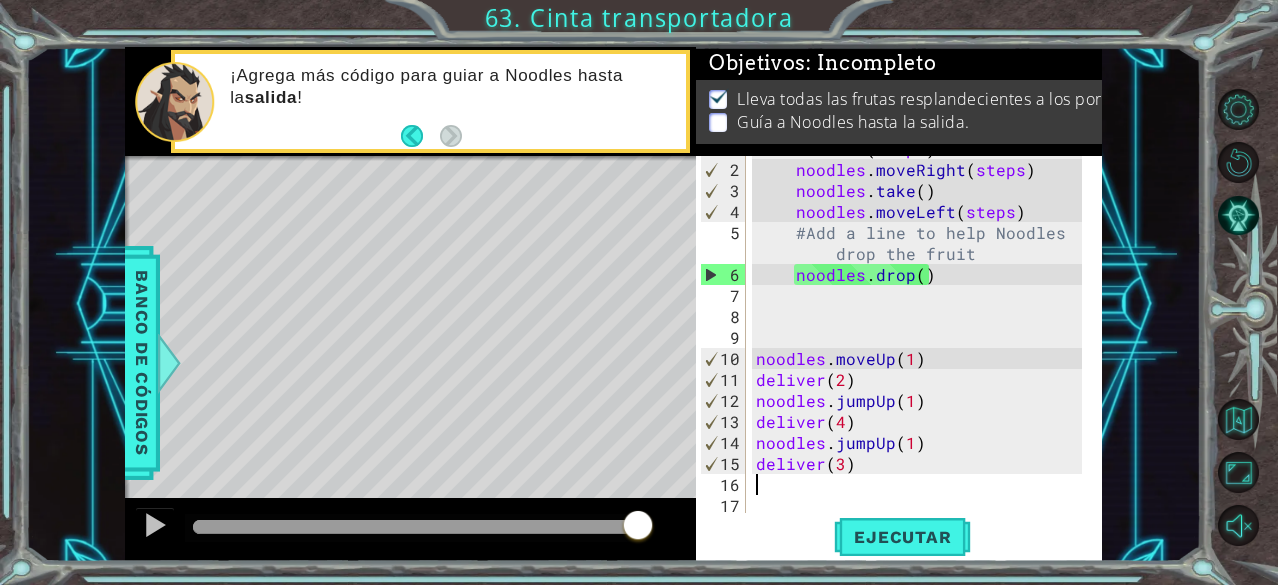 click on "def   deliver ( steps ) :      noodles . moveRight ( steps )      noodles . take ( )      noodles . moveLeft ( steps )      #Add a line to help Noodles           drop the fruit      noodles . drop ( )      noodles . moveUp ( 1 ) deliver ( 2 ) noodles . jumpUp ( 1 ) deliver ( 4 ) noodles . jumpUp ( 1 ) deliver ( 3 )" at bounding box center (922, 337) 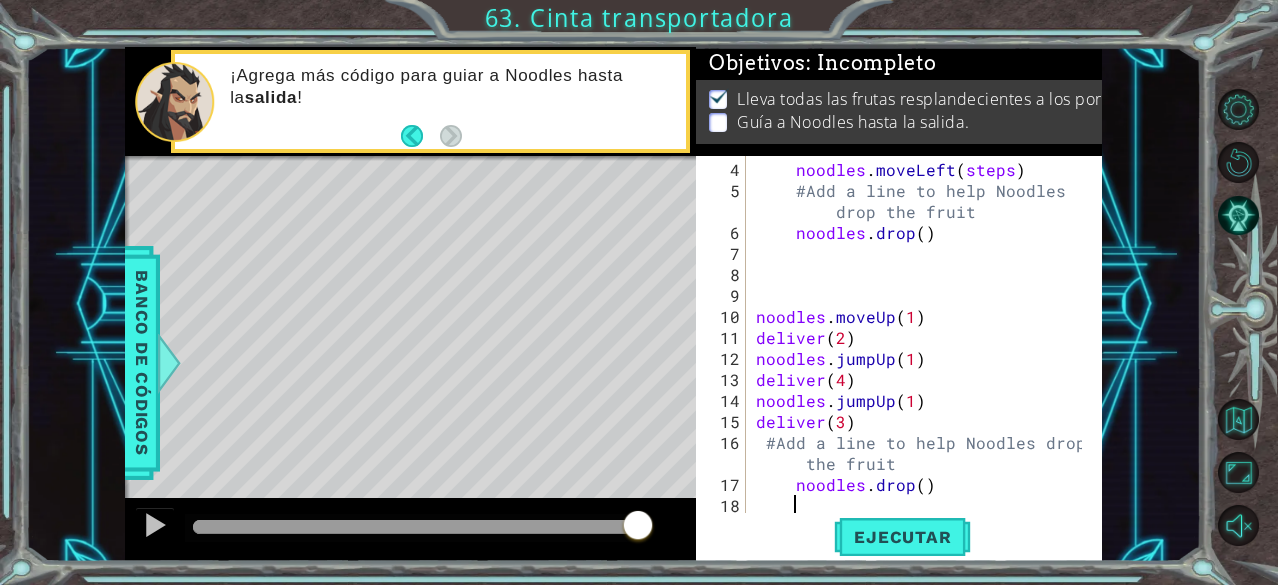 scroll, scrollTop: 84, scrollLeft: 0, axis: vertical 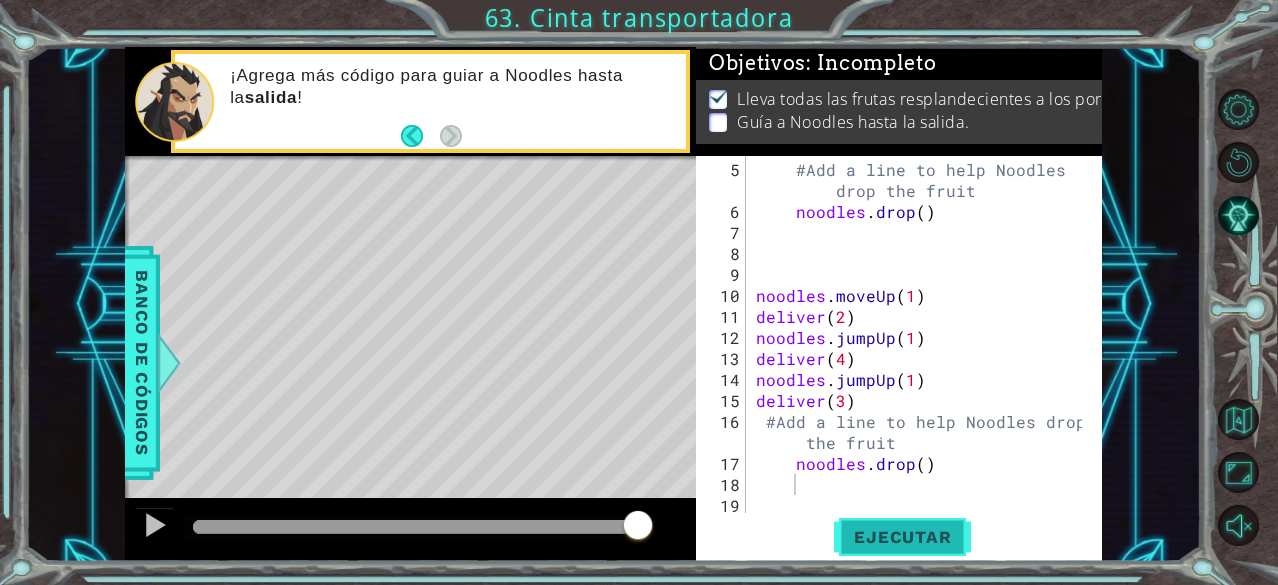 click on "Ejecutar" at bounding box center [902, 537] 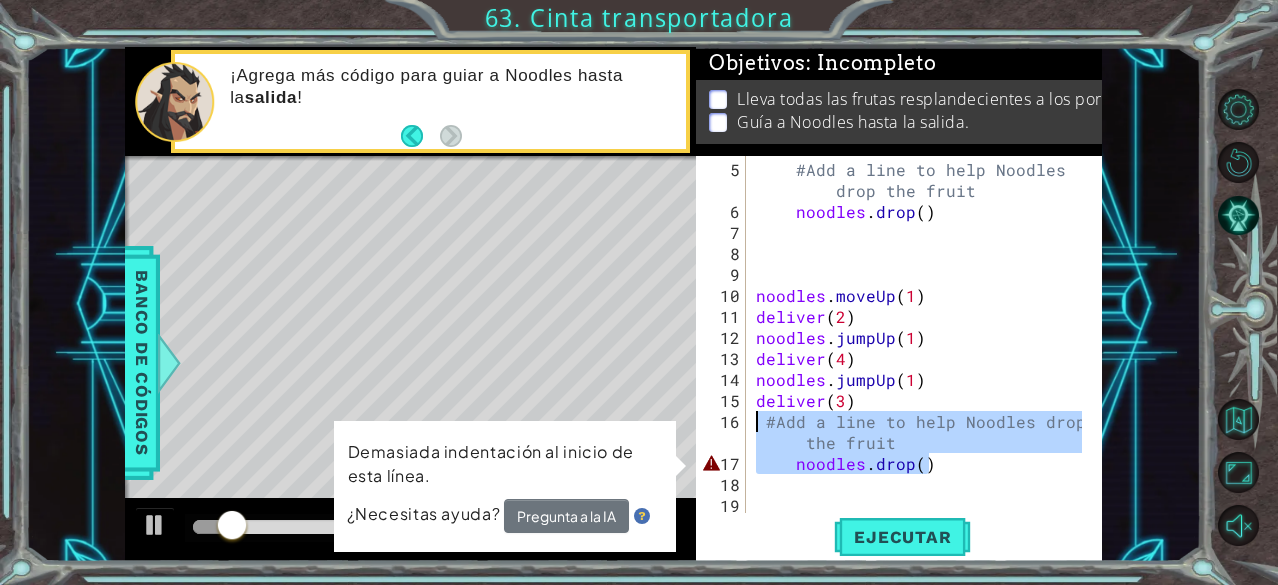 drag, startPoint x: 969, startPoint y: 455, endPoint x: 724, endPoint y: 418, distance: 247.77812 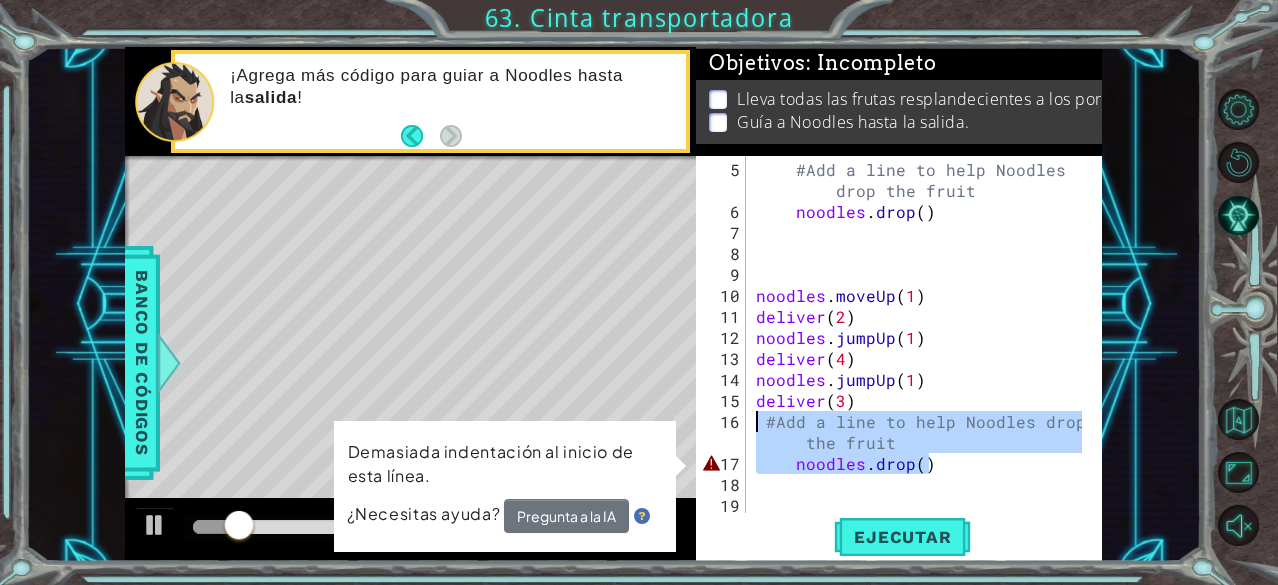 type 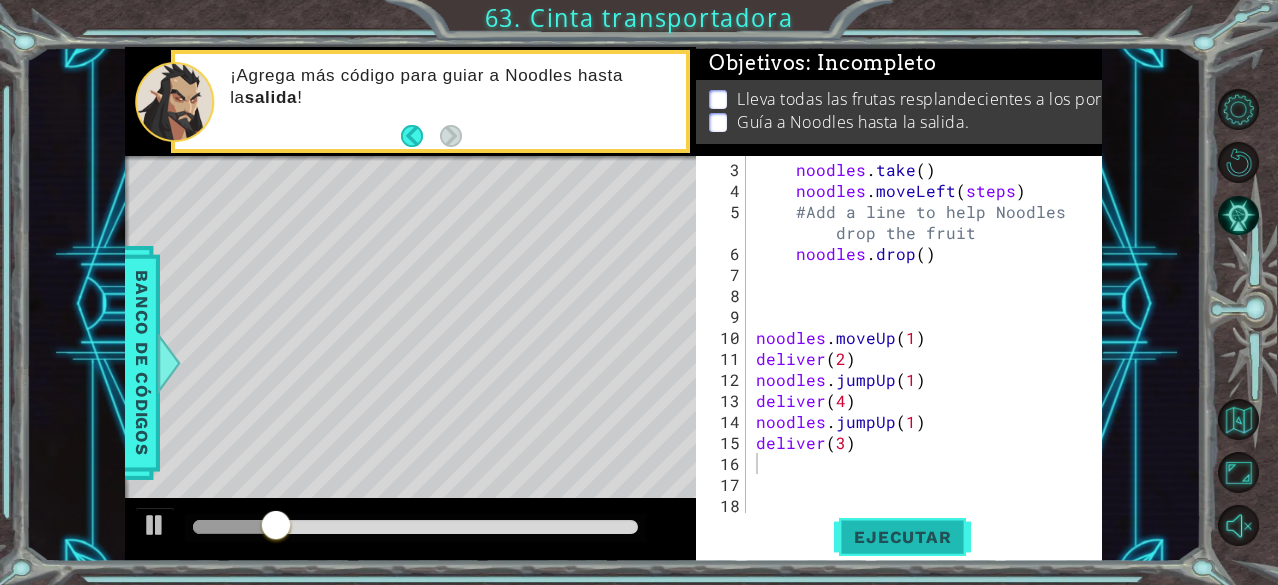 click on "Ejecutar" at bounding box center [902, 537] 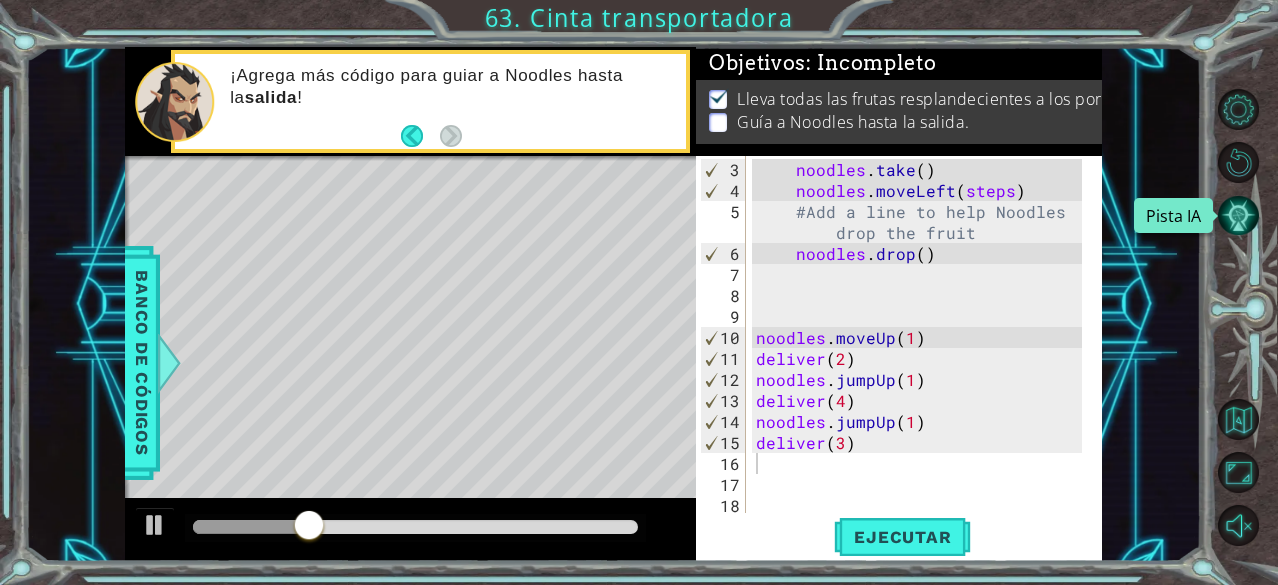 click at bounding box center (1238, 215) 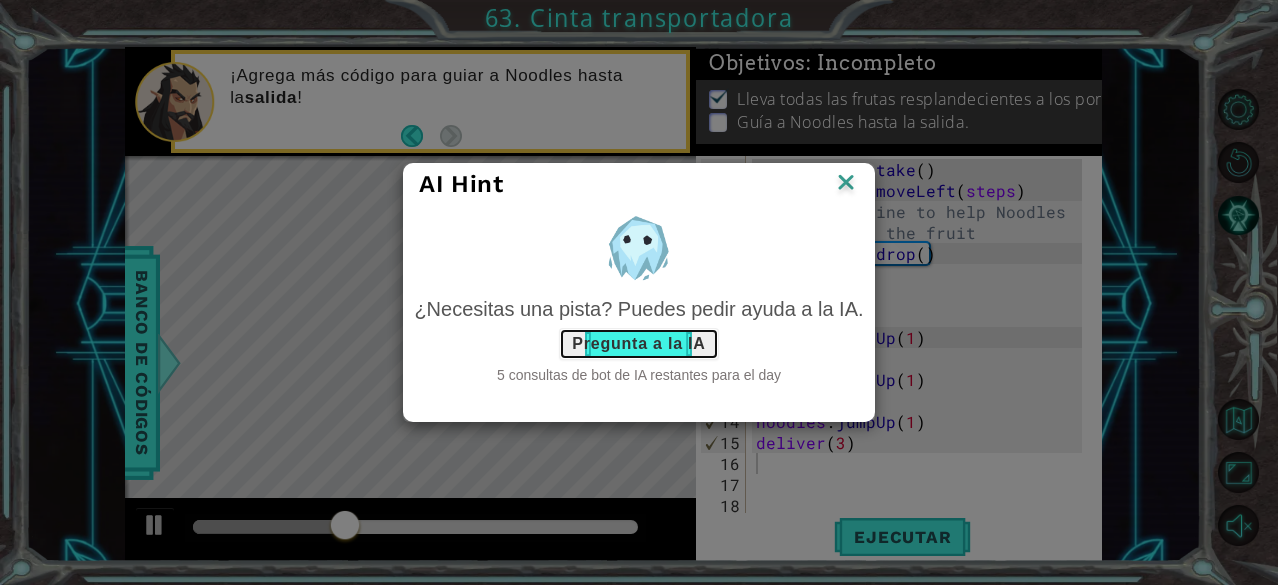 click on "Pregunta a la IA" at bounding box center (638, 344) 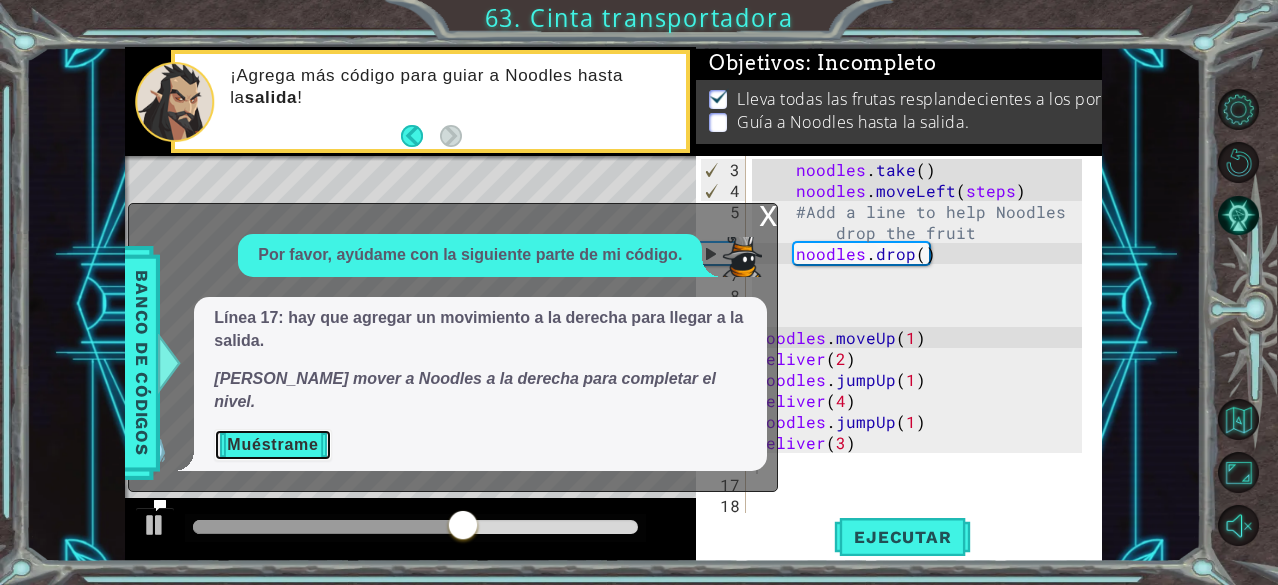 click on "Muéstrame" at bounding box center (272, 445) 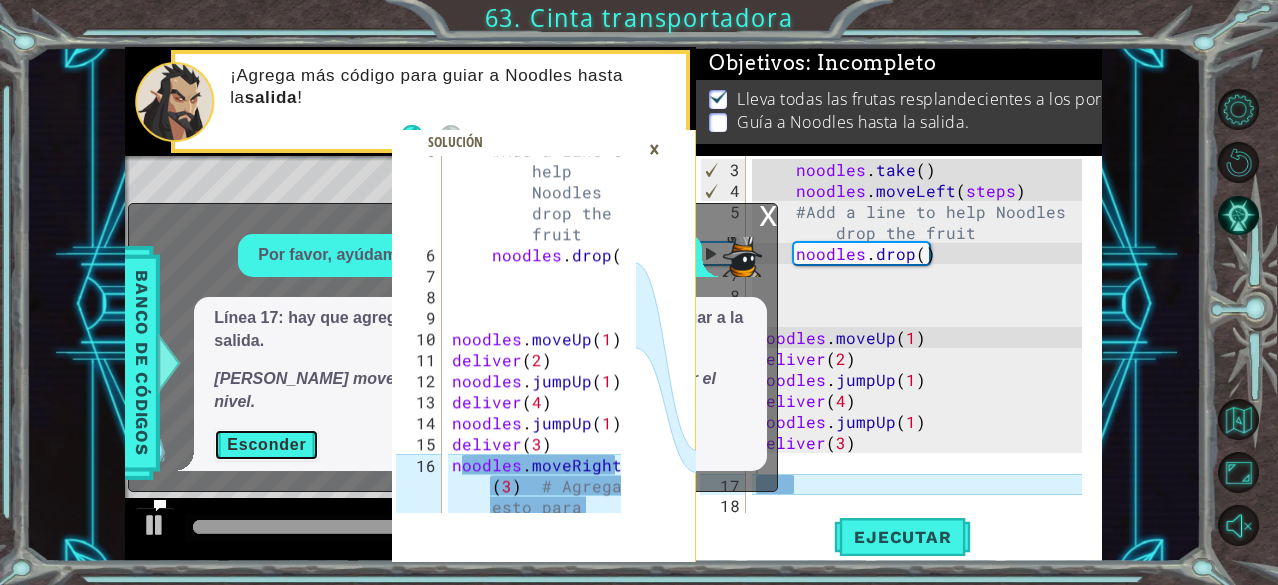 scroll, scrollTop: 294, scrollLeft: 0, axis: vertical 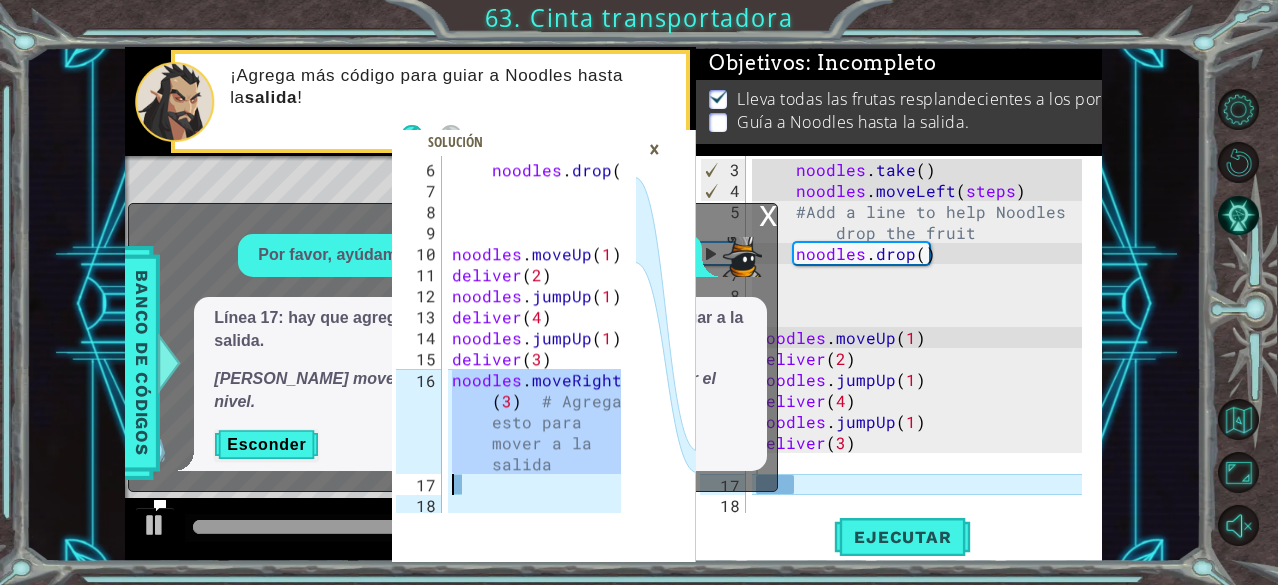 drag, startPoint x: 451, startPoint y: 377, endPoint x: 598, endPoint y: 484, distance: 181.81859 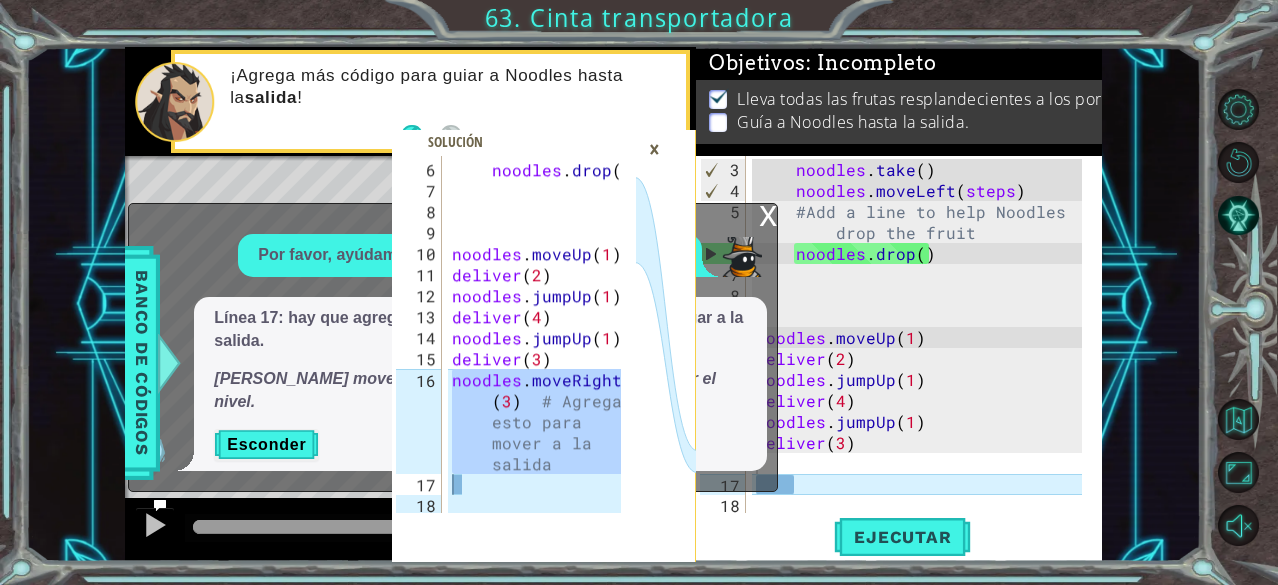 click on "×" at bounding box center [654, 149] 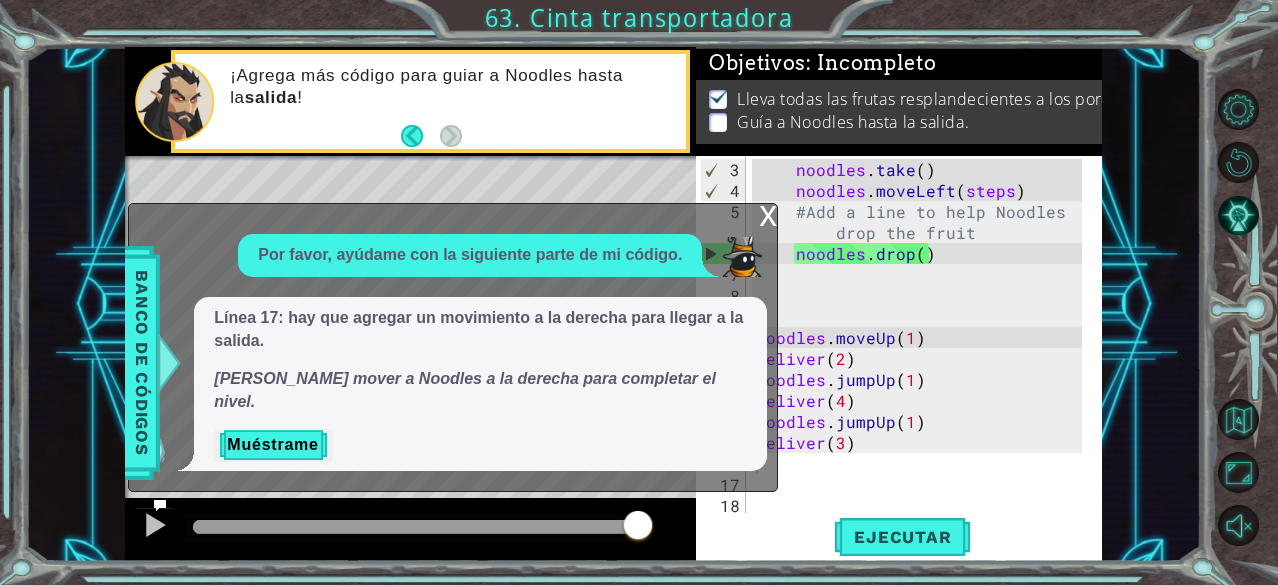 click on "x" at bounding box center (768, 214) 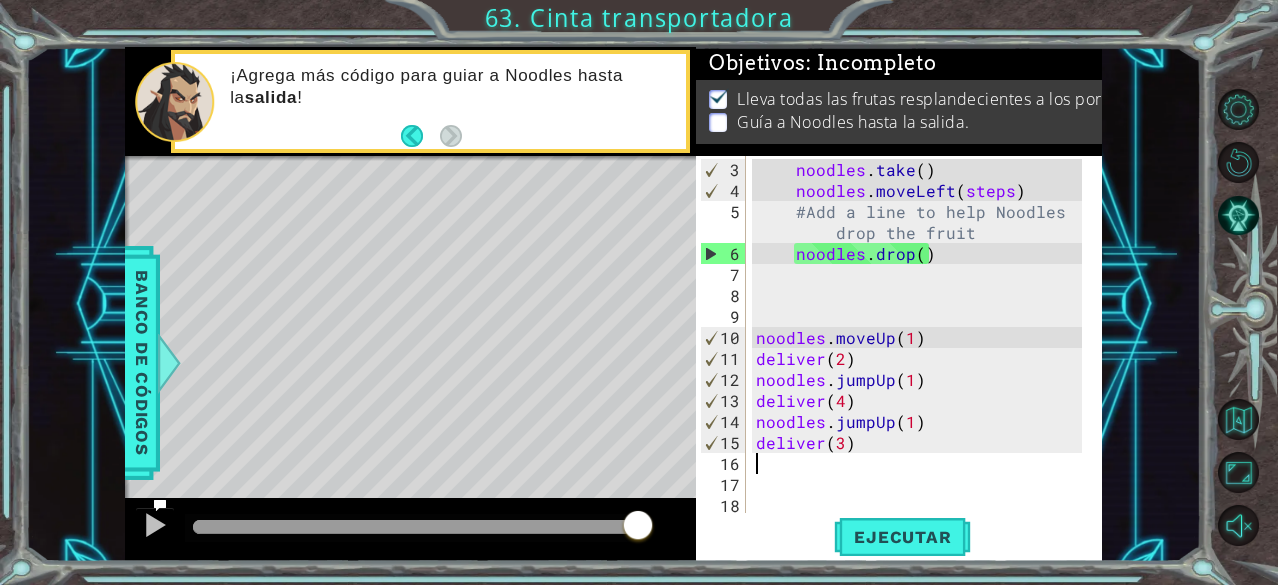 click on "noodles . take ( )      noodles . moveLeft ( steps )      #Add a line to help Noodles           drop the fruit      noodles . drop ( )      noodles . moveUp ( 1 ) deliver ( 2 ) noodles . jumpUp ( 1 ) deliver ( 4 ) noodles . jumpUp ( 1 ) deliver ( 3 )" at bounding box center (922, 358) 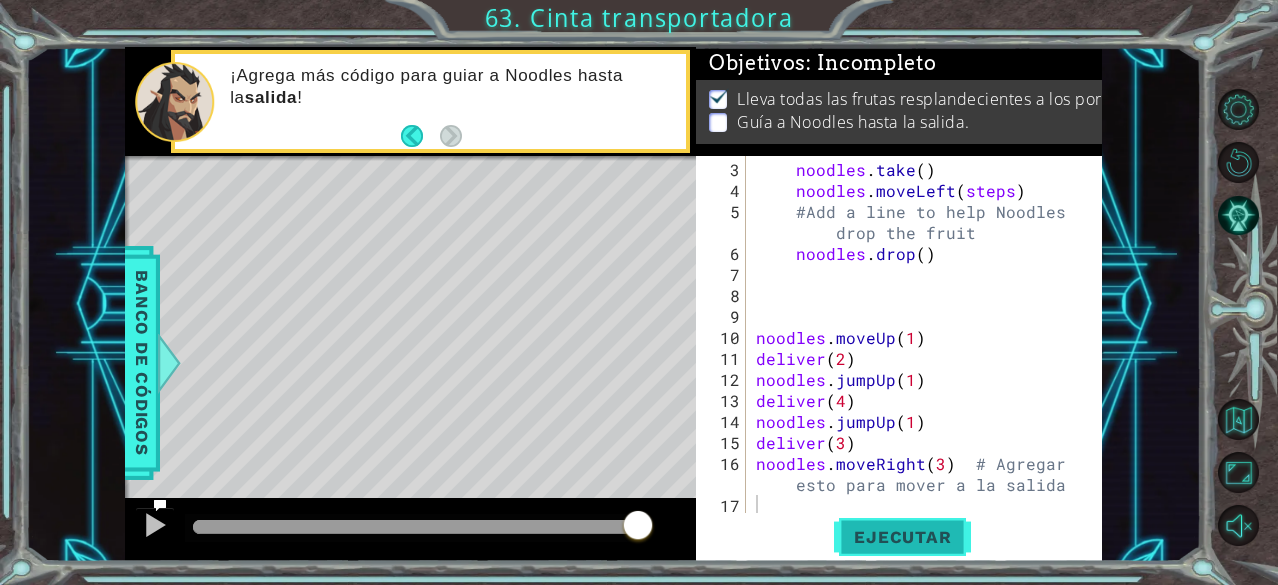 click on "Ejecutar" at bounding box center [902, 537] 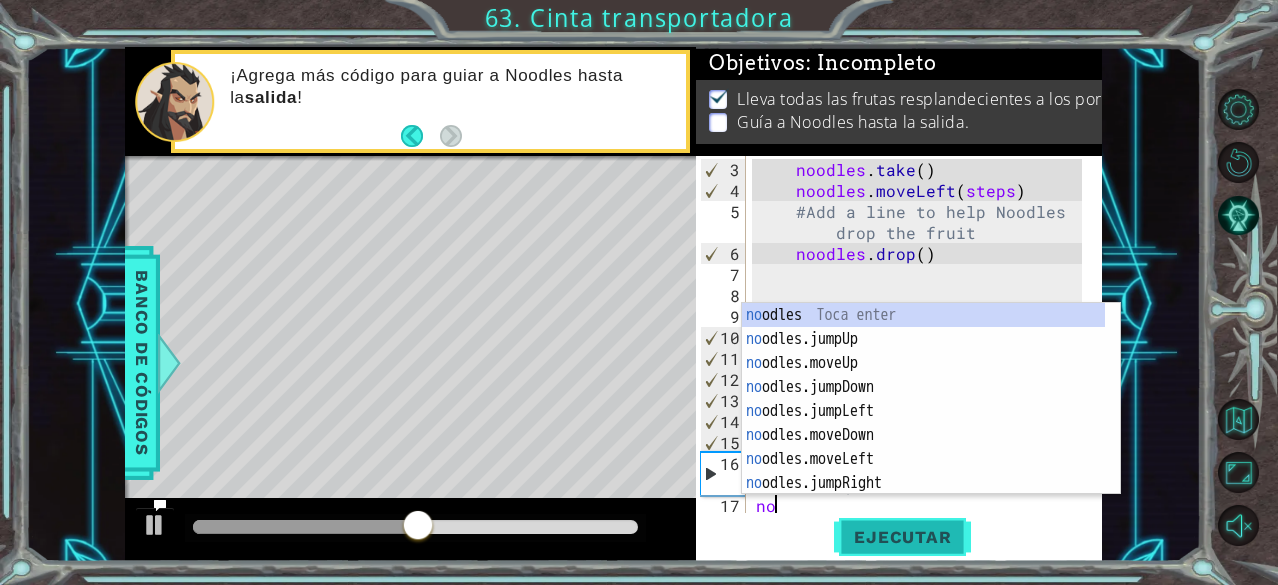 scroll, scrollTop: 0, scrollLeft: 0, axis: both 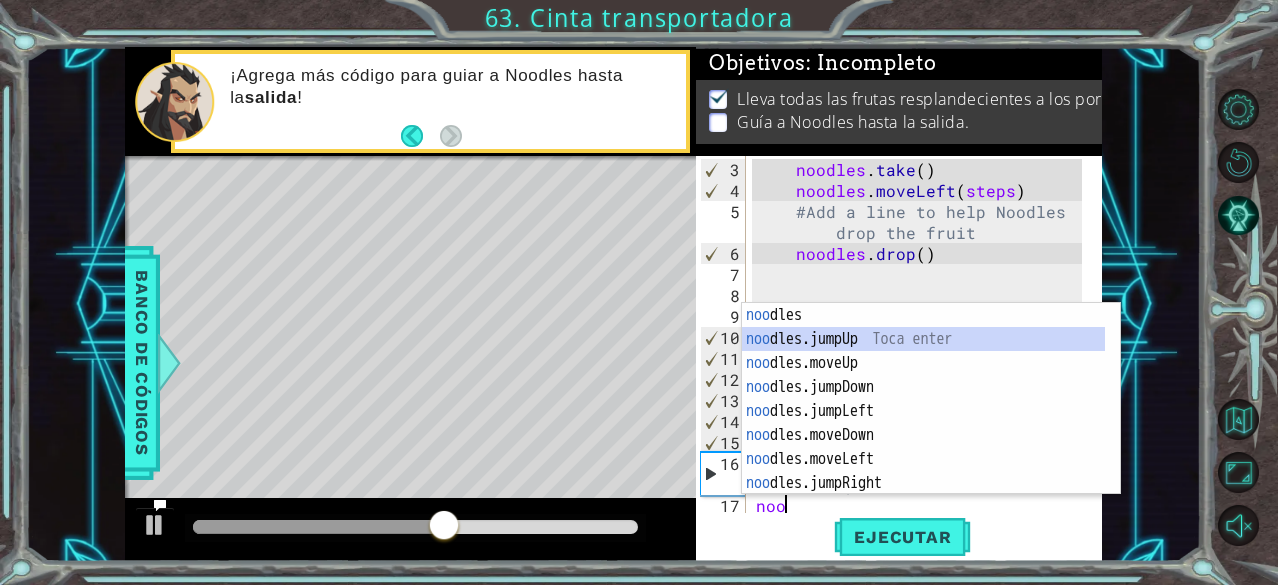 click on "noo dles Toca enter noo dles.jumpUp Toca enter noo dles.moveUp Toca enter noo dles.jumpDown Toca enter noo dles.jumpLeft Toca enter noo dles.moveDown Toca enter noo dles.moveLeft Toca enter noo dles.jumpRight Toca enter noo dles.moveRight Toca enter" at bounding box center (924, 423) 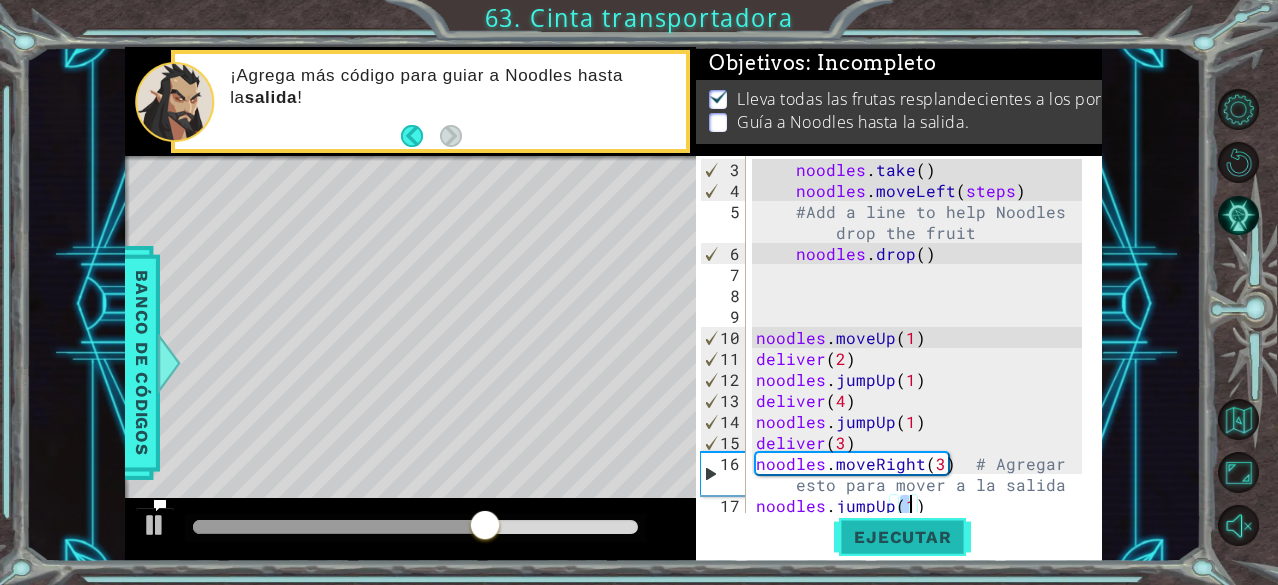 click on "Ejecutar" at bounding box center [902, 537] 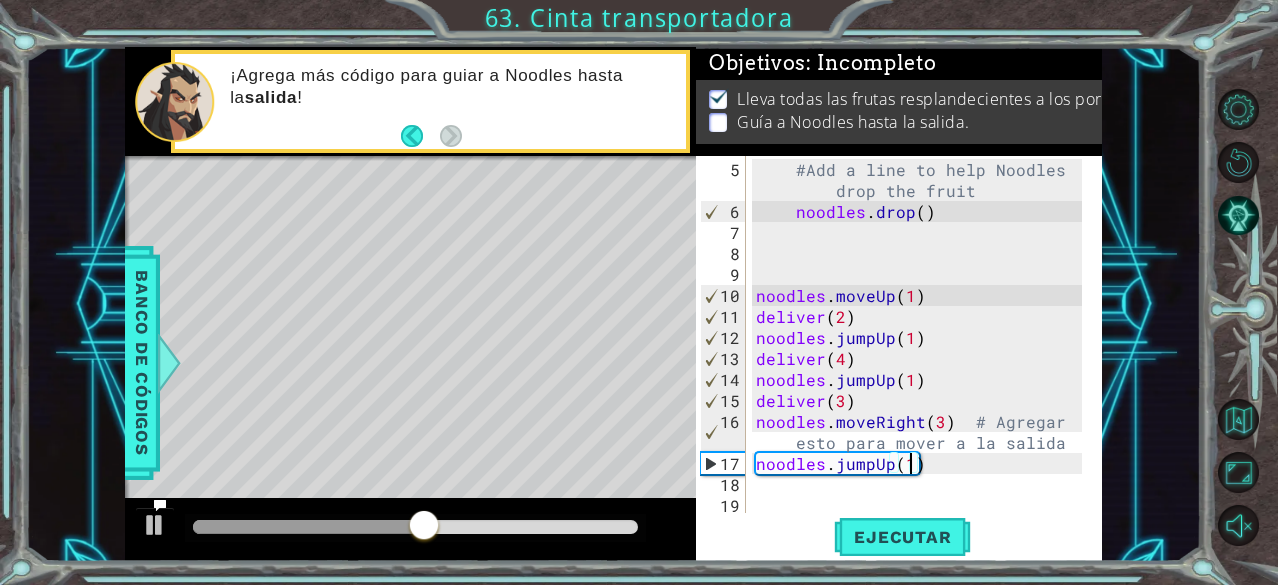 scroll, scrollTop: 84, scrollLeft: 0, axis: vertical 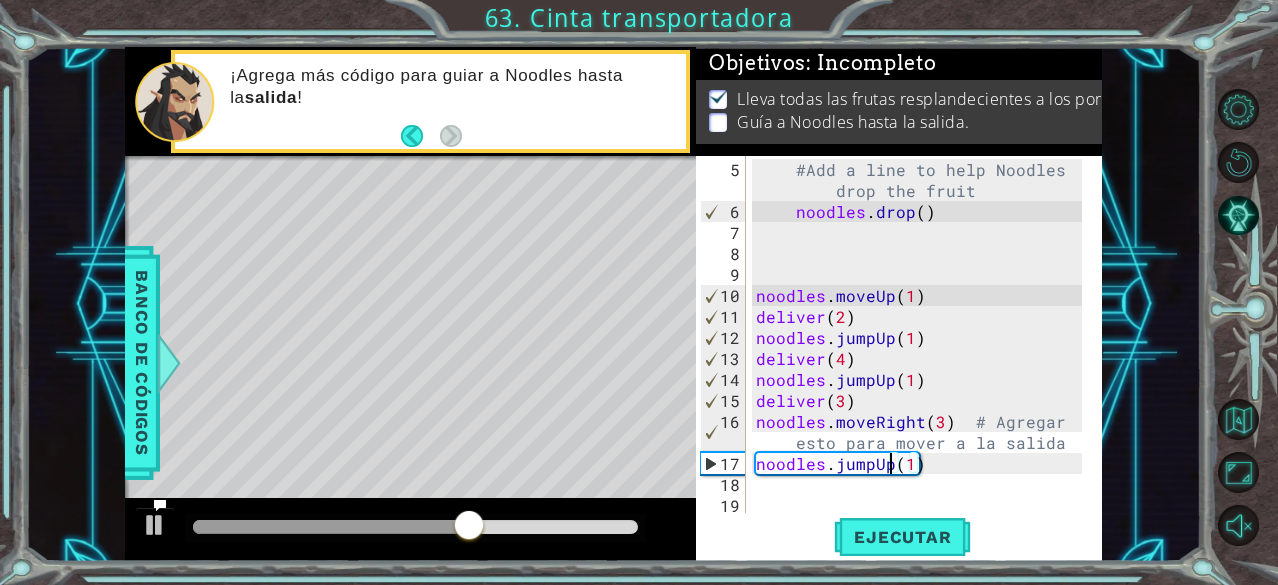 click on "#Add a line to help Noodles           drop the fruit      noodles . drop ( )      noodles . moveUp ( 1 ) deliver ( 2 ) noodles . jumpUp ( 1 ) deliver ( 4 ) noodles . jumpUp ( 1 ) deliver ( 3 ) noodles . moveRight ( 3 )    # Agregar       esto para mover a la salida noodles . jumpUp ( 1 )" at bounding box center [922, 369] 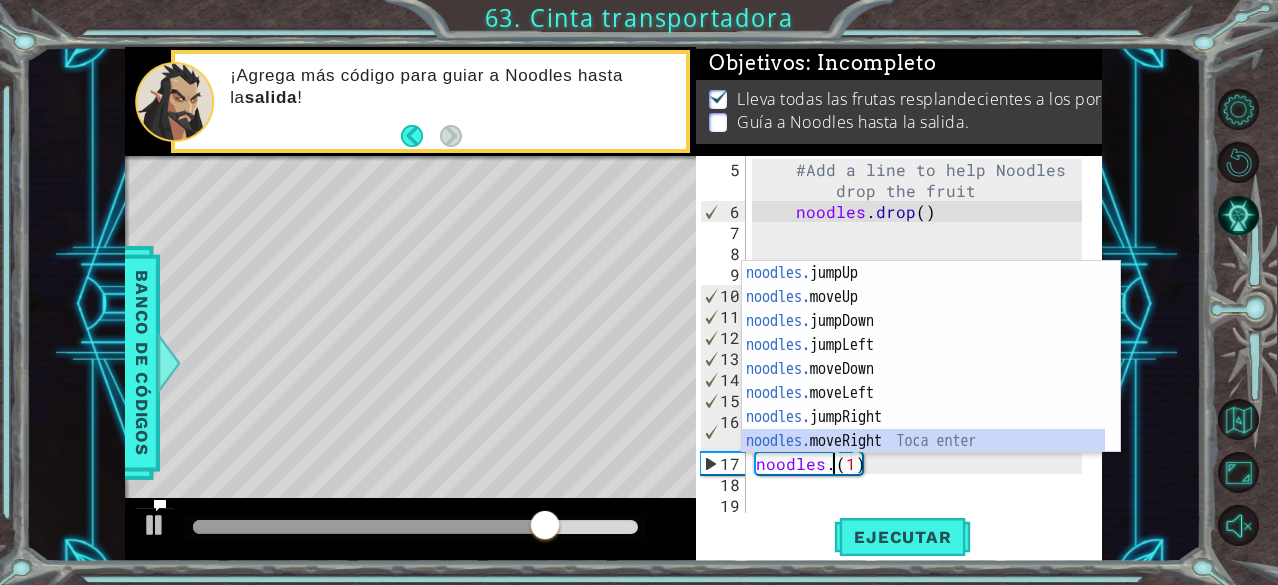click on "noodles. jumpUp Toca enter noodles. moveUp Toca enter noodles. jumpDown Toca enter noodles. jumpLeft Toca enter noodles. moveDown Toca enter noodles. moveLeft Toca enter noodles. jumpRight Toca enter noodles. moveRight Toca enter noodles. drop Toca enter" at bounding box center [924, 381] 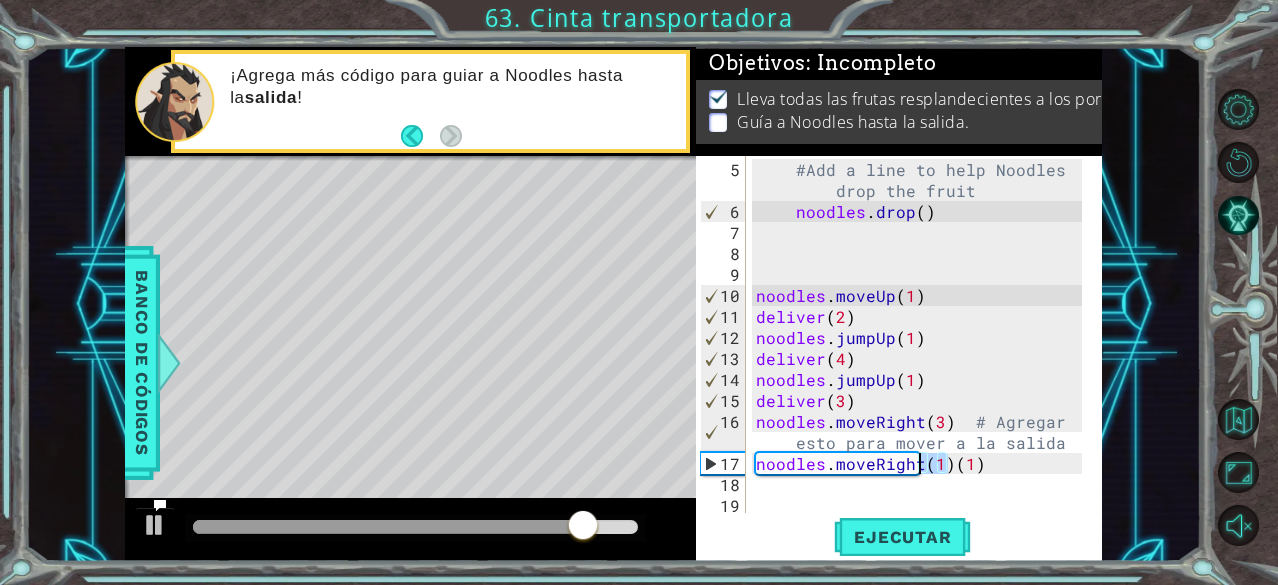 drag, startPoint x: 949, startPoint y: 464, endPoint x: 921, endPoint y: 460, distance: 28.284271 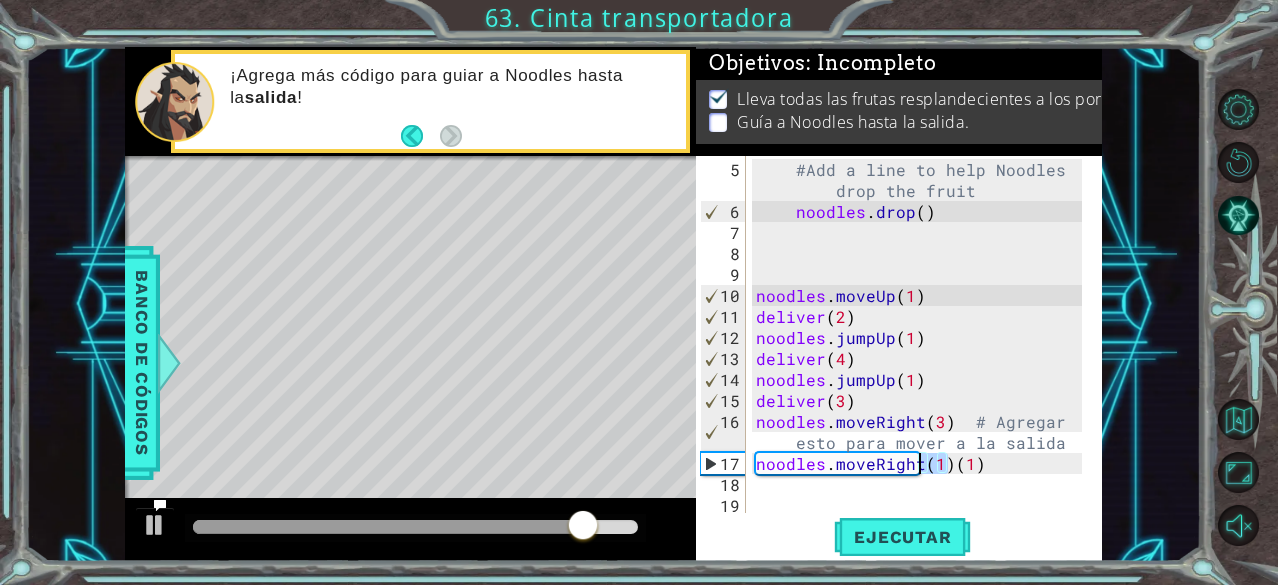 click on "#Add a line to help Noodles           drop the fruit      noodles . drop ( )      noodles . moveUp ( 1 ) deliver ( 2 ) noodles . jumpUp ( 1 ) deliver ( 4 ) noodles . jumpUp ( 1 ) deliver ( 3 ) noodles . moveRight ( 3 )    # Agregar       esto para mover a la salida noodles . moveRight ( 1 ) ( 1 )" at bounding box center (922, 369) 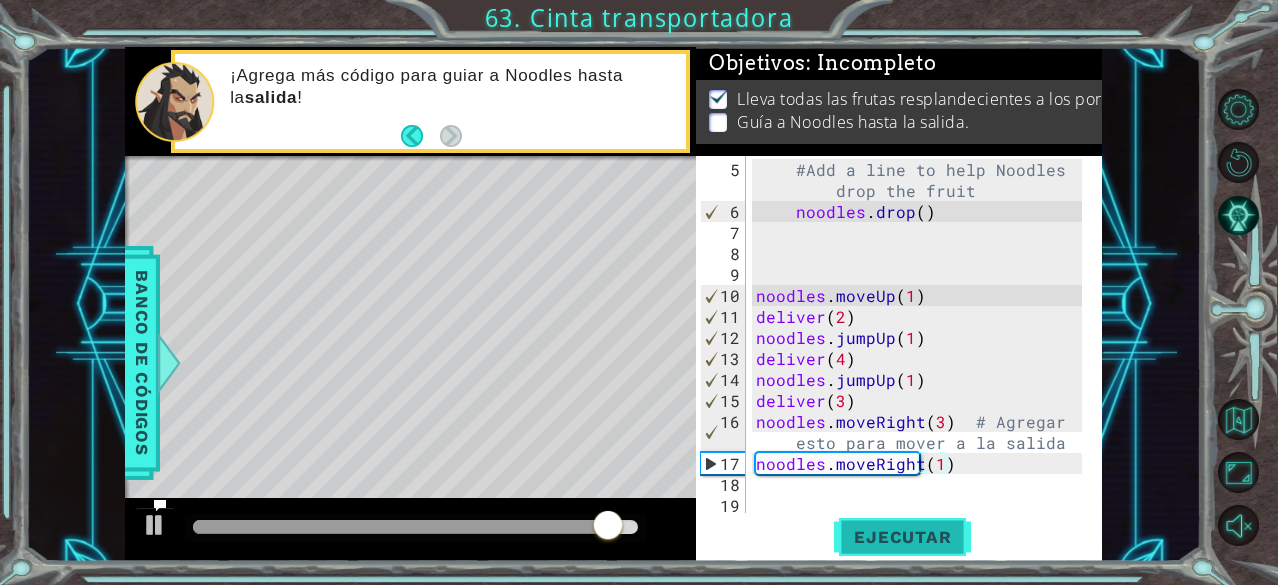 click on "Ejecutar" at bounding box center (902, 537) 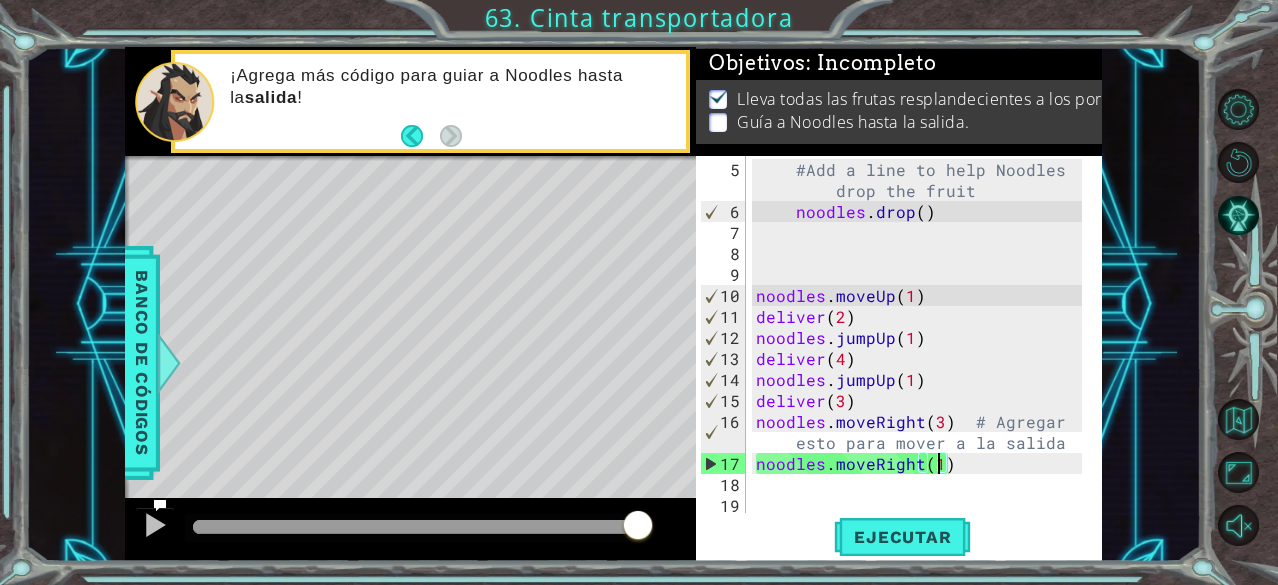 click on "#Add a line to help Noodles           drop the fruit      noodles . drop ( )      noodles . moveUp ( 1 ) deliver ( 2 ) noodles . jumpUp ( 1 ) deliver ( 4 ) noodles . jumpUp ( 1 ) deliver ( 3 ) noodles . moveRight ( 3 )    # Agregar       esto para mover a la salida noodles . moveRight ( 1 )" at bounding box center [922, 369] 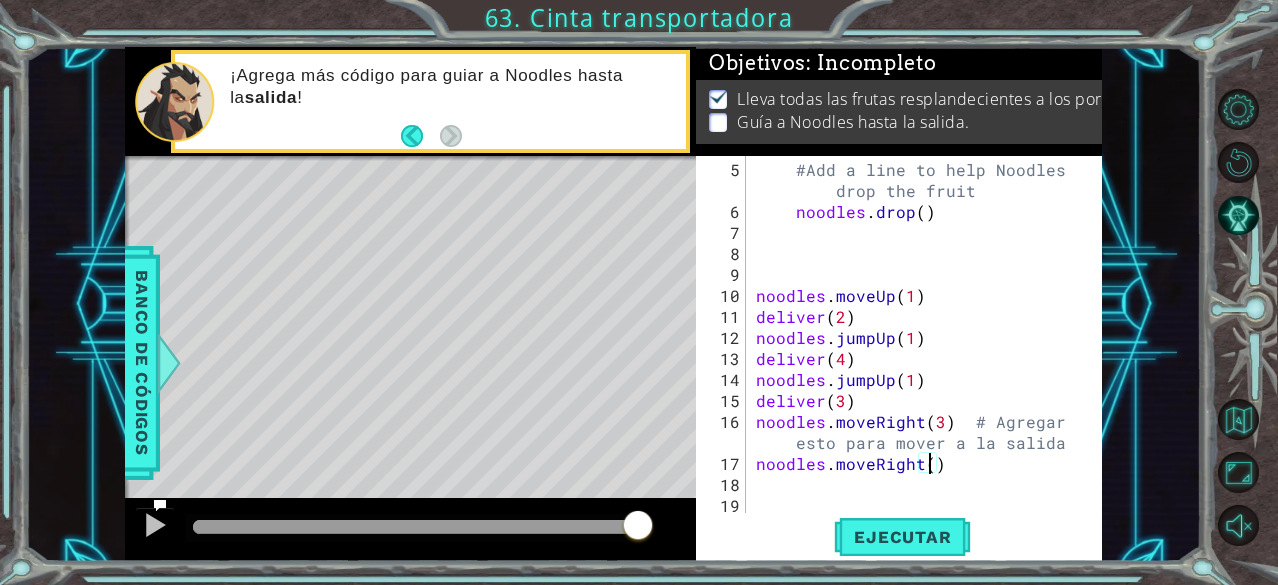 scroll, scrollTop: 0, scrollLeft: 10, axis: horizontal 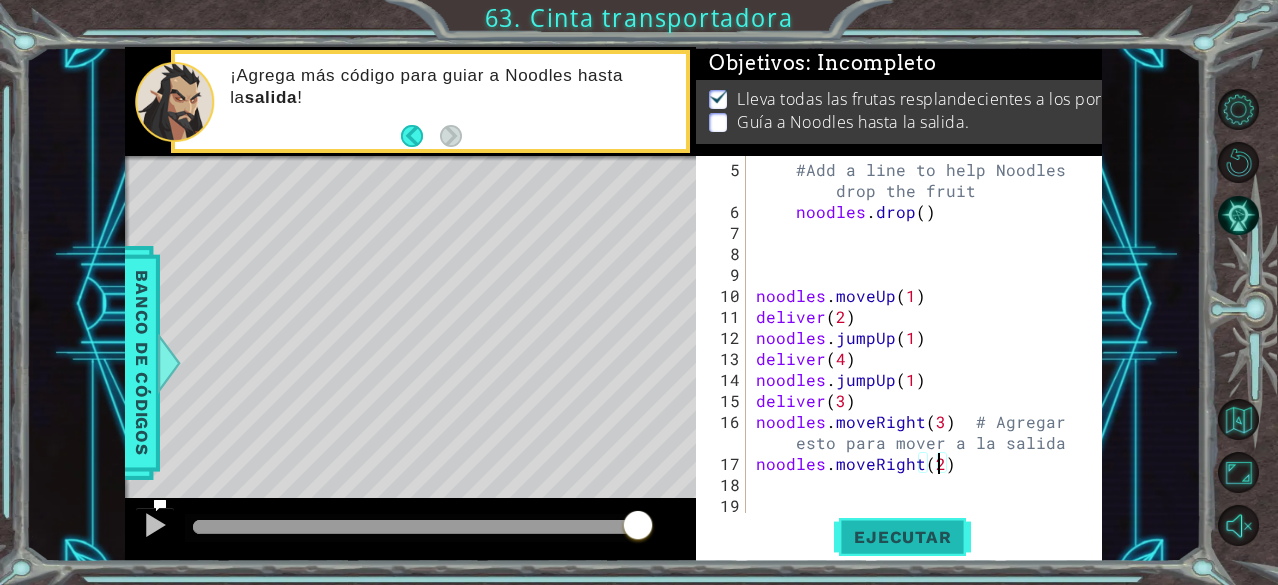 type on "noodles.moveRight(2)" 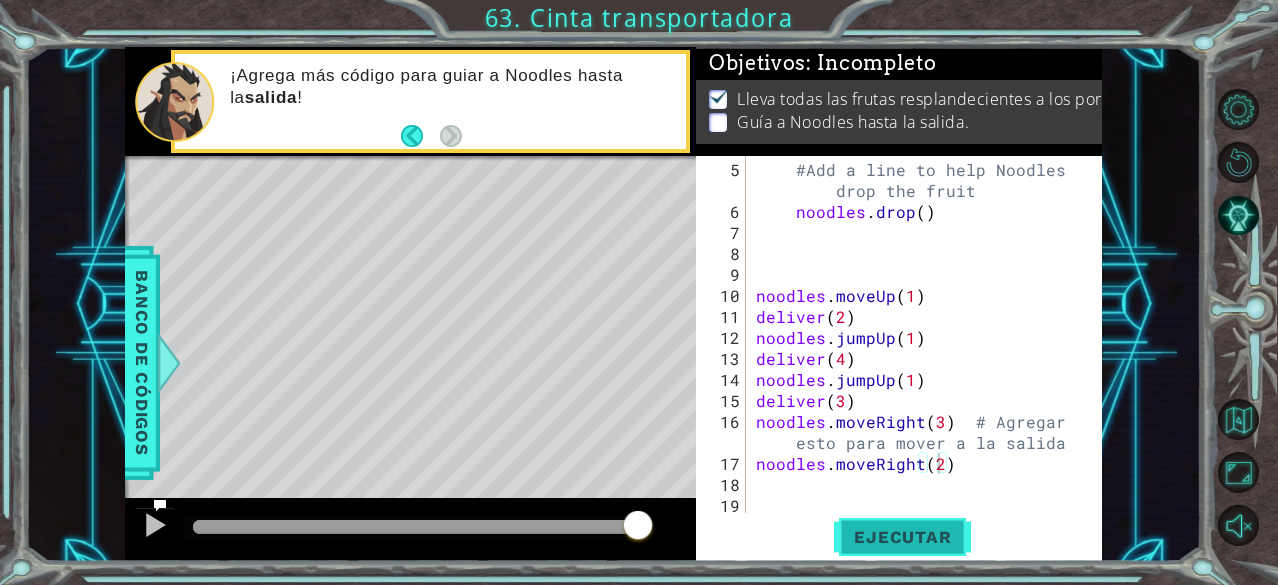 click on "Ejecutar" at bounding box center (902, 537) 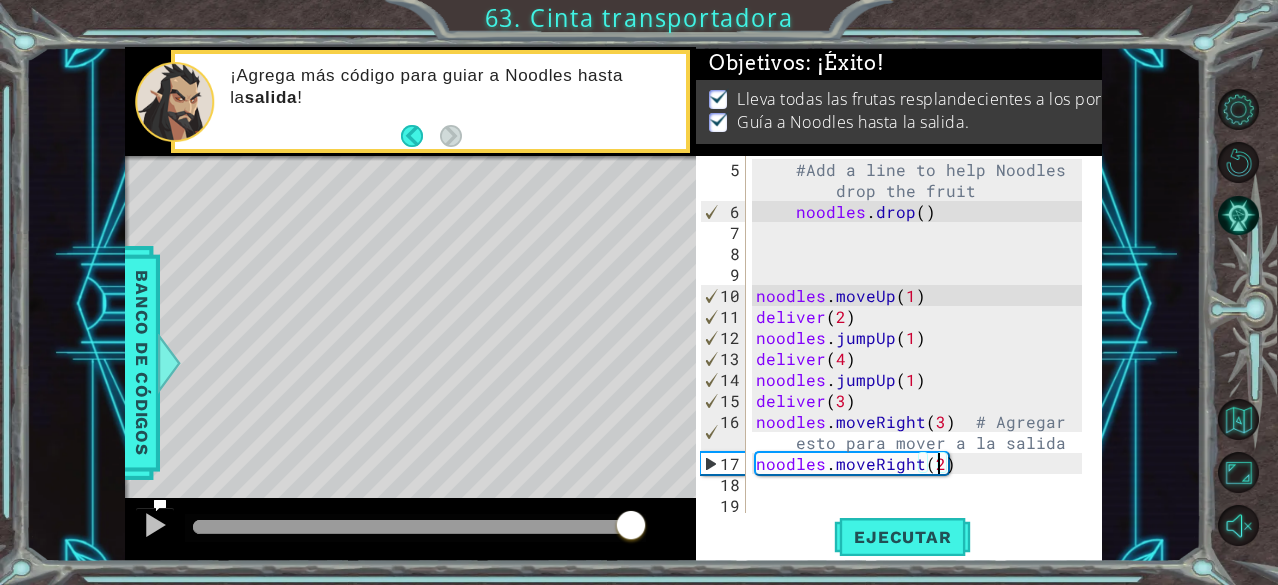 click at bounding box center (415, 527) 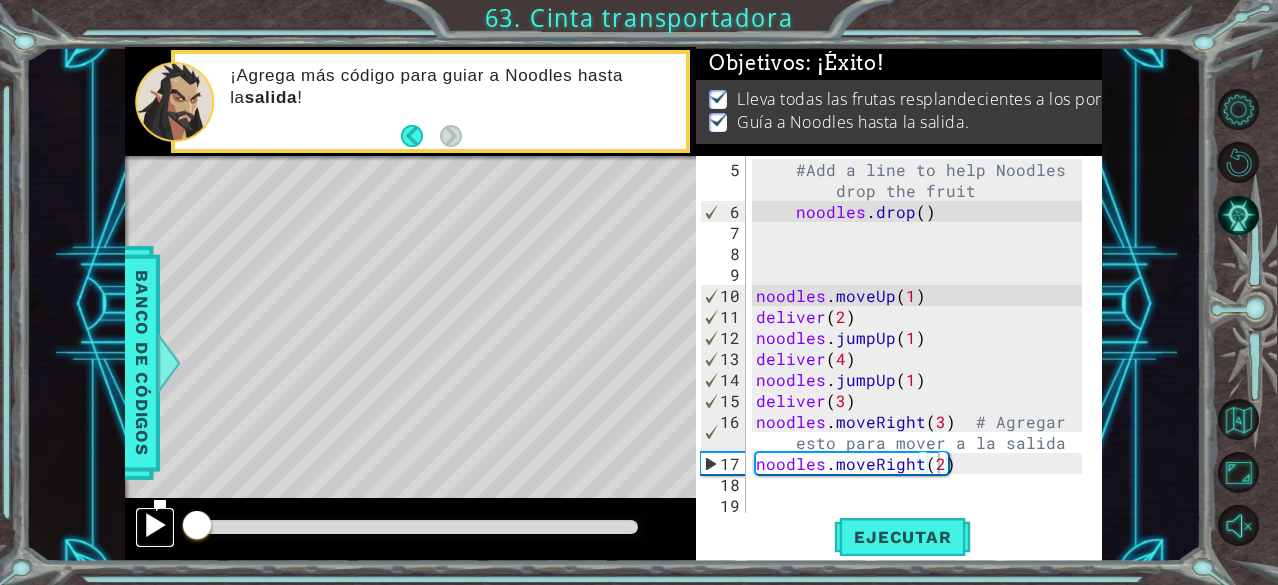 click at bounding box center (155, 525) 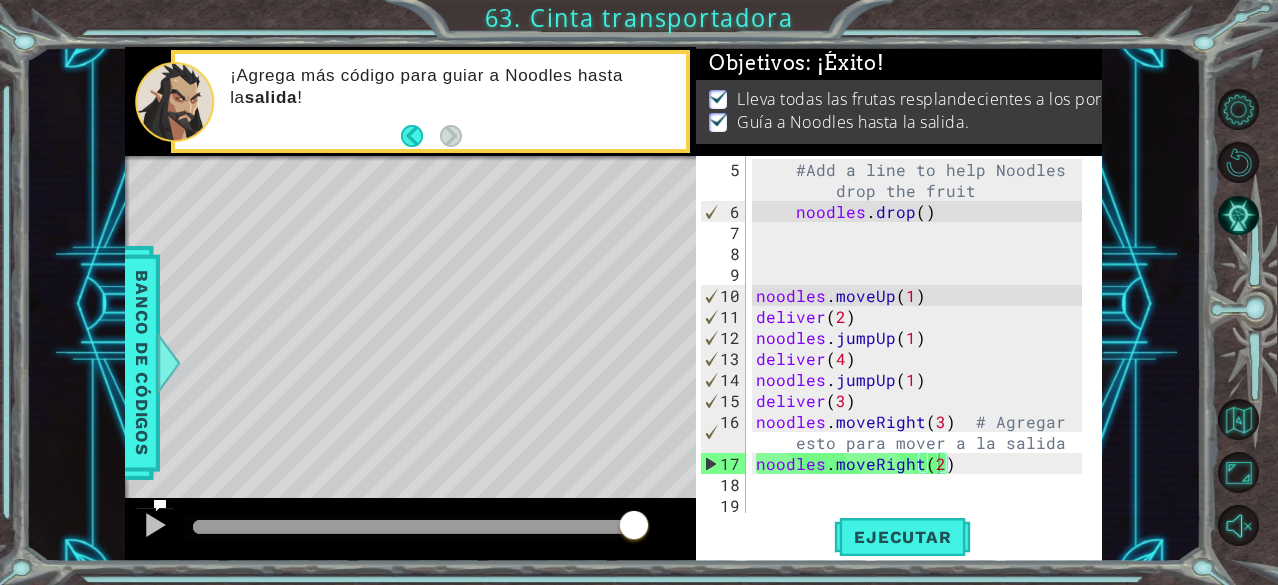 click on "noodles.moveRight(3)  # Agregar esto para mover a la salida 6 7 8 9 10 11 12 13 14 15 16 17 18      noodles . drop ( )      noodles . moveUp ( 1 ) deliver ( 2 ) noodles . jumpUp ( 1 ) deliver ( 4 ) noodles . jumpUp ( 1 ) deliver ( 3 ) noodles . moveRight      ( 3 )    # Agregar       esto para       mover a la       salida     הההההההההההההההההההההההההההההההההההההההההההההההההההההההההההההההההההההההההההההההההההההההההההההההההההההההההההההההההההההההההההההההההההההההההההההההההההההההההההההההההההההההההההההההההההההההההההההההההההההההההההההההההההההההההההההההההההההההההההההההההההההההההההההההה Solución × Objetivos : ¡Éxito!       Lleva todas las frutas resplandecientes a los portales.
Guía a Noodles hasta la salida.
noodles.moveRight(2) 5" at bounding box center (639, 292) 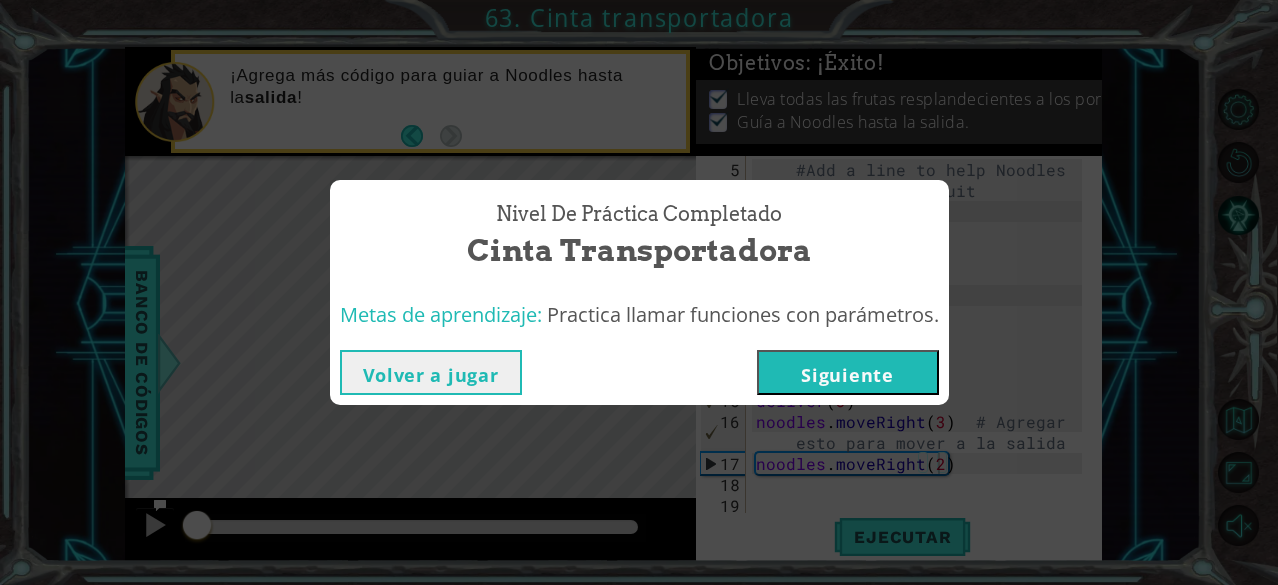 click on "Siguiente" at bounding box center (848, 372) 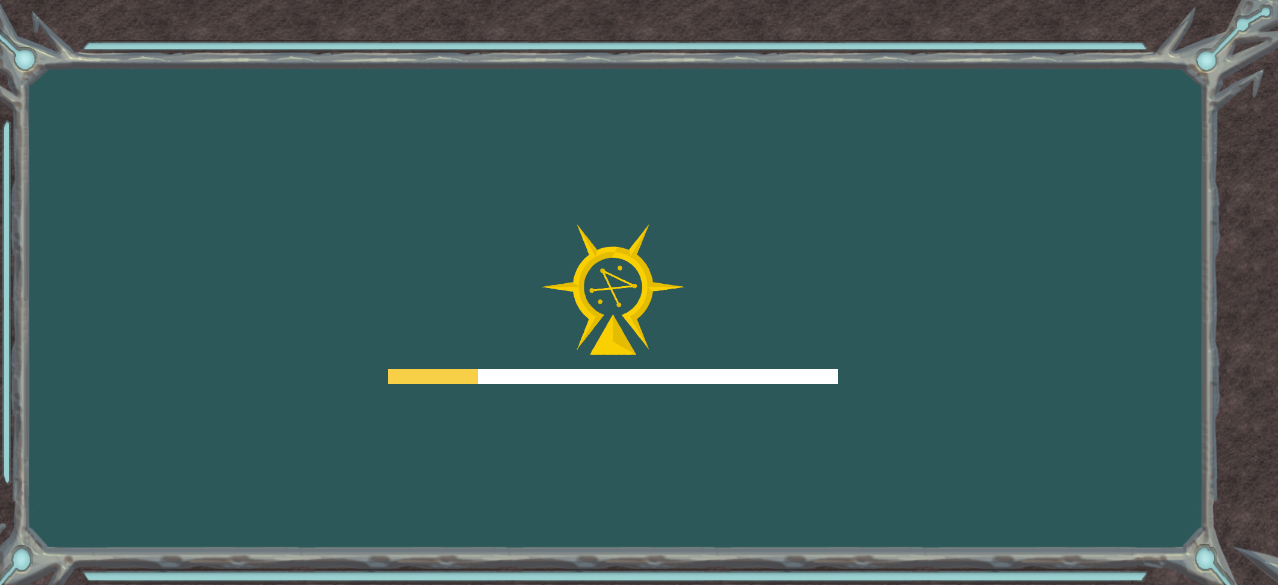 click on "Goals Error cargando del servidor Deberás unirte a un curso para jugar a este nivel. Volver a mis cursos ¡Pídele a tu docente que te asigne una licencia para que puedas continuar jugando CodeCombat! Volver a mis cursos Este nivel está bloqueado. Volver a mis cursos Solución × Continuar Omitir Instrucciones :                       63. Cinta transportadora       1 2 3 4 5 6 7 8 9 noodles.moveRight Toca enter     הההההההההההההההההההההההההההההההההההההההההההההההההההההההההההההההההההההההההההההההההההההההההההההההההההההההההההההההההההההההההההההההההההההההההההההההההההההההההההההההההההההההההההההההההההההההההההההההההההההההההההההההההההההההההההההההההההההההההההההההההההההההההההההההה" at bounding box center (639, 292) 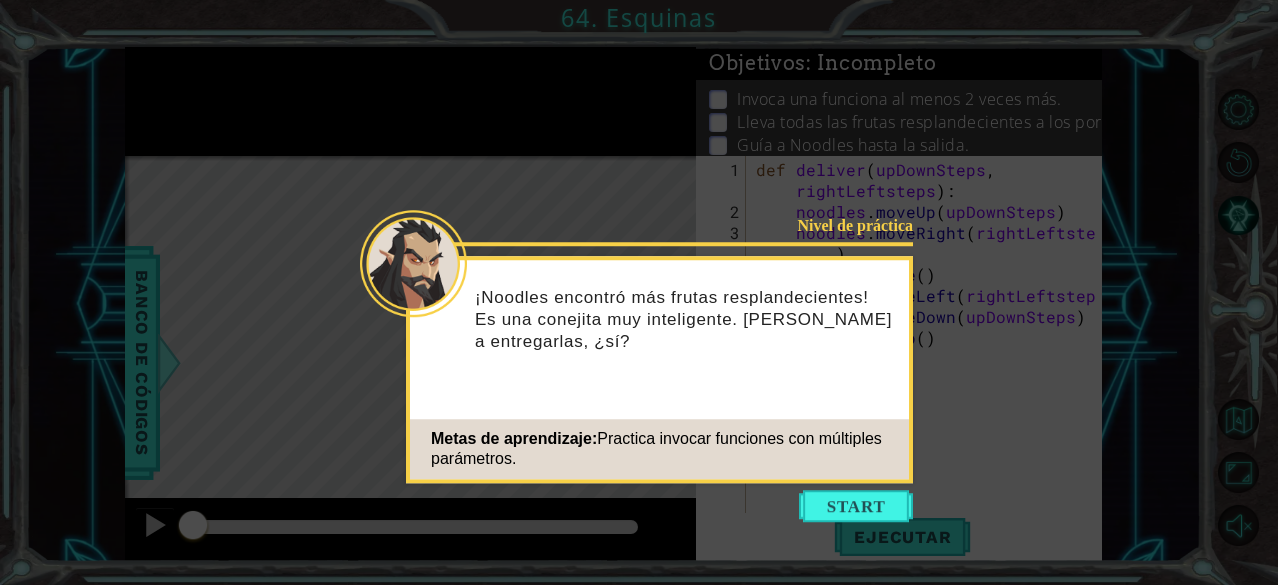 click 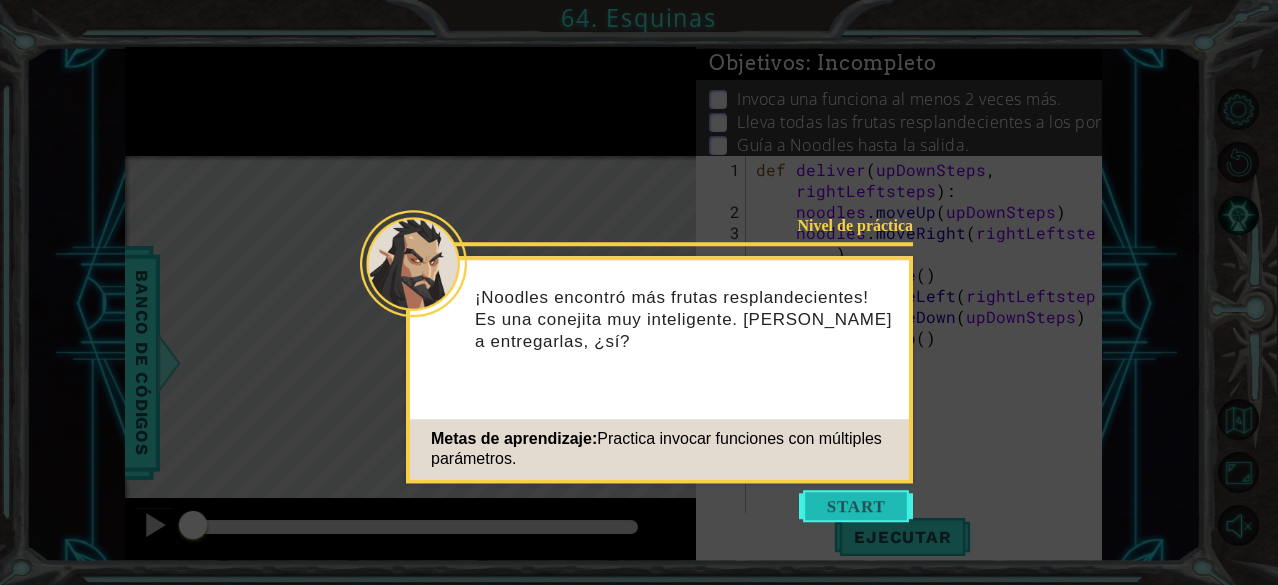 click at bounding box center (856, 506) 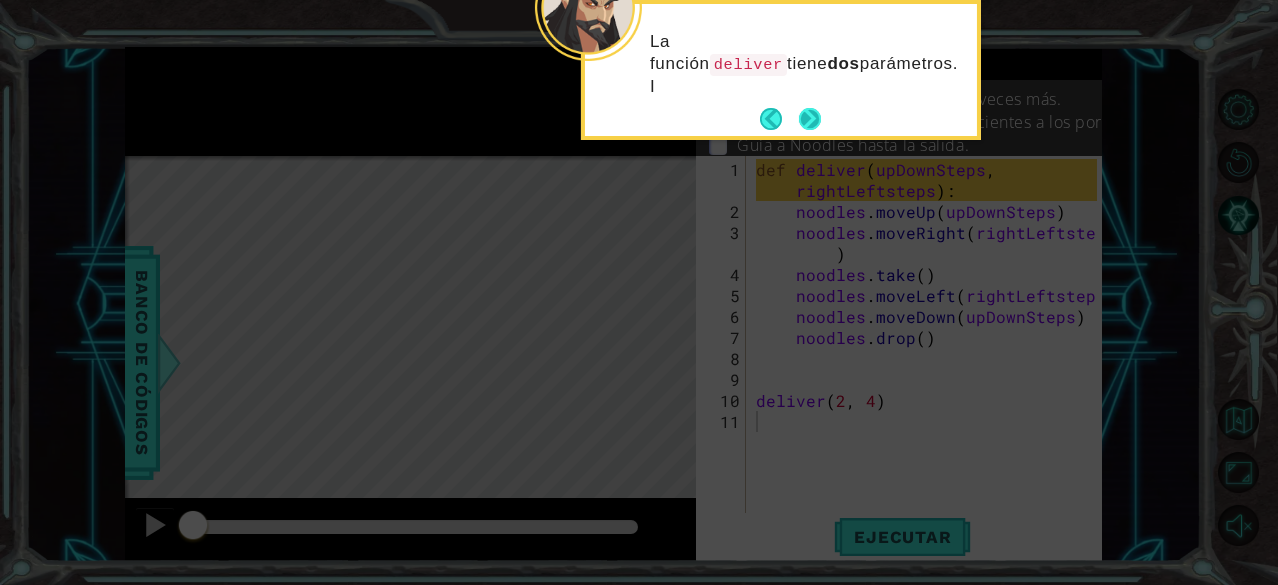 click at bounding box center (810, 119) 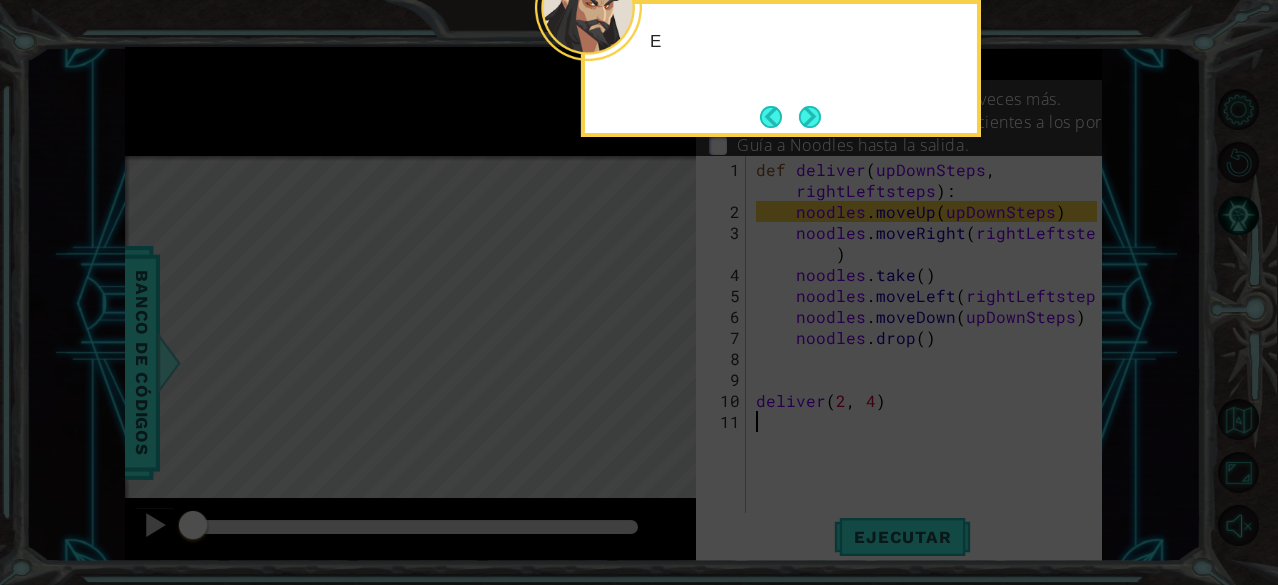 click at bounding box center (810, 117) 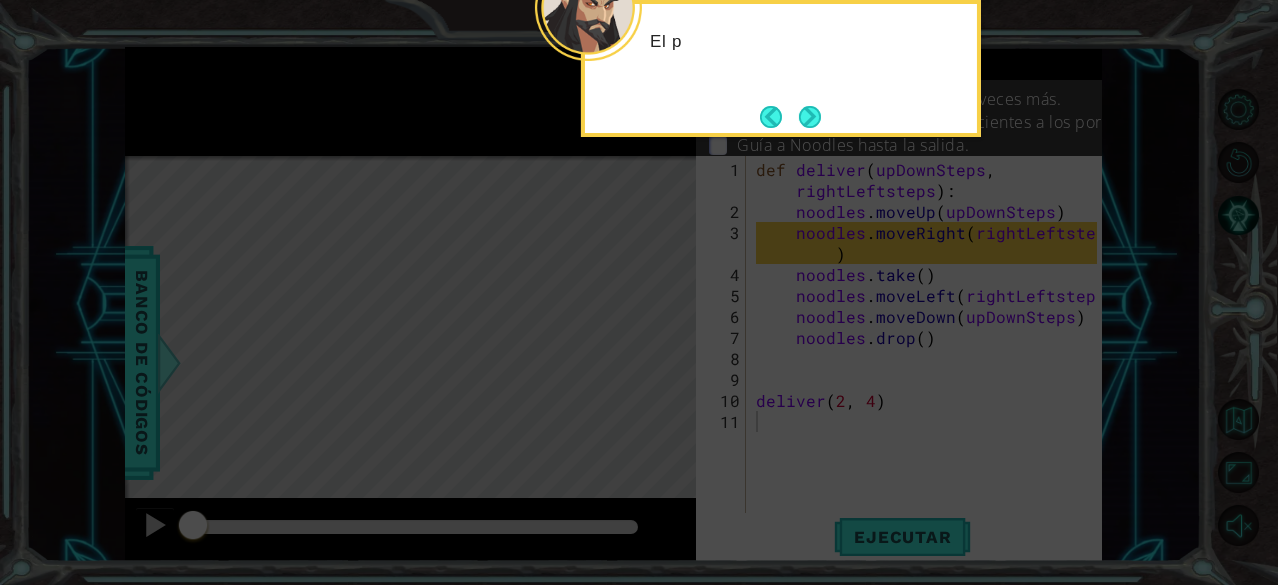 click at bounding box center (810, 117) 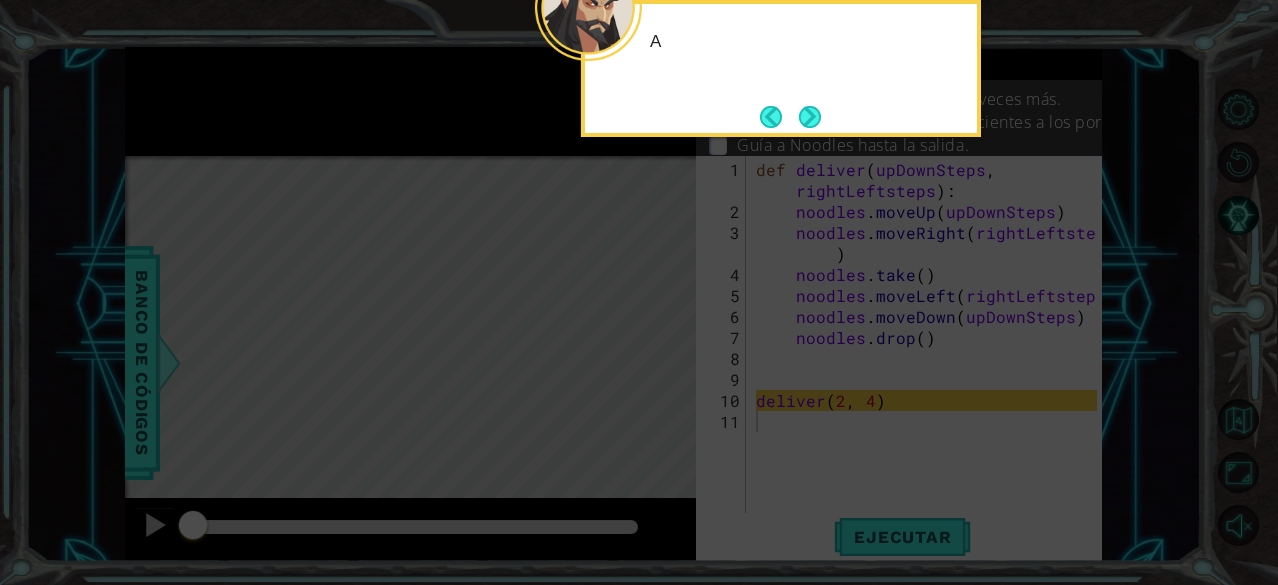 click at bounding box center (810, 117) 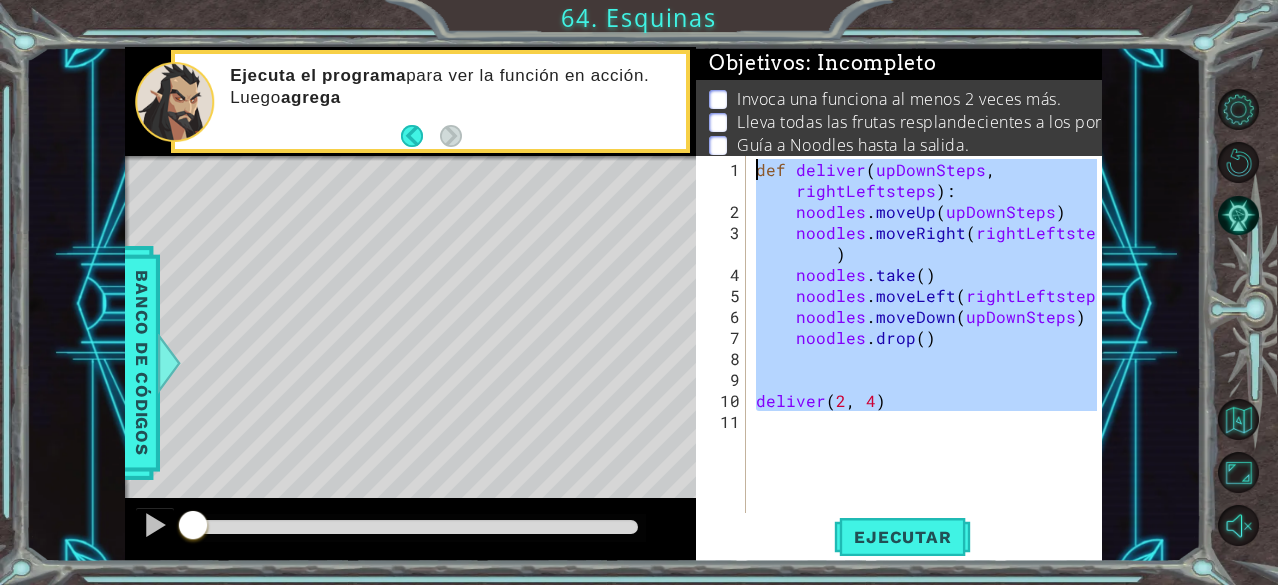 drag, startPoint x: 910, startPoint y: 425, endPoint x: 732, endPoint y: 99, distance: 371.42966 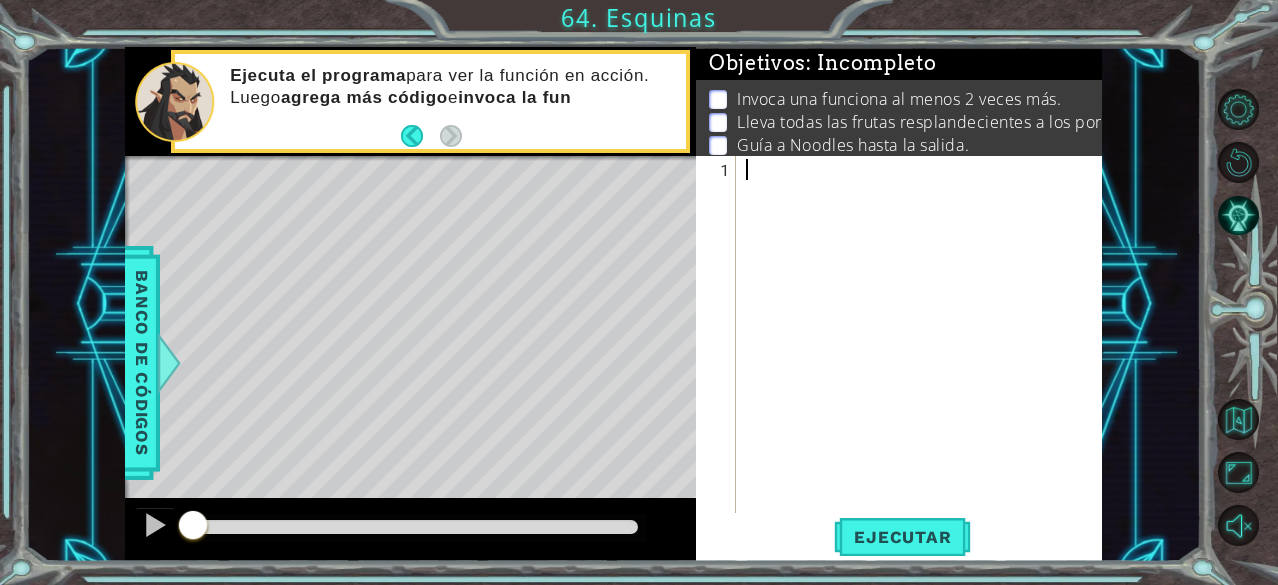 paste on "noodles.jumpRight(1)" 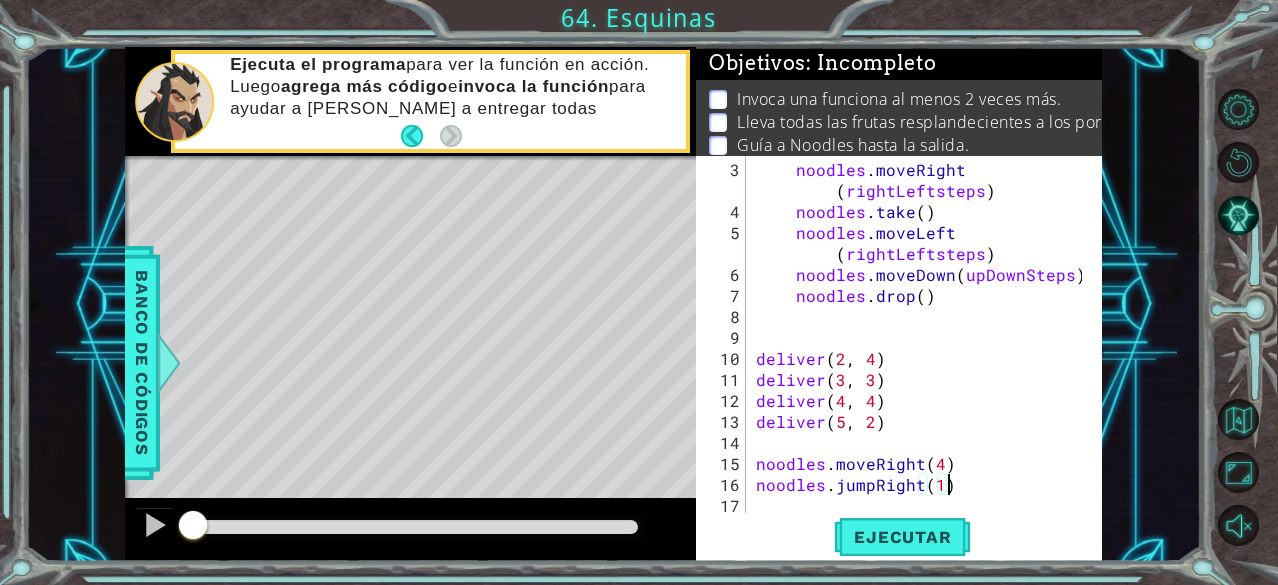 scroll, scrollTop: 62, scrollLeft: 0, axis: vertical 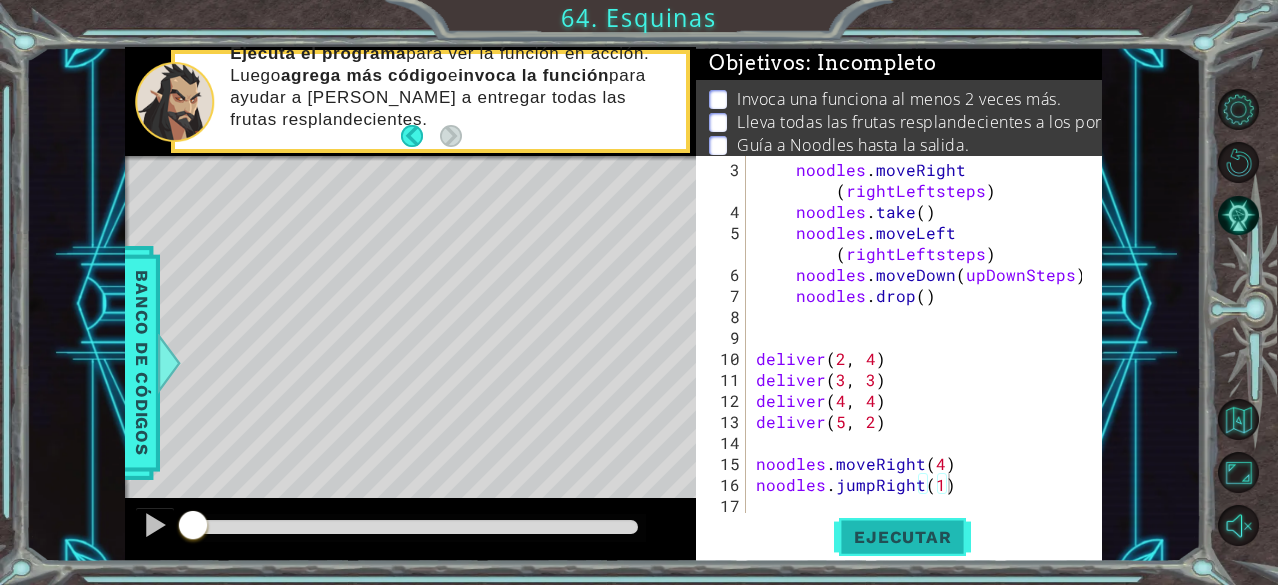click on "Ejecutar" at bounding box center [902, 537] 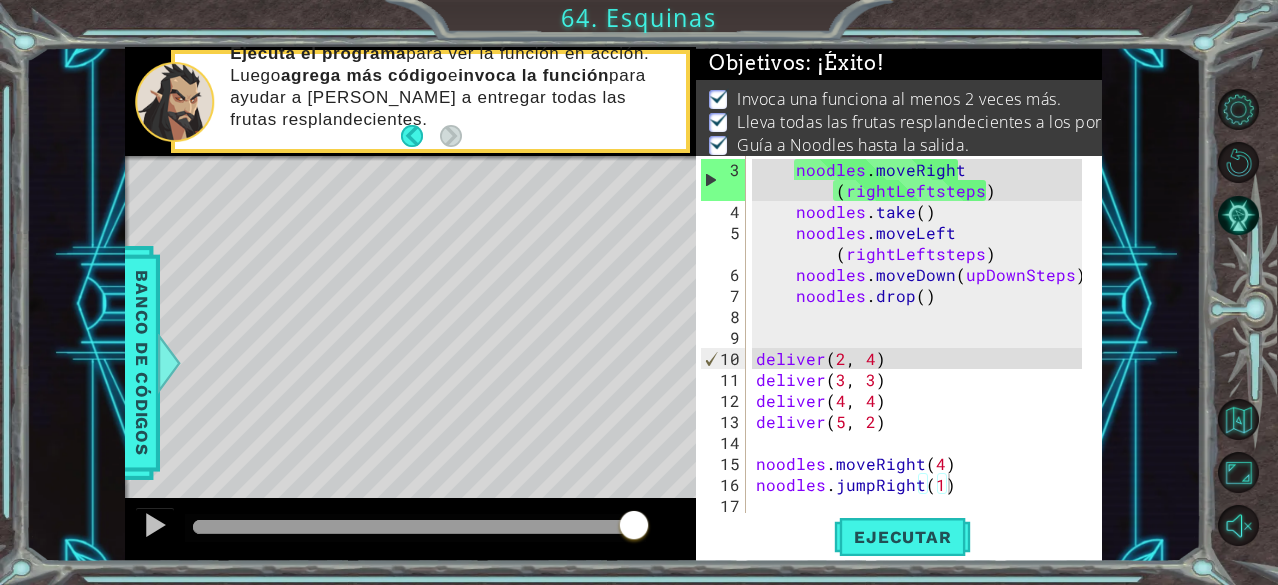 click on "1     הההההההההההההההההההההההההההההההההההההההההההההההההההההההההההההההההההההההההההההההההההההההההההההההההההההההההההההההההההההההההההההההההההההההההההההההההההההההההההההההההההההההההההההההההההההההההההההההההההההההההההההההההההההההההההההההההההההההההההההההההההההההההההההההה XXXXXXXXXXXXXXXXXXXXXXXXXXXXXXXXXXXXXXXXXXXXXXXXXXXXXXXXXXXXXXXXXXXXXXXXXXXXXXXXXXXXXXXXXXXXXXXXXXXXXXXXXXXXXXXXXXXXXXXXXXXXXXXXXXXXXXXXXXXXXXXXXXXXXXXXXXXXXXXXXXXXXXXXXXXXXXXXXXXXXXXXXXXXXXXXXXXXXXXXXXXXXXXXXXXXXXXXXXXXXXXXXXXXXXXXXXXXXXXXXXXXXXXXXXXXXXXX Solución × Objetivos : ¡Éxito!       Invoca una funciona al menos 2 veces más.
Lleva todas las frutas resplandecientes a los portales.
Guía a Noodles hasta la salida.
noodles.jumpRight(1) 3 4 5 6 7 8 9 10 11 12 13 14 15 16" at bounding box center [639, 292] 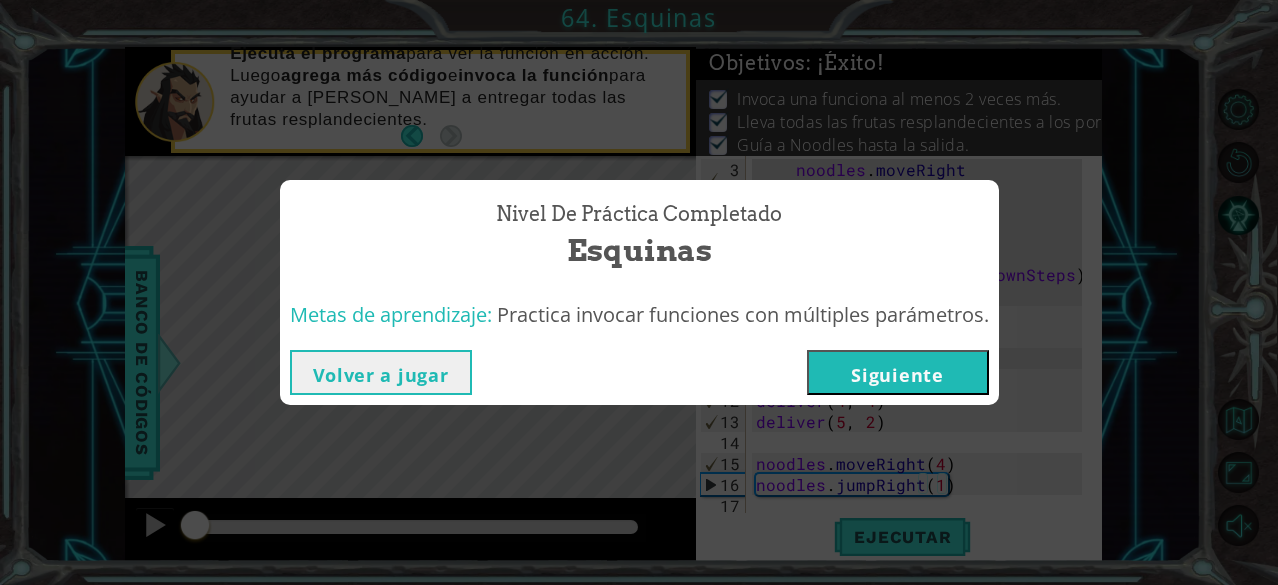 click on "Siguiente" at bounding box center [898, 372] 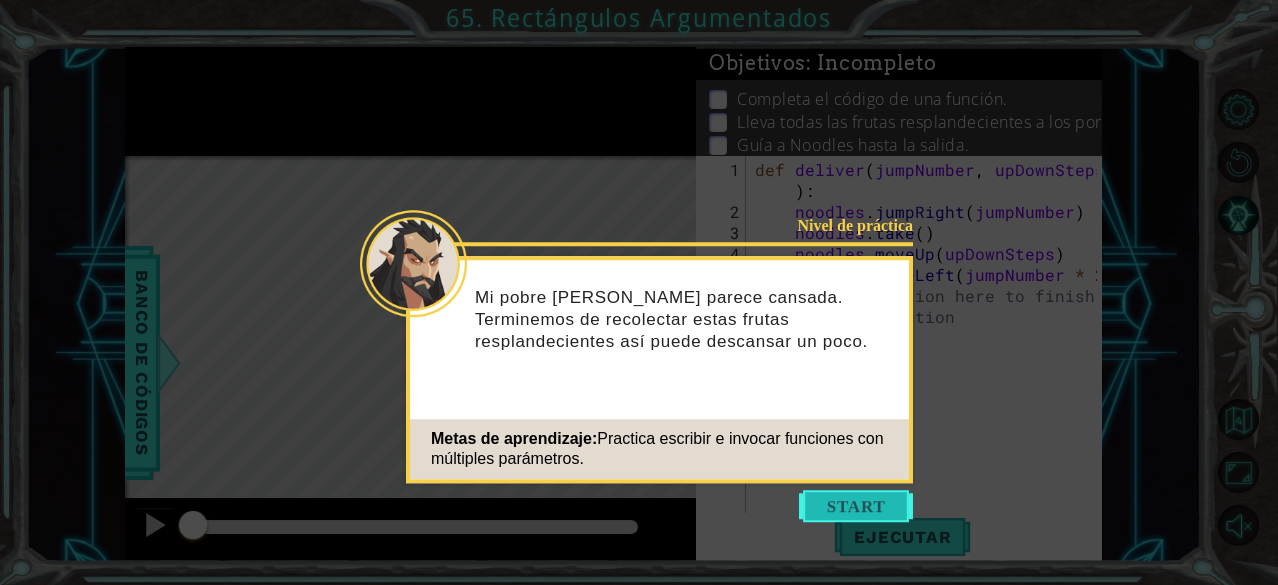 click at bounding box center (856, 506) 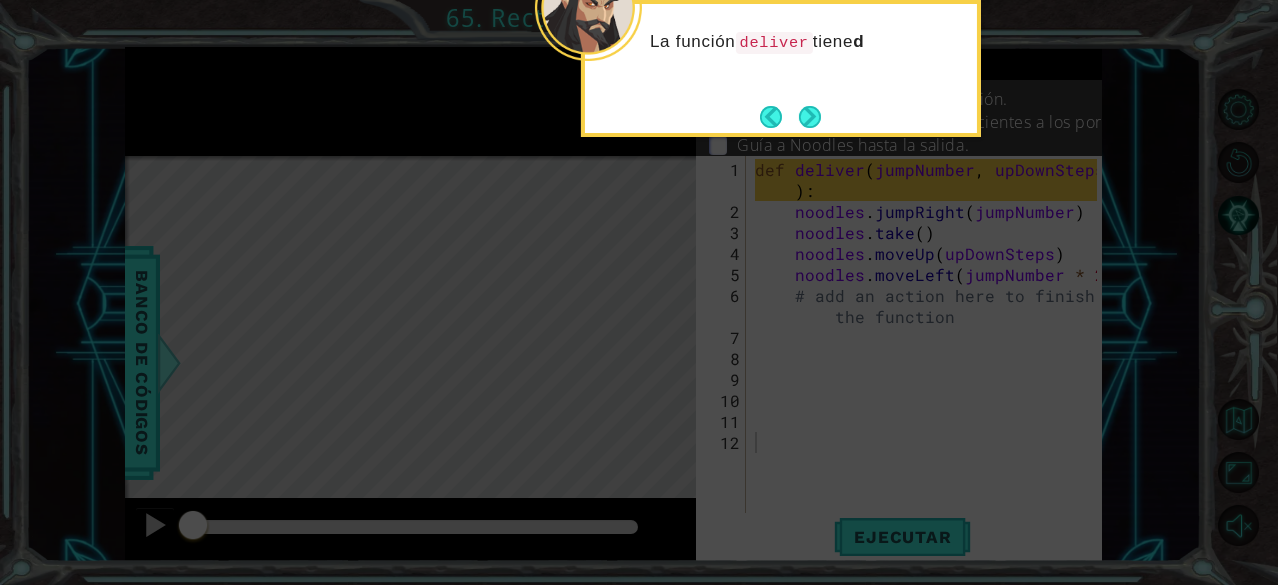 click on "La función  deliver  tiene  d" at bounding box center [781, 68] 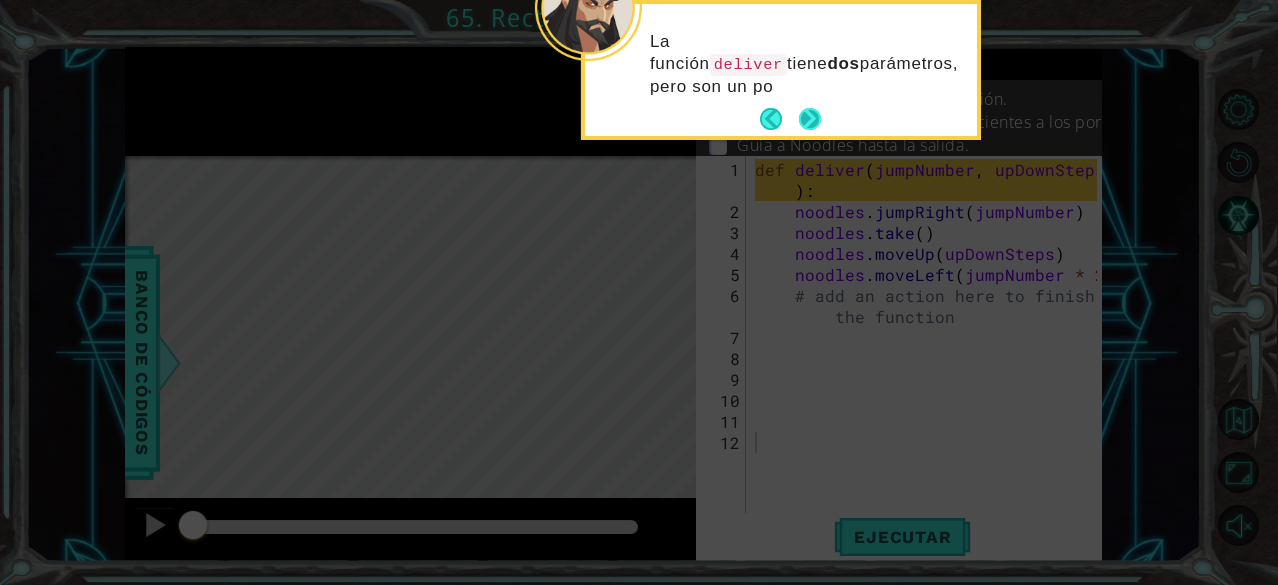 click at bounding box center [810, 119] 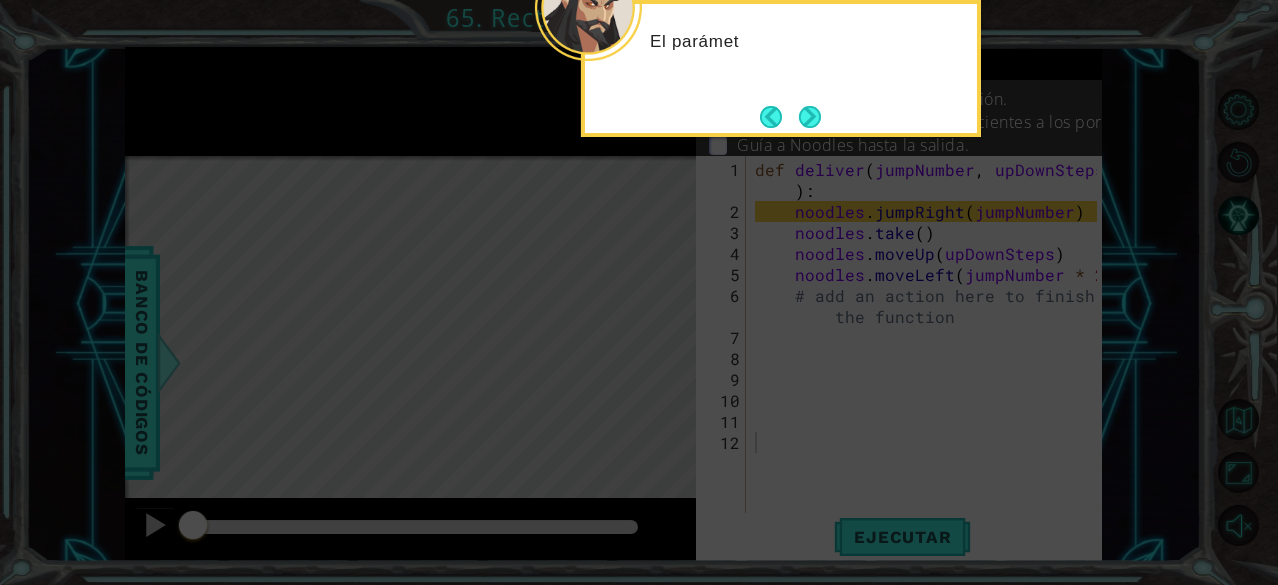 click at bounding box center [810, 117] 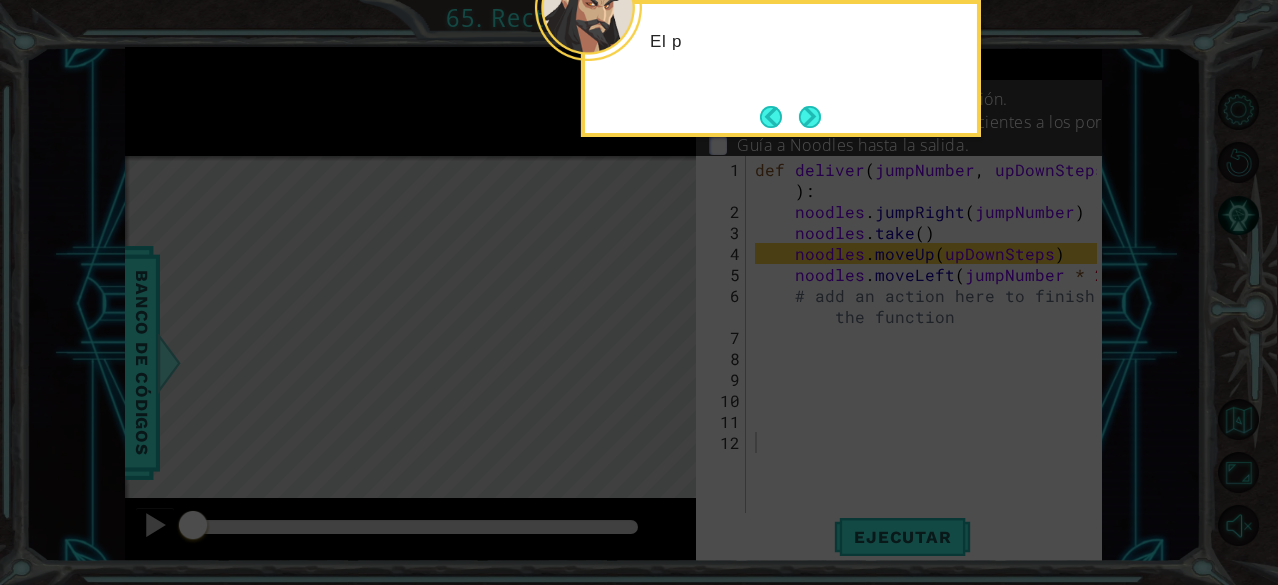 click at bounding box center (810, 117) 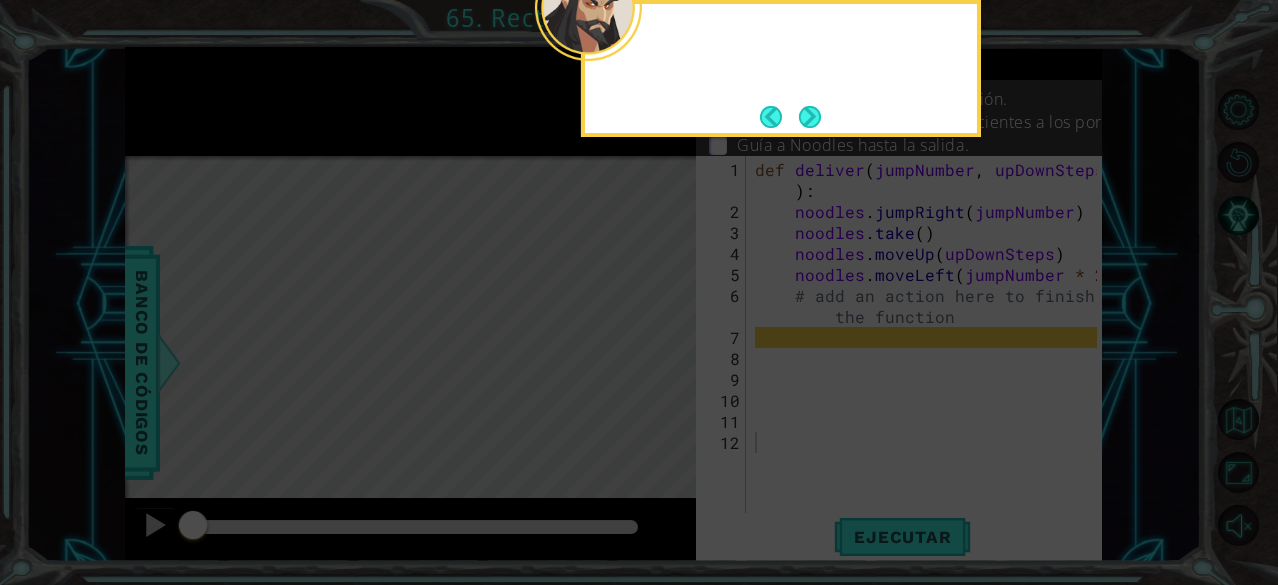 click at bounding box center (810, 116) 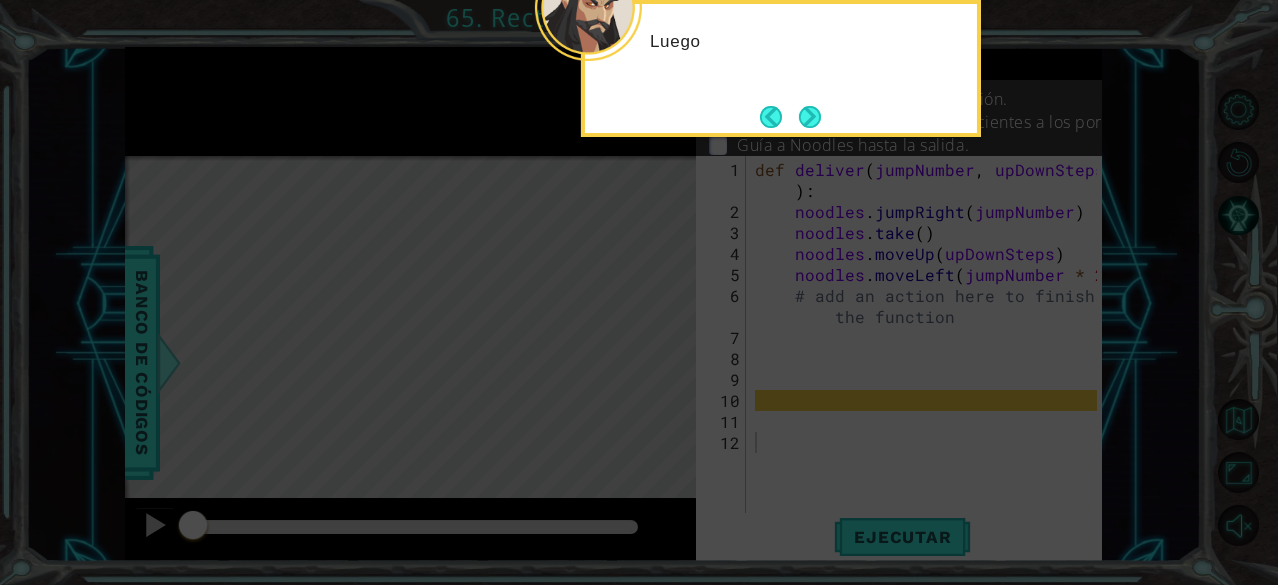 click at bounding box center [810, 117] 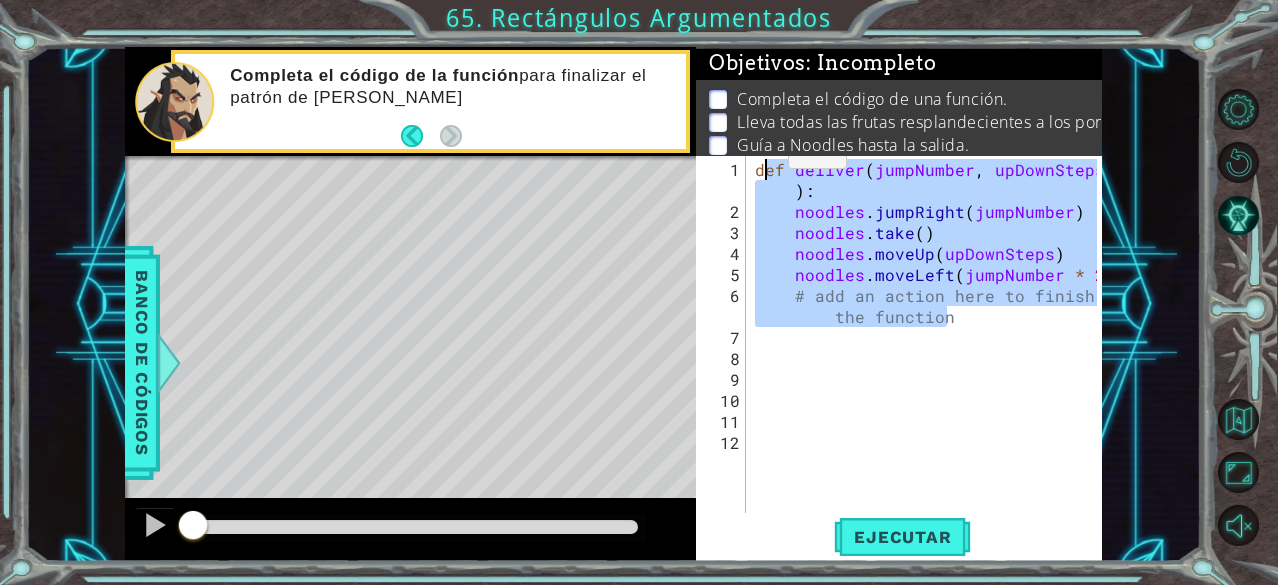 drag, startPoint x: 963, startPoint y: 318, endPoint x: 750, endPoint y: 149, distance: 271.90073 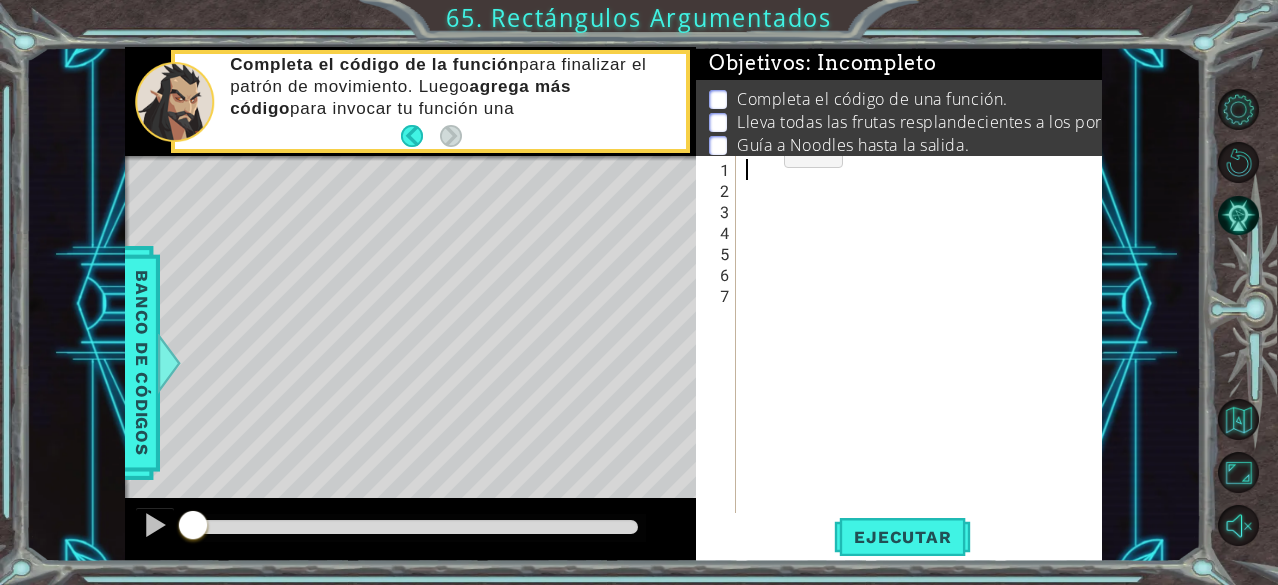 paste on "noodles.moveUp(5)" 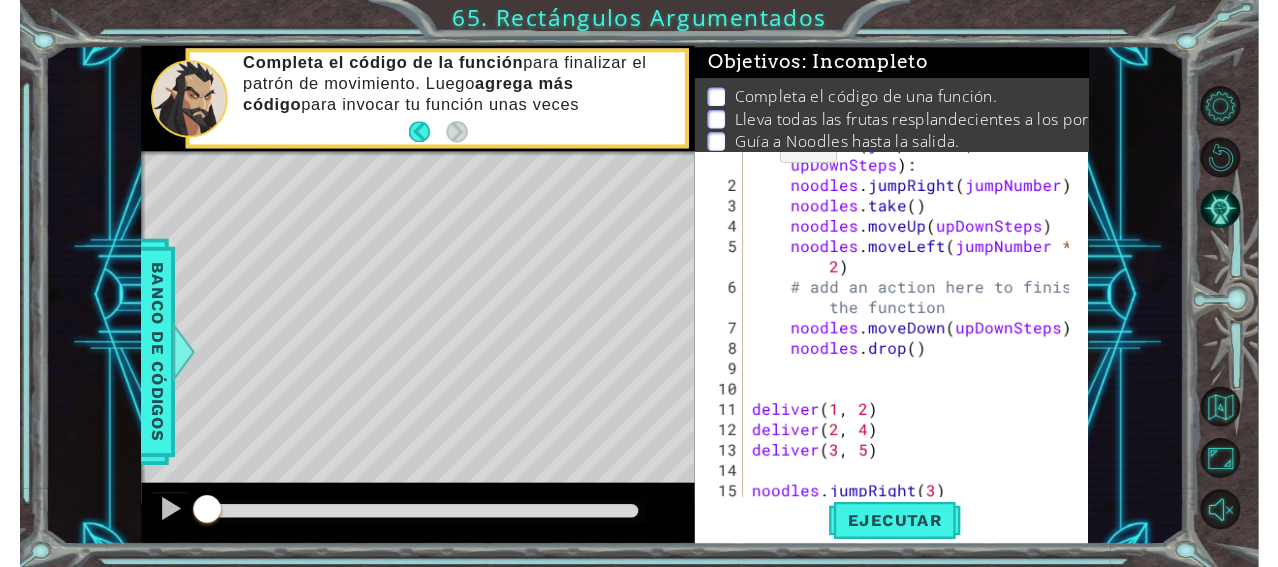 scroll, scrollTop: 21, scrollLeft: 0, axis: vertical 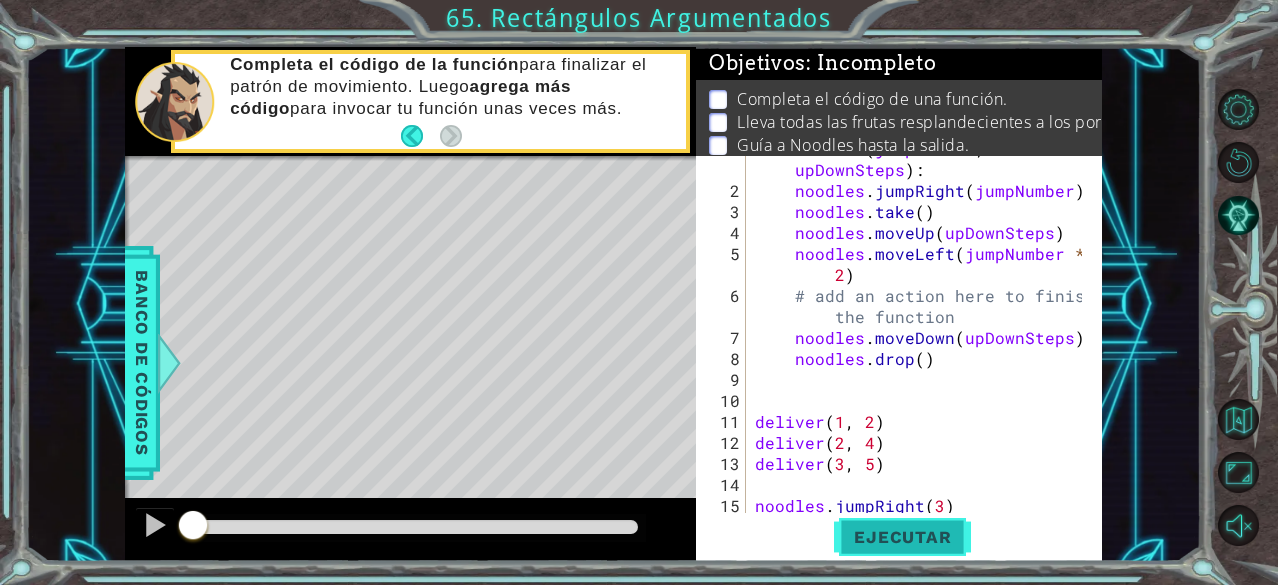 click on "Ejecutar" at bounding box center (902, 537) 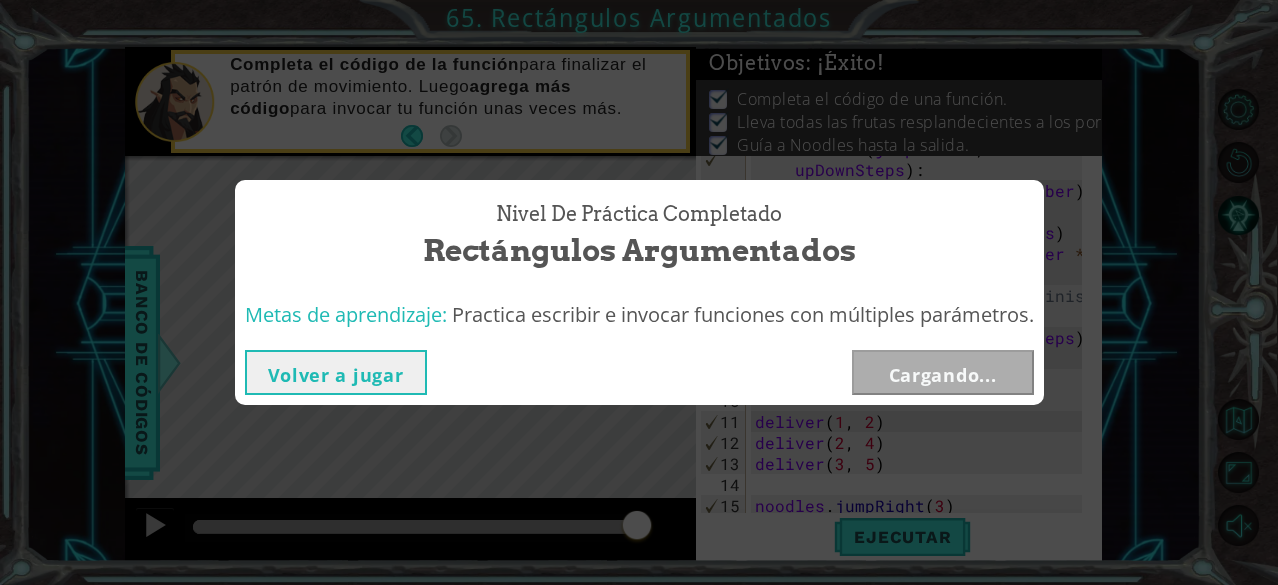 click on "1     הההההההההההההההההההההההההההההההההההההההההההההההההההההההההההההההההההההההההההההההההההההההההההההההההההההההההההההההההההההההההההההההההההההההההההההההההההההההההההההההההההההההההההההההההההההההההההההההההההההההההההההההההההההההההההההההההההההההההההההההההההההההההההההההה XXXXXXXXXXXXXXXXXXXXXXXXXXXXXXXXXXXXXXXXXXXXXXXXXXXXXXXXXXXXXXXXXXXXXXXXXXXXXXXXXXXXXXXXXXXXXXXXXXXXXXXXXXXXXXXXXXXXXXXXXXXXXXXXXXXXXXXXXXXXXXXXXXXXXXXXXXXXXXXXXXXXXXXXXXXXXXXXXXXXXXXXXXXXXXXXXXXXXXXXXXXXXXXXXXXXXXXXXXXXXXXXXXXXXXXXXXXXXXXXXXXXXXXXXXXXXXXX Solución × Objetivos : ¡Éxito!       Completa el código de una función.
Lleva todas las frutas resplandecientes a los portales.
Guía a Noodles hasta la salida.
noodles.moveUp(5) 1 2 3 4 5 6 7 8 9 10 11 12 13 14 15 16 17" at bounding box center (639, 292) 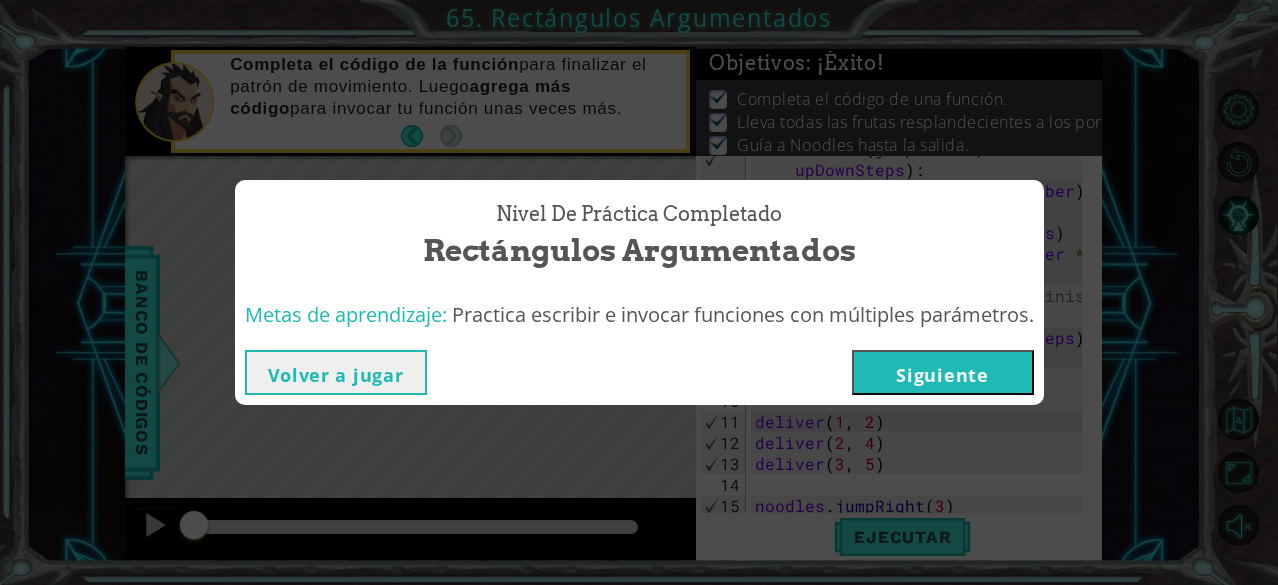 click on "Siguiente" at bounding box center [943, 372] 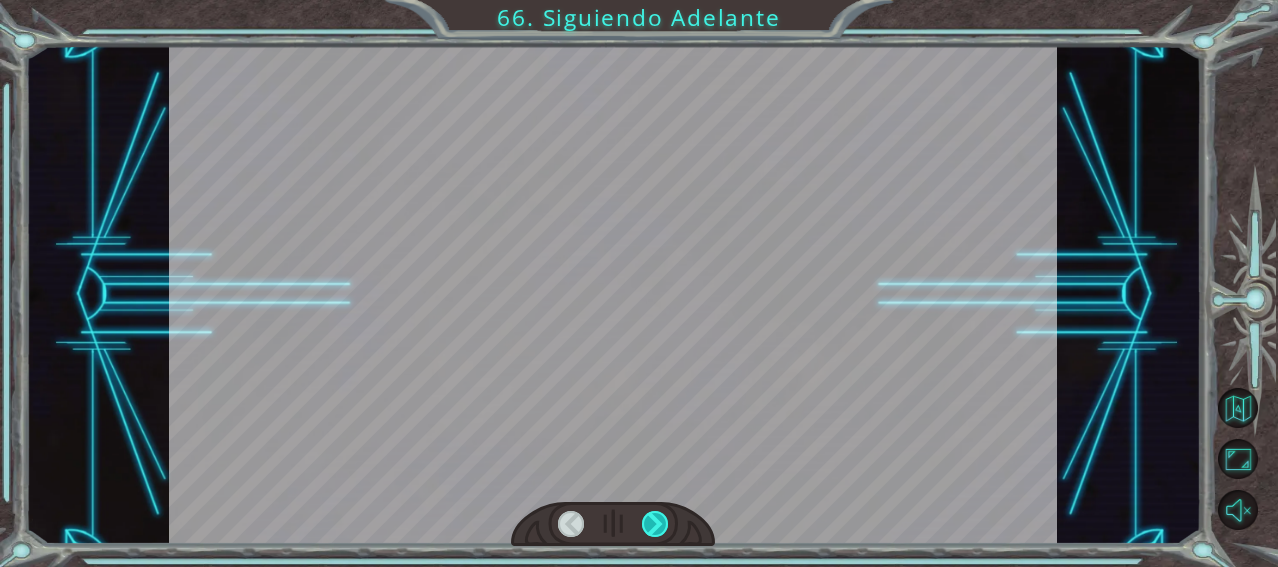 click at bounding box center [655, 524] 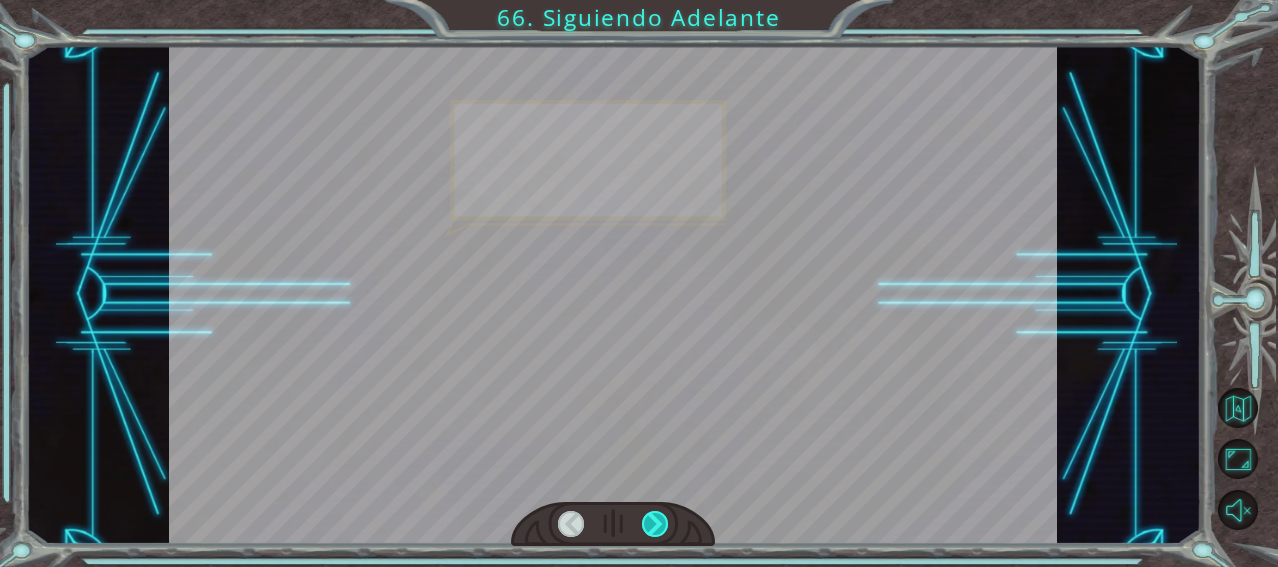 click at bounding box center (655, 524) 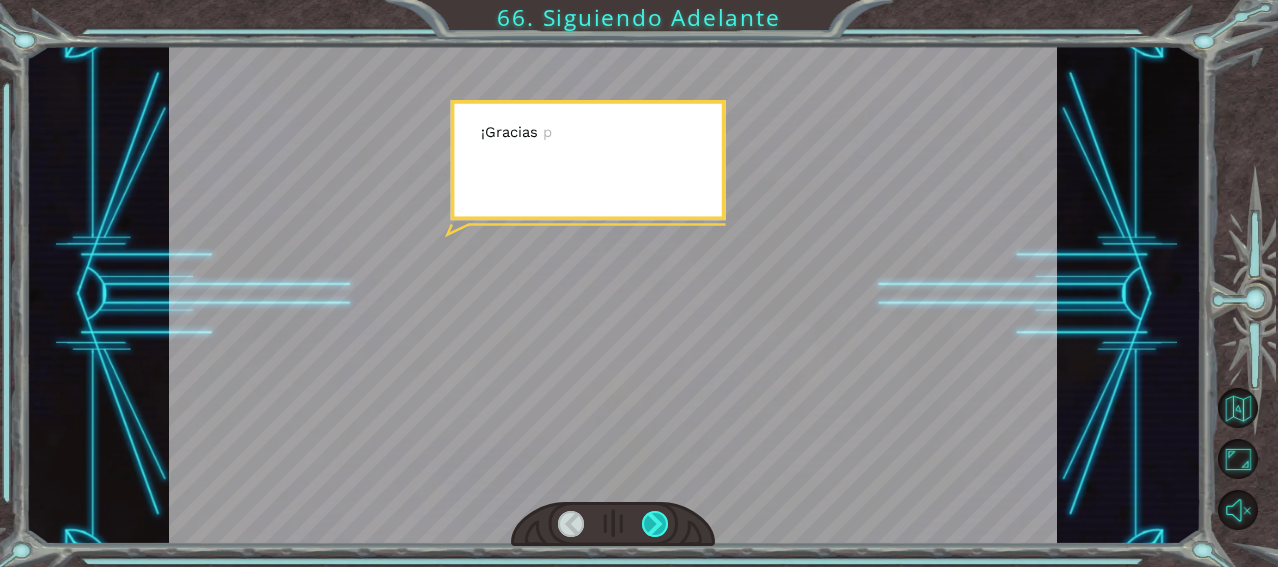 click at bounding box center (655, 524) 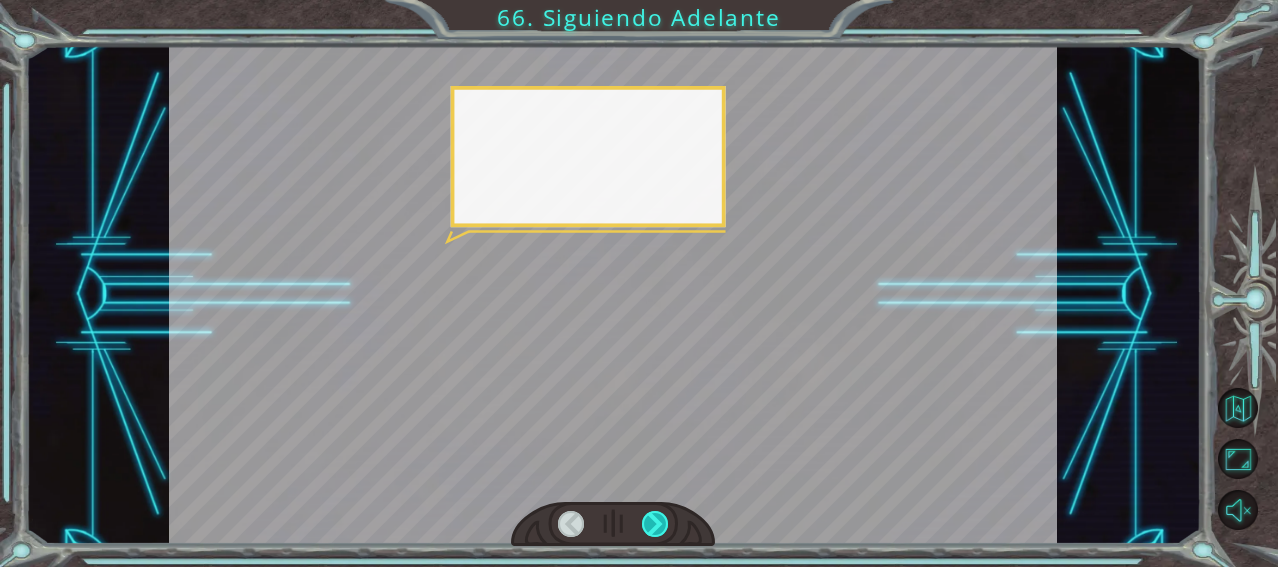 click at bounding box center (655, 524) 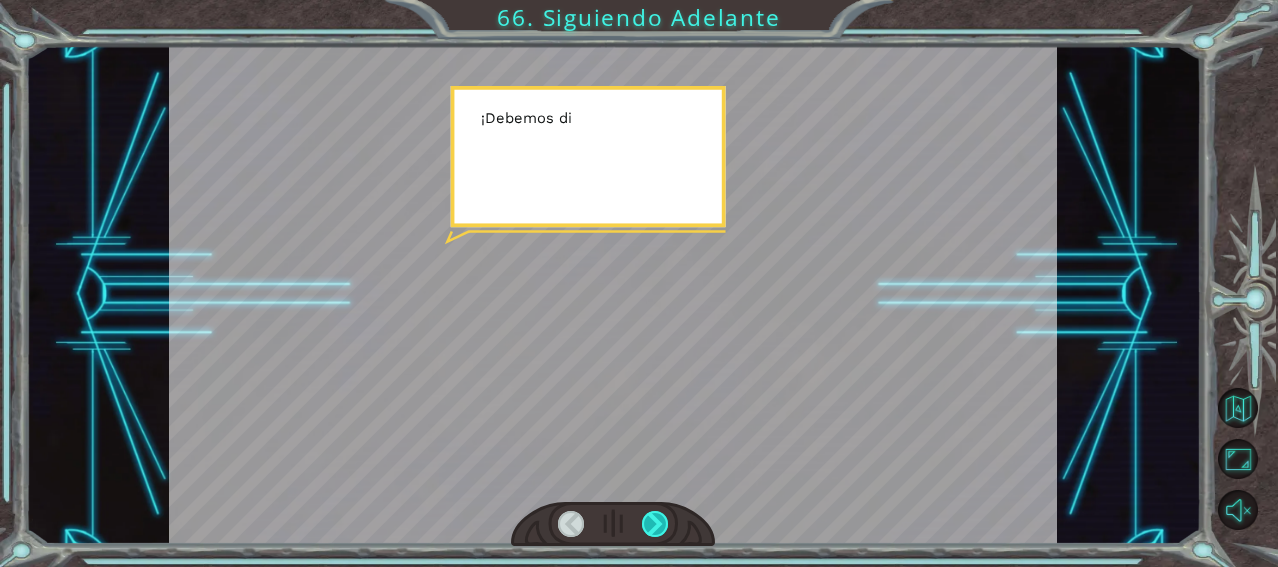 click at bounding box center (655, 524) 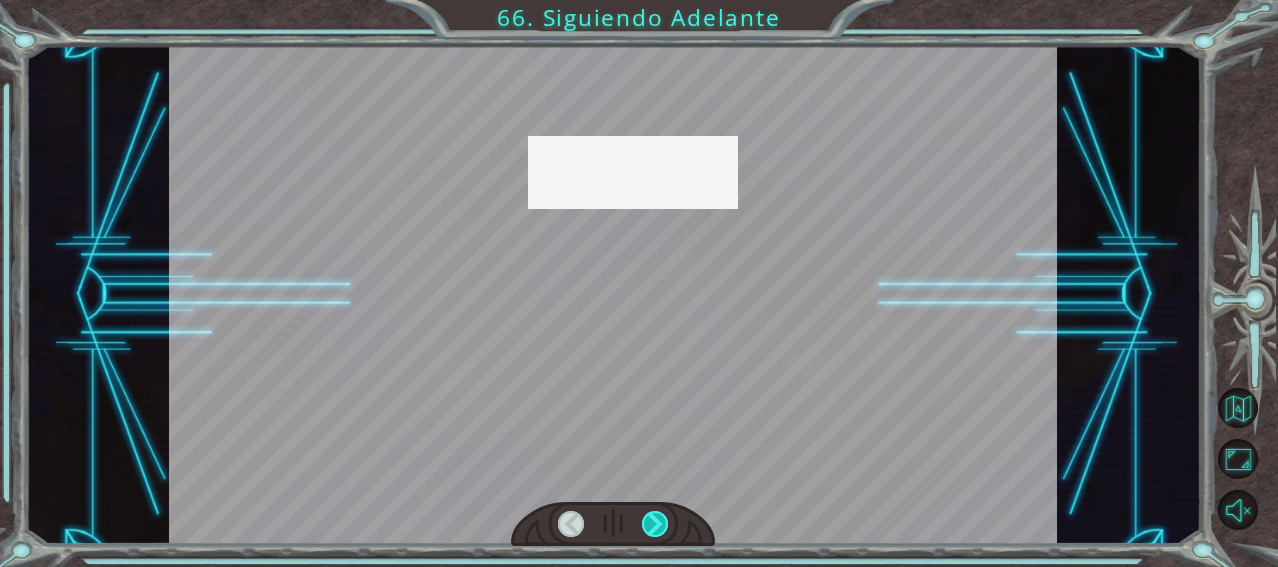 click at bounding box center [655, 524] 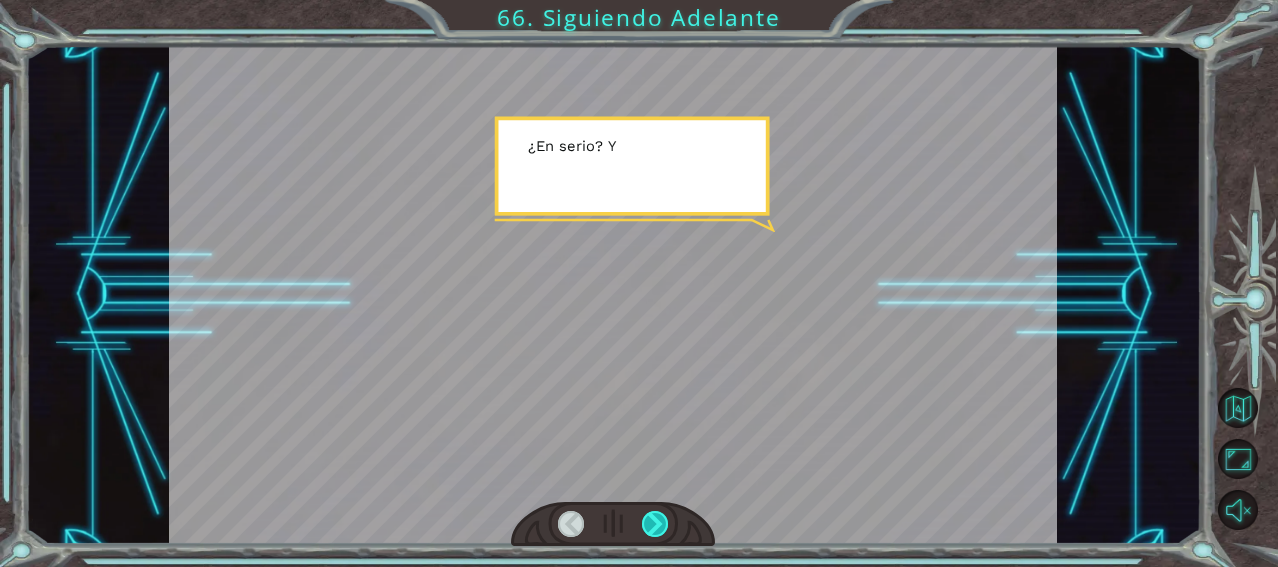 click at bounding box center [655, 524] 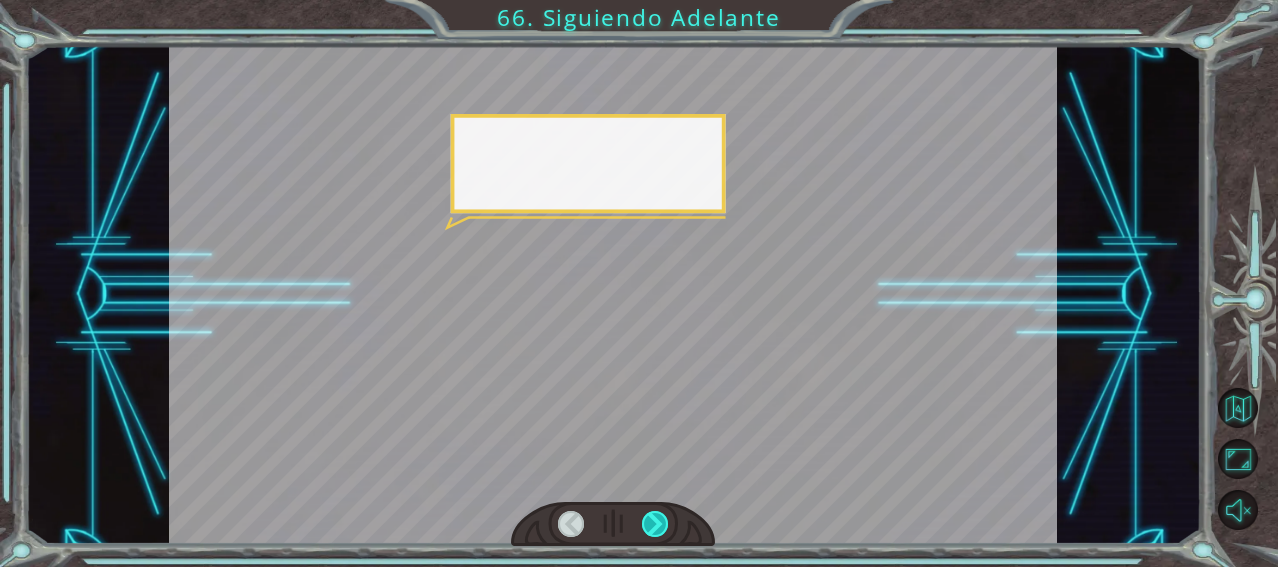click at bounding box center [655, 524] 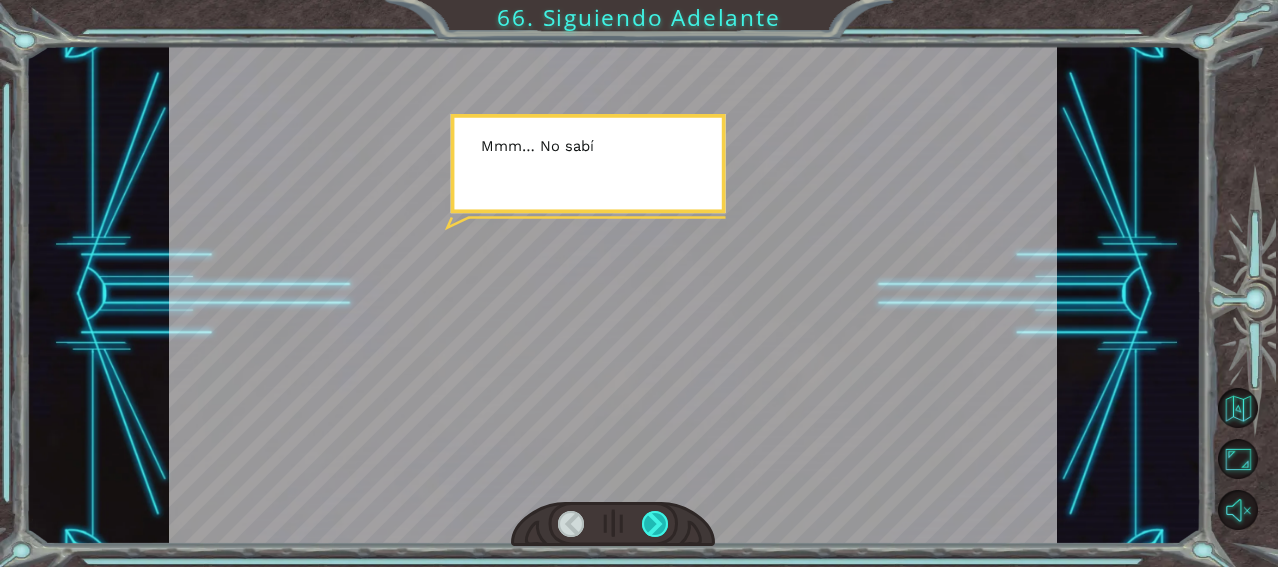 click at bounding box center [655, 524] 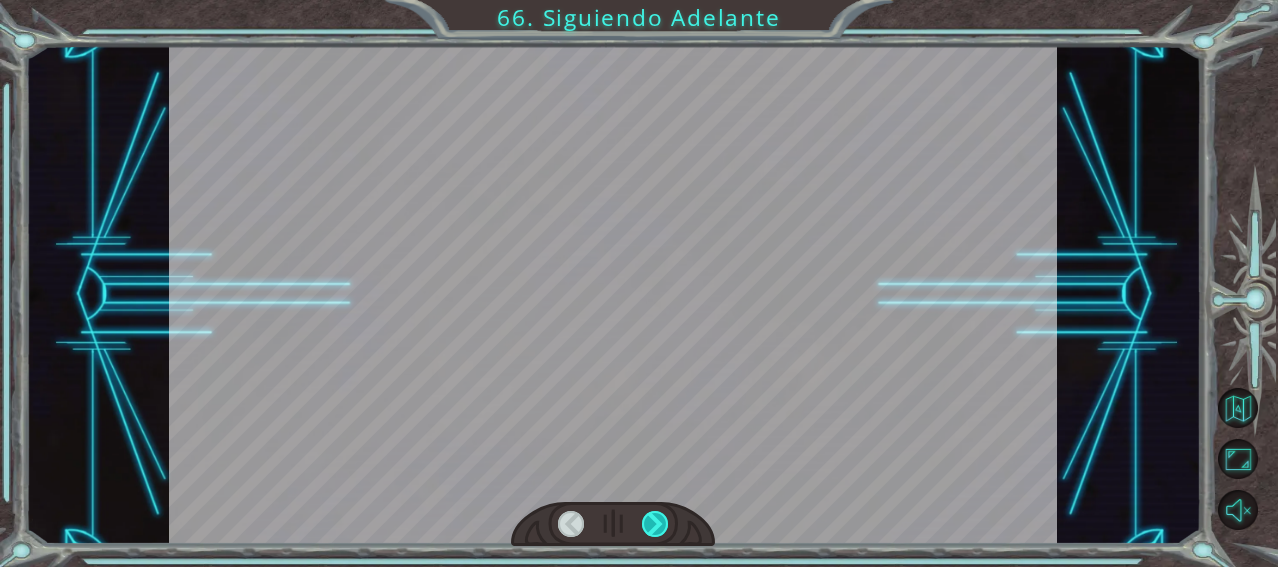 click at bounding box center [655, 524] 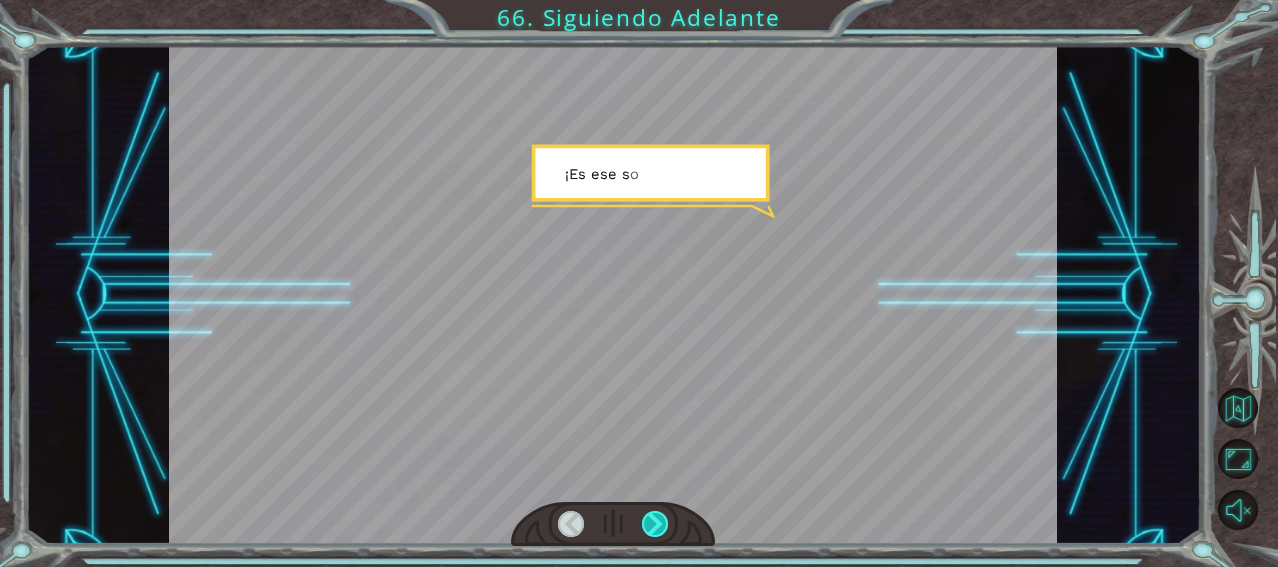 click at bounding box center (655, 524) 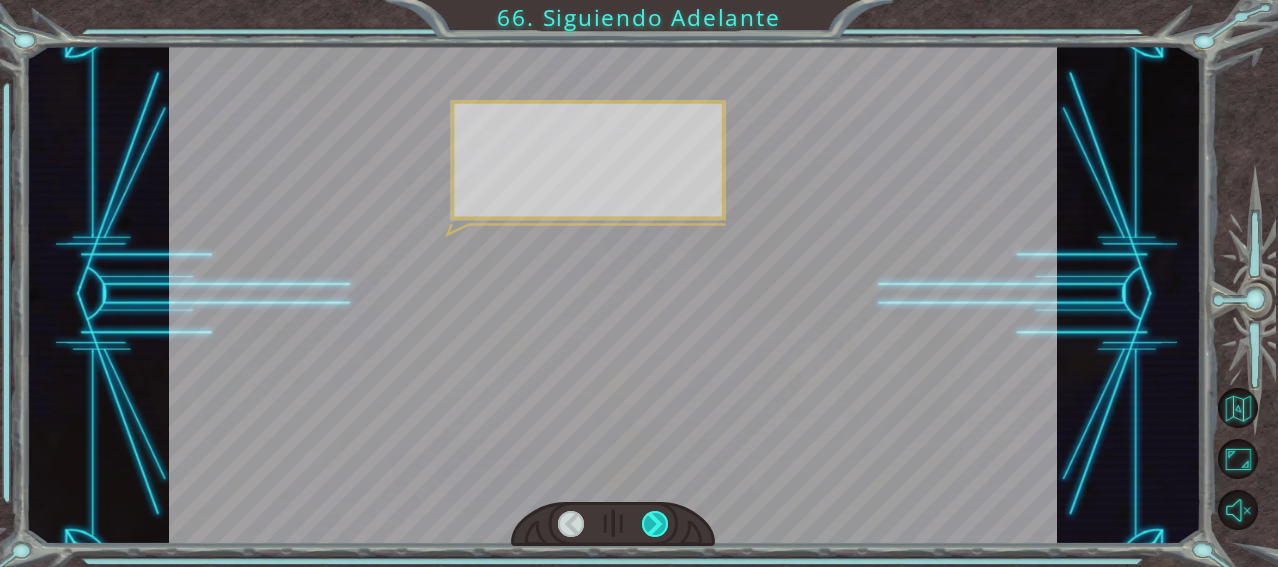 click at bounding box center [655, 524] 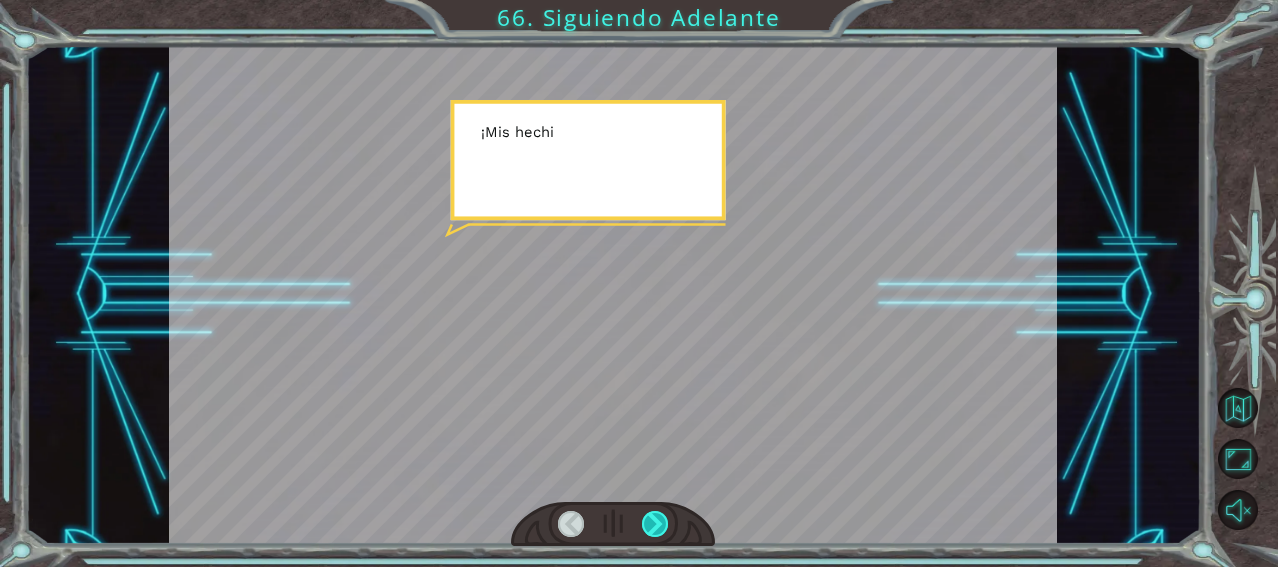 click at bounding box center (655, 524) 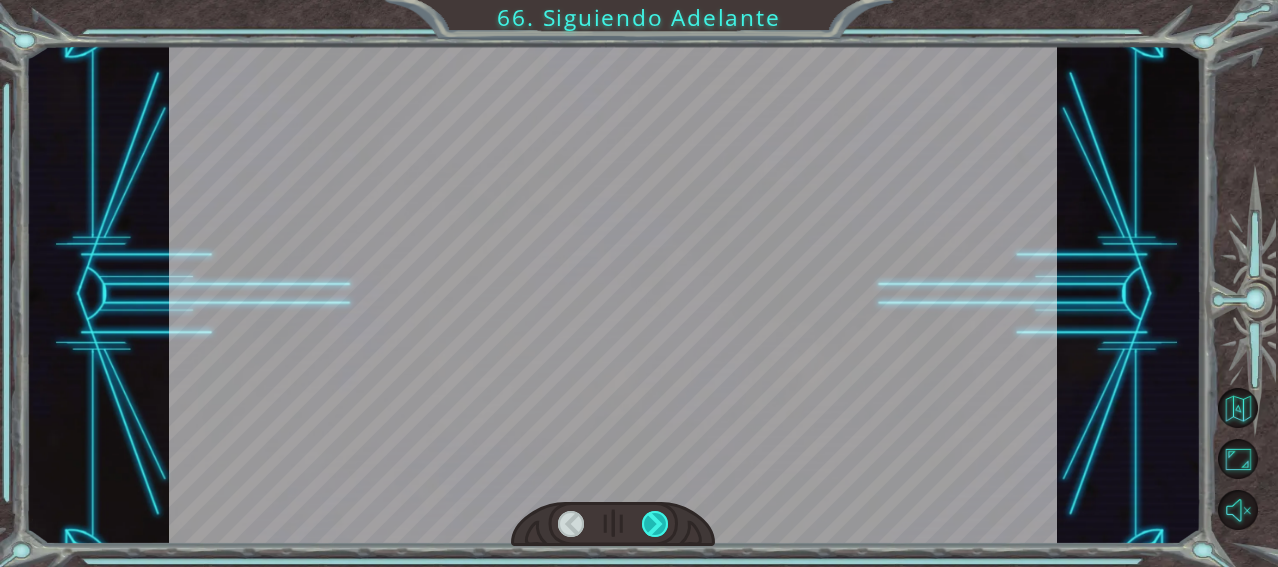 click at bounding box center (655, 524) 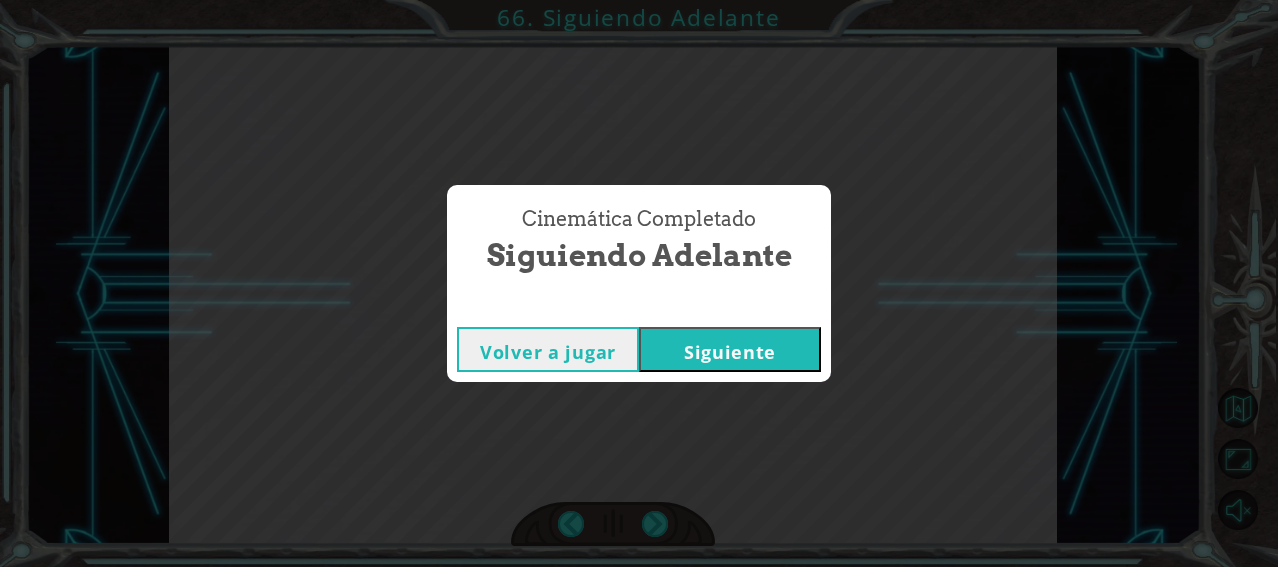 click on "Siguiente" at bounding box center (730, 349) 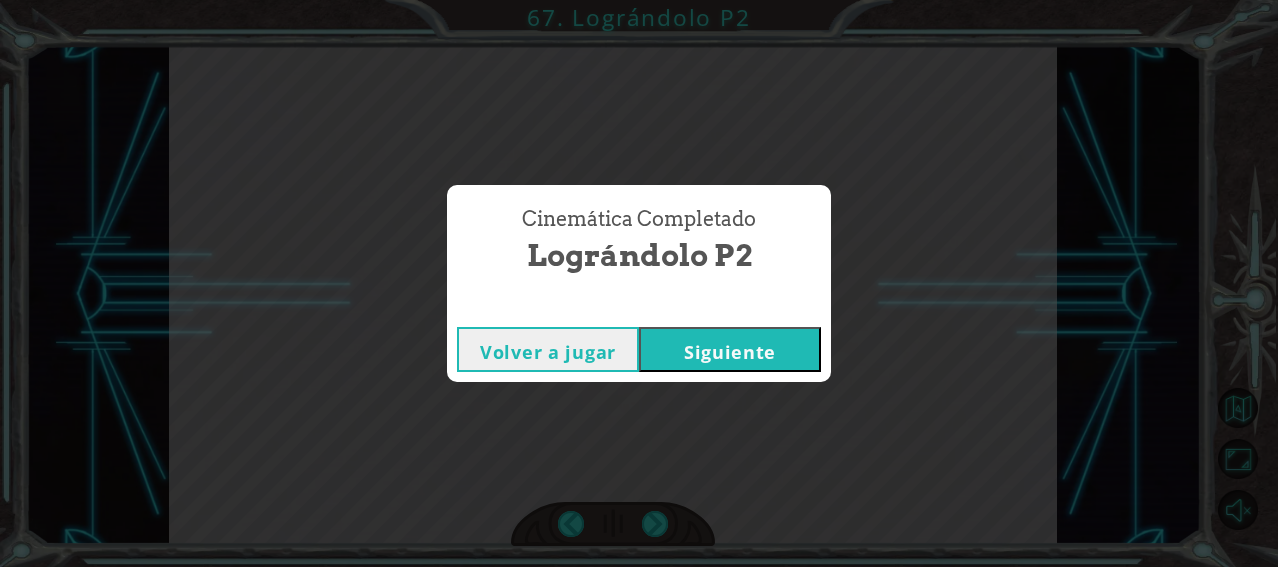 click on "Siguiente" at bounding box center (730, 349) 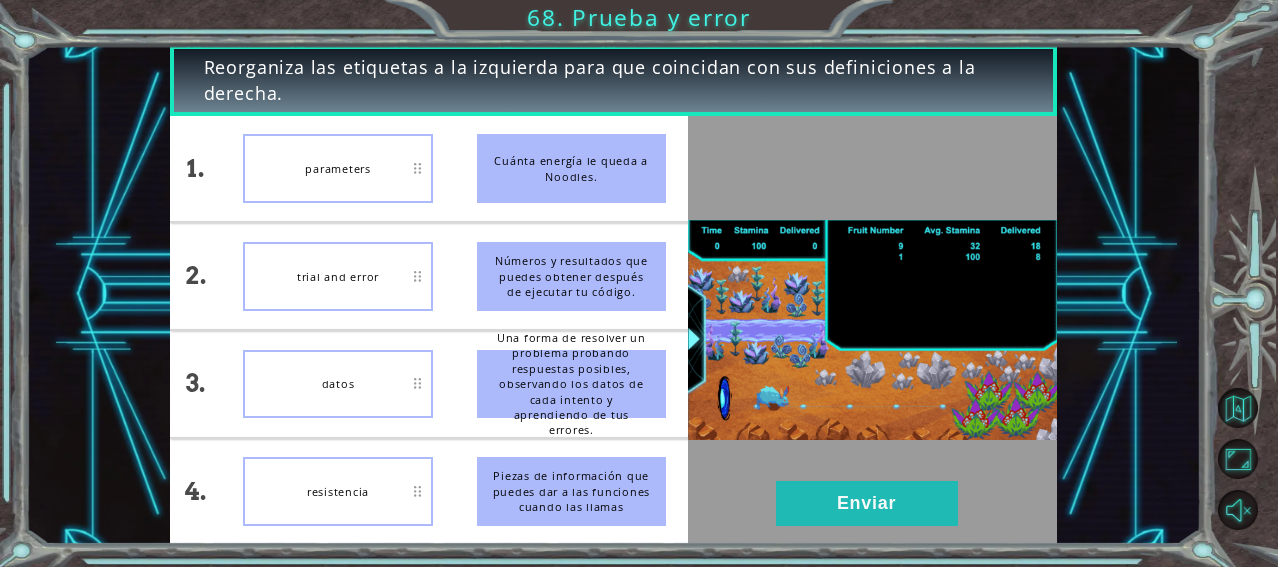 type 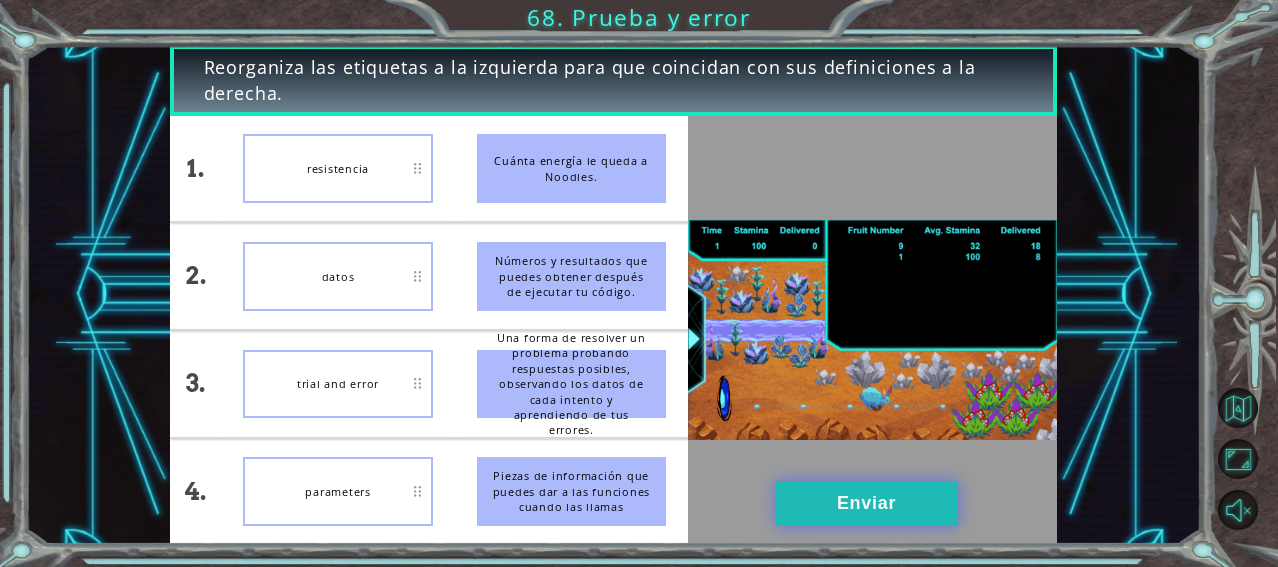 click on "Enviar" at bounding box center (867, 503) 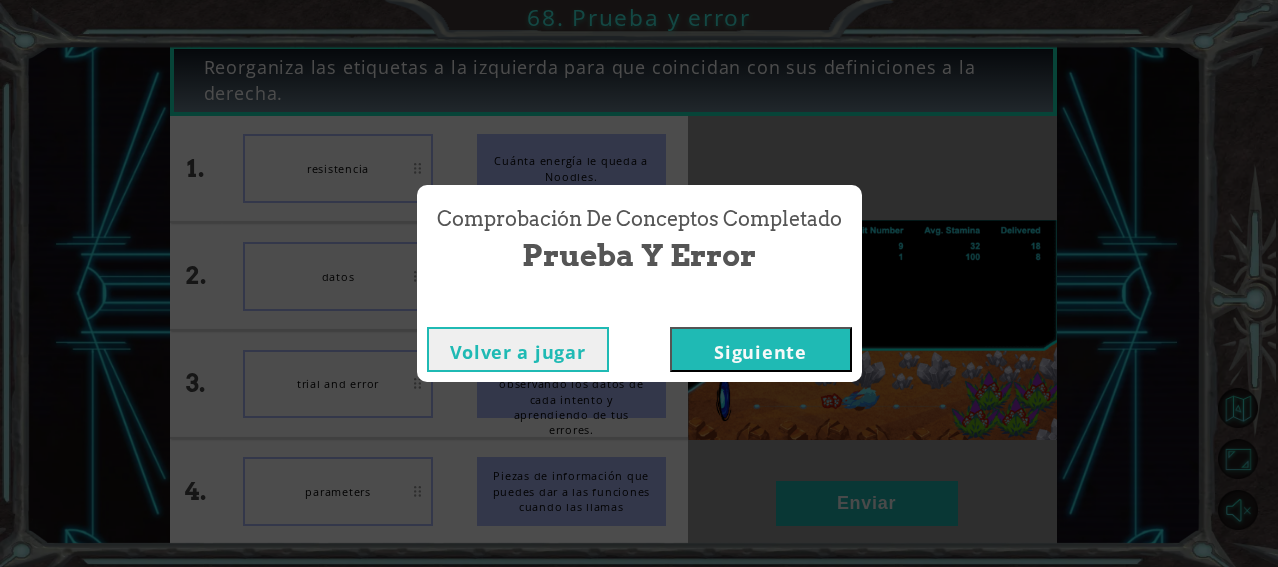 click on "Siguiente" at bounding box center (761, 349) 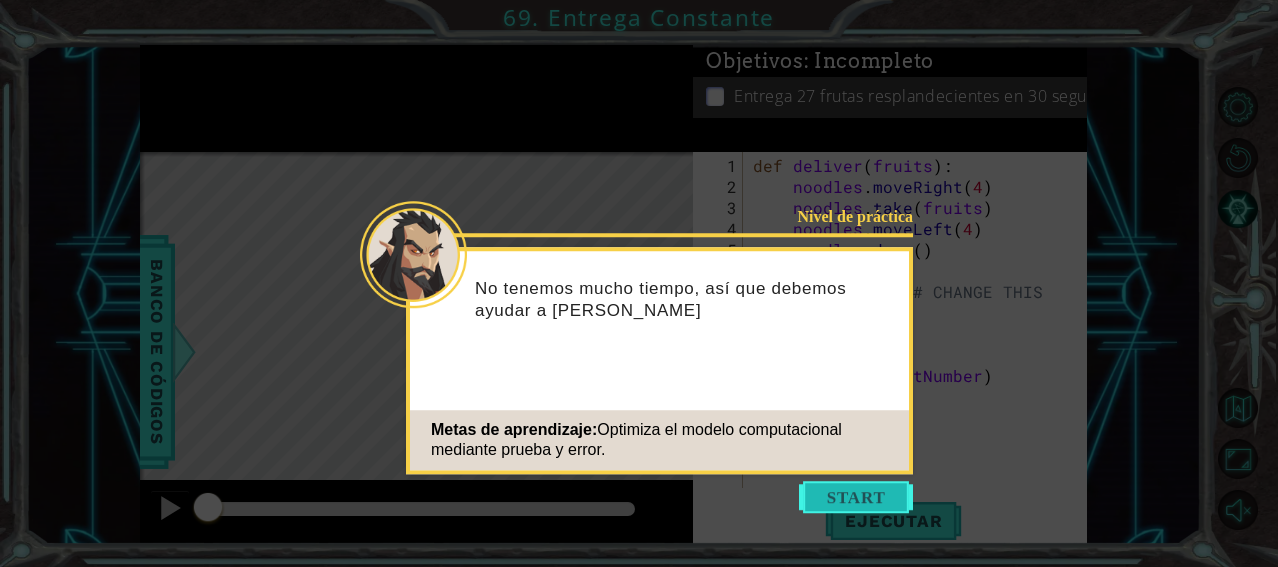 click at bounding box center (856, 497) 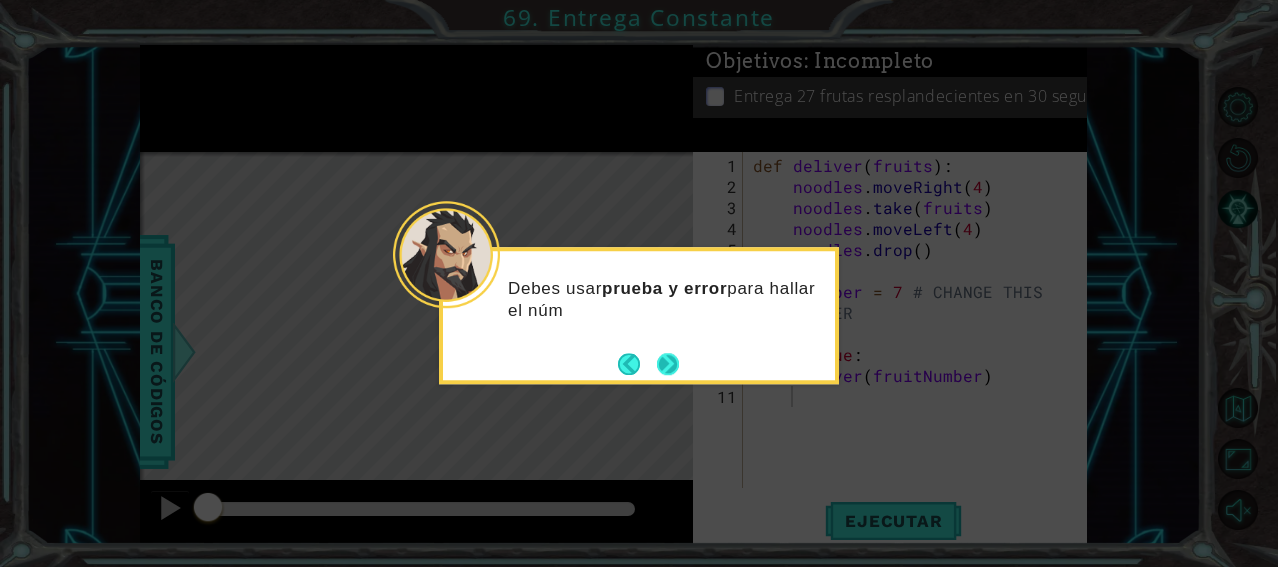 click at bounding box center [667, 363] 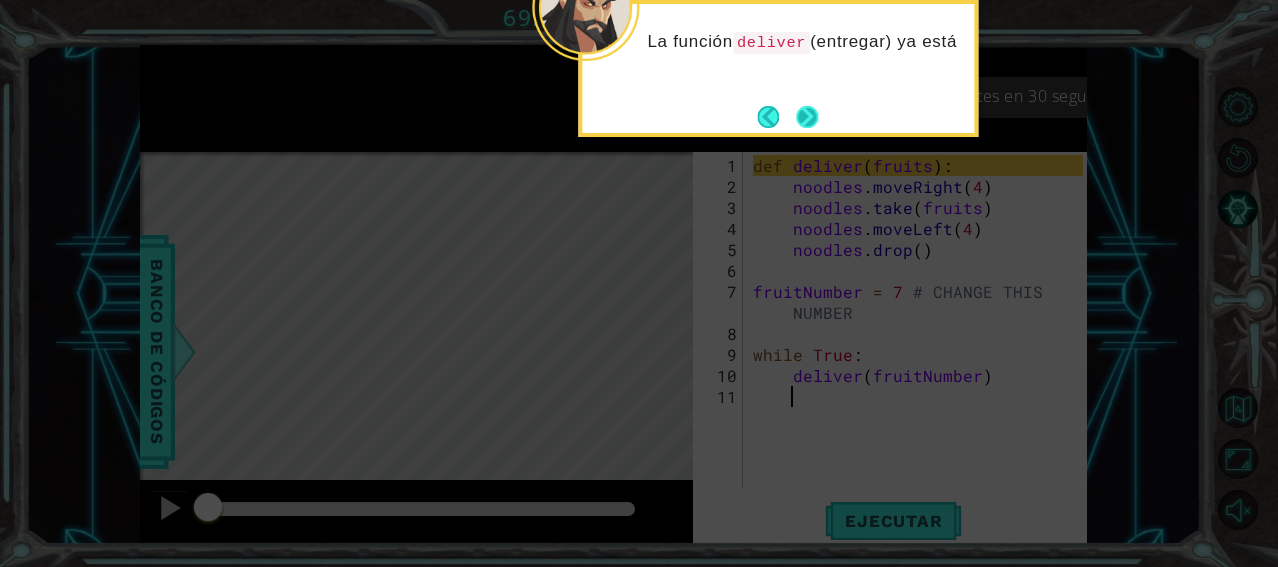 click at bounding box center [807, 117] 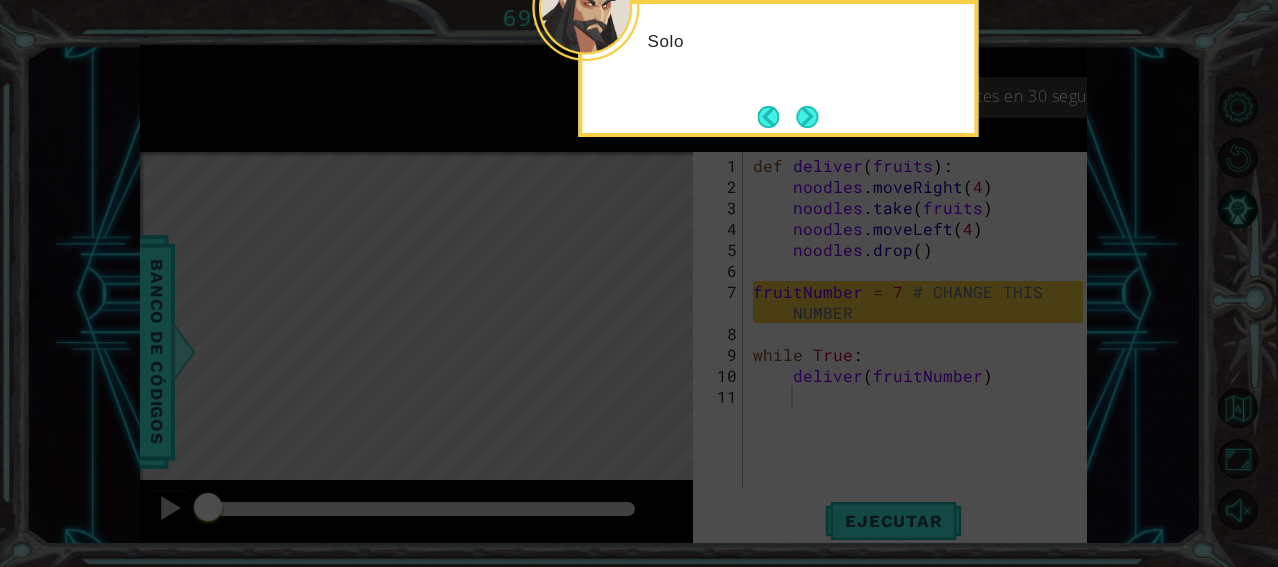 click at bounding box center [807, 117] 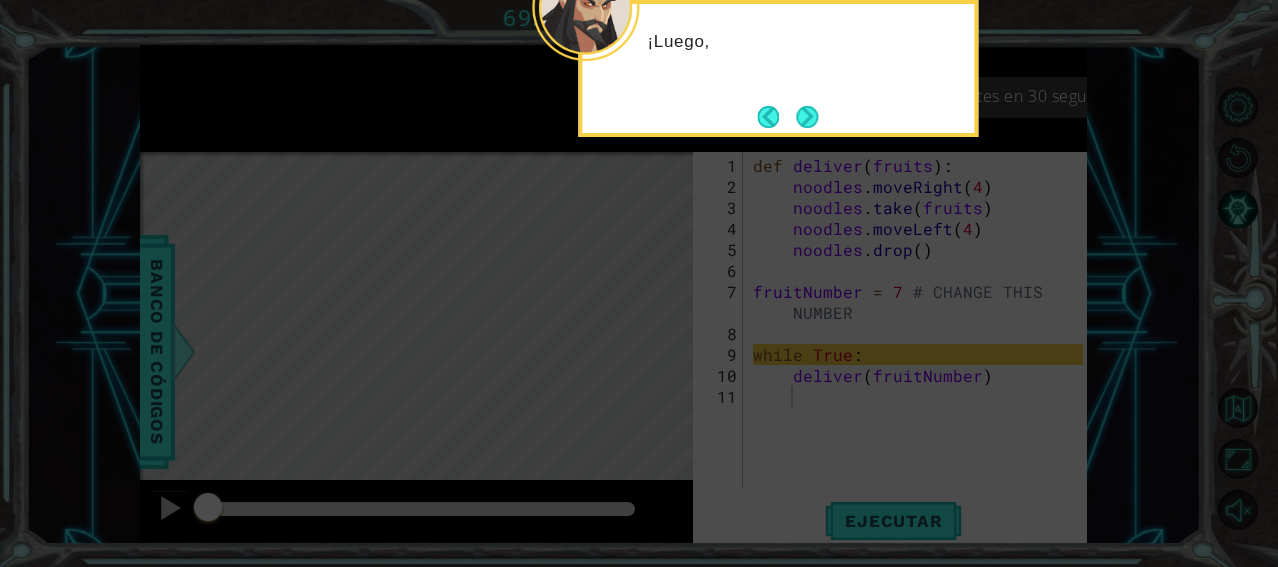 click at bounding box center [807, 117] 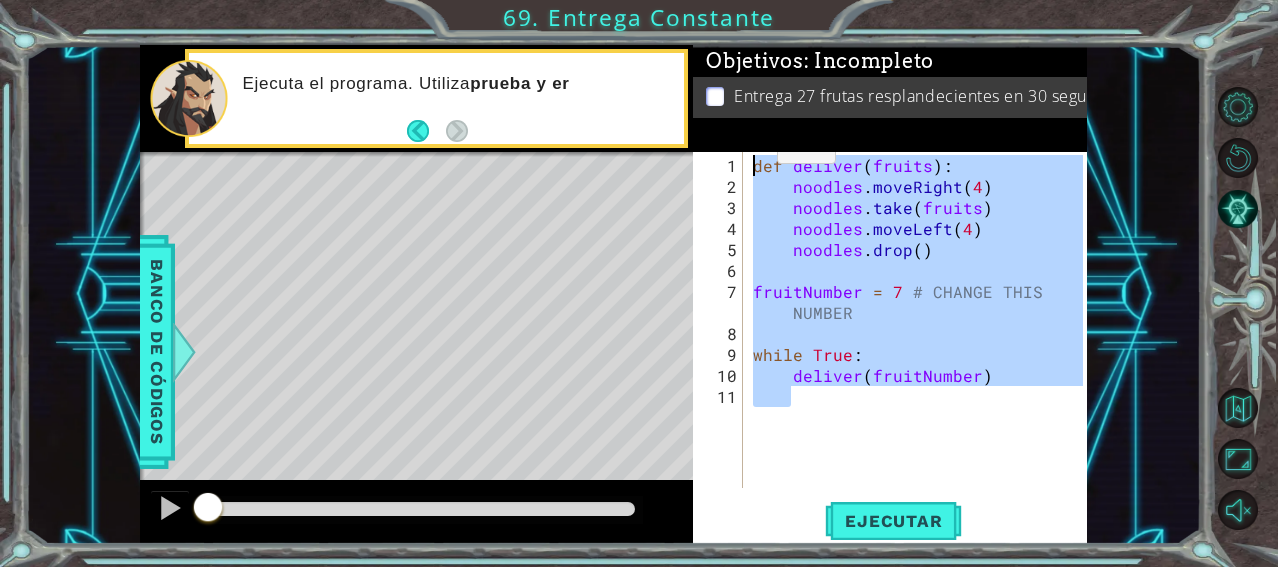 drag, startPoint x: 994, startPoint y: 384, endPoint x: 739, endPoint y: 135, distance: 356.40707 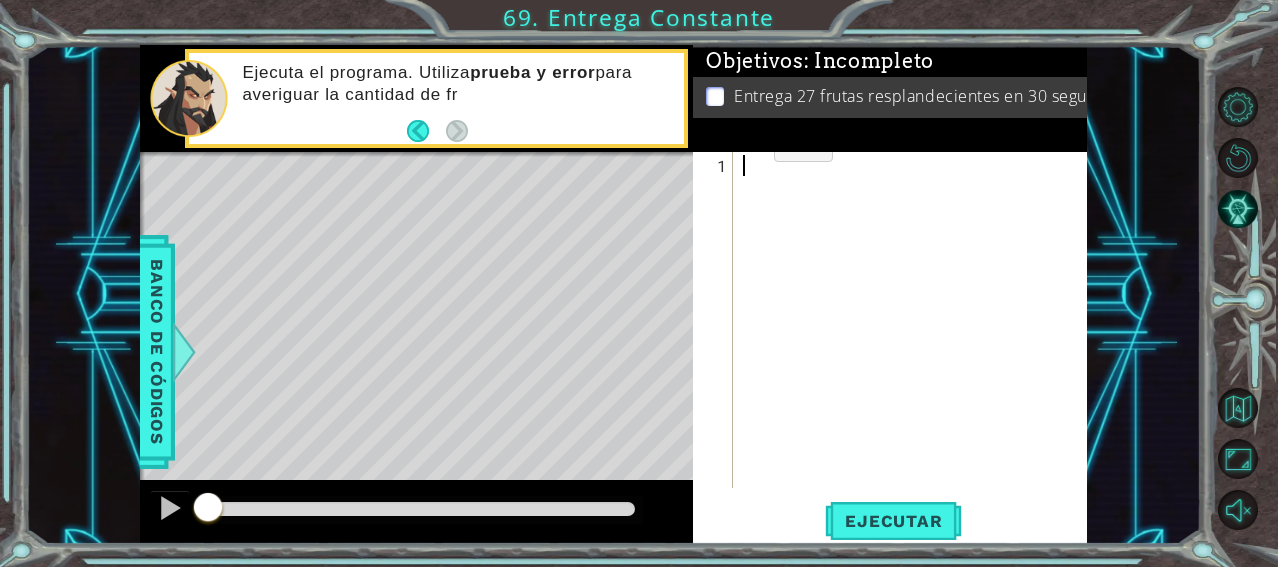 paste on "deliver(fruitNumber)" 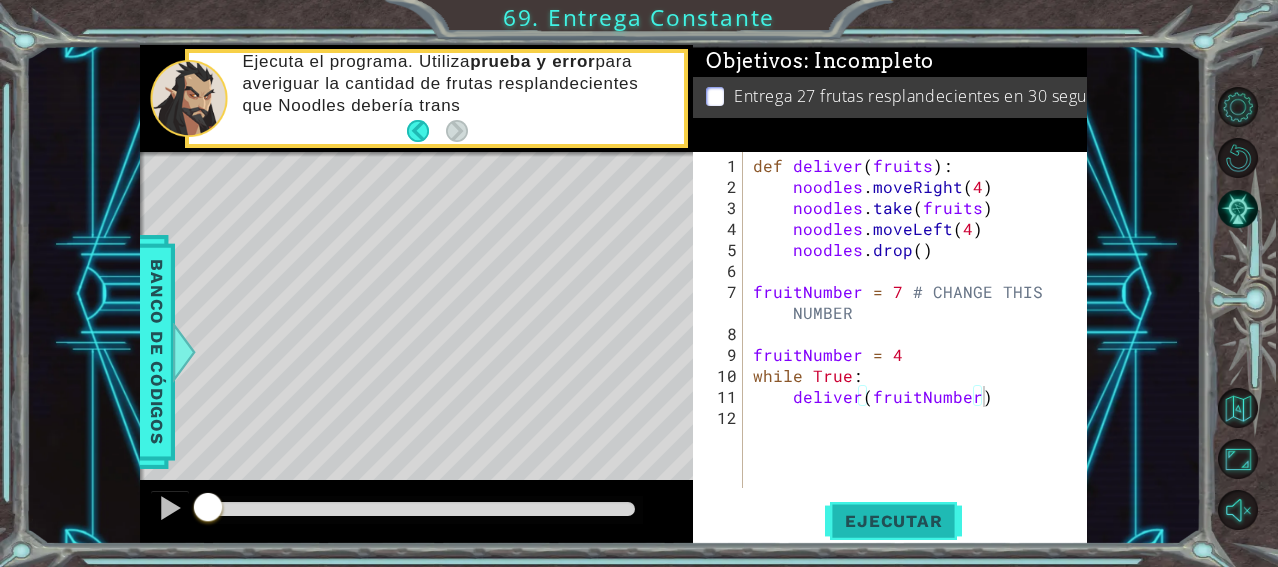 click on "Ejecutar" at bounding box center (893, 521) 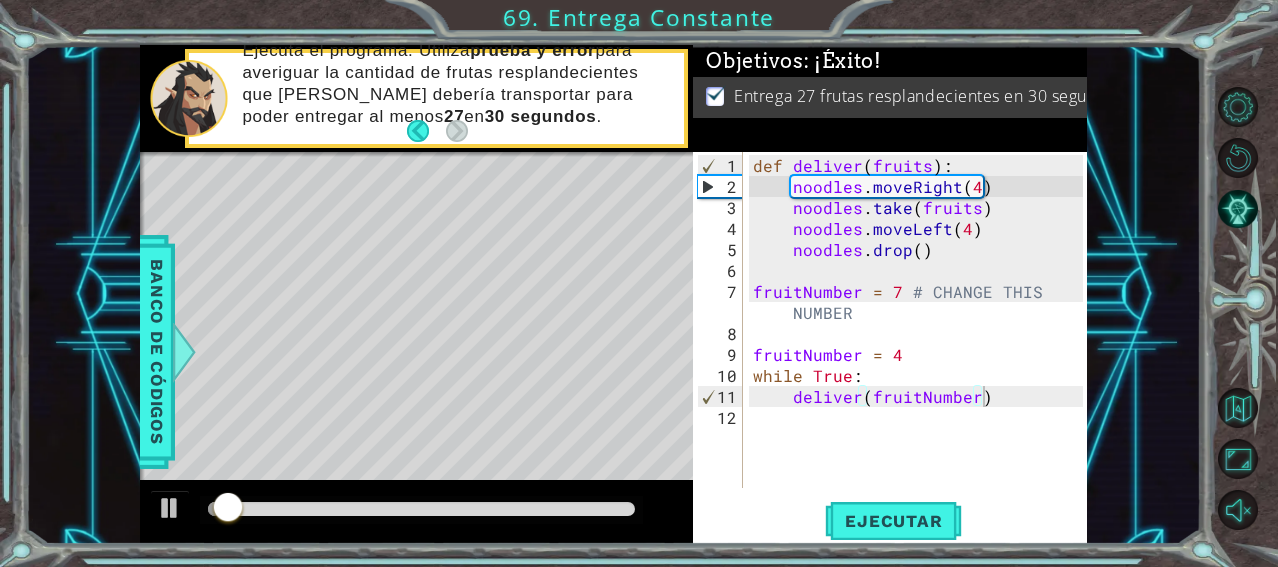 click at bounding box center [421, 510] 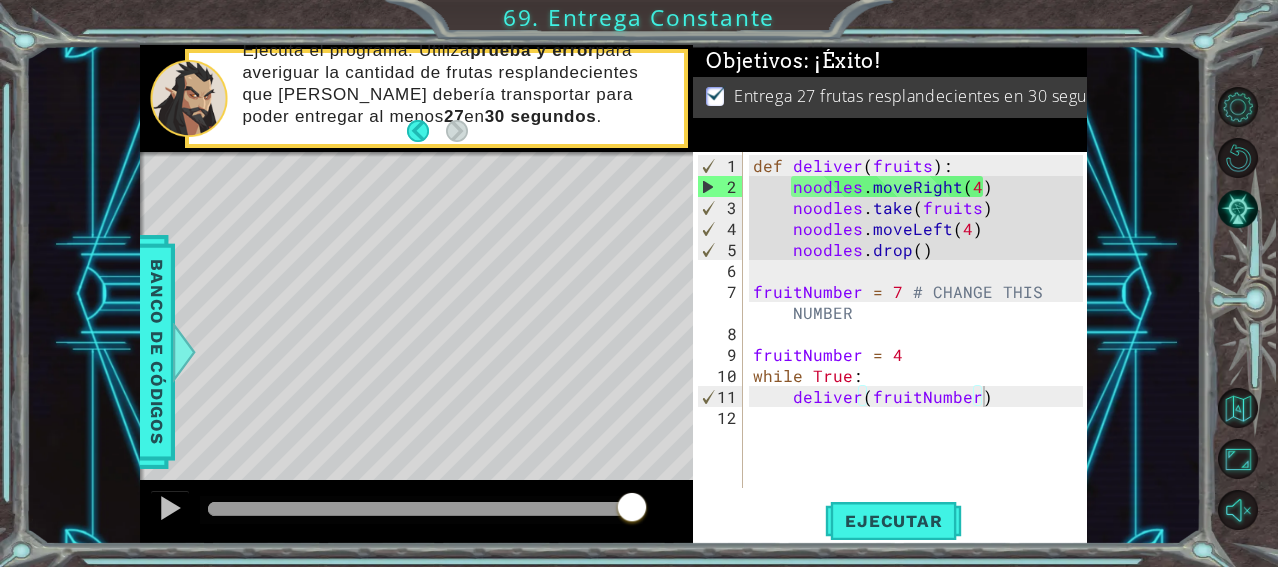 click on "1     הההההההההההההההההההההההההההההההההההההההההההההההההההההההההההההההההההההההההההההההההההההההההההההההההההההההההההההההההההההההההההההההההההההההההההההההההההההההההההההההההההההההההההההההההההההההההההההההההההההההההההההההההההההההההההההההההההההההההההההההההההההההההההההההה XXXXXXXXXXXXXXXXXXXXXXXXXXXXXXXXXXXXXXXXXXXXXXXXXXXXXXXXXXXXXXXXXXXXXXXXXXXXXXXXXXXXXXXXXXXXXXXXXXXXXXXXXXXXXXXXXXXXXXXXXXXXXXXXXXXXXXXXXXXXXXXXXXXXXXXXXXXXXXXXXXXXXXXXXXXXXXXXXXXXXXXXXXXXXXXXXXXXXXXXXXXXXXXXXXXXXXXXXXXXXXXXXXXXXXXXXXXXXXXXXXXXXXXXXXXXXXXX Solución × Objetivos : ¡Éxito!       Entrega 27 frutas resplandecientes en 30 segundos.
deliver(fruitNumber) 1 2 3 4 5 6 7 8 9 10 11 12 def   deliver ( fruits ) :      noodles . moveRight ( 4 )      noodles . take ( fruits )      . ( 4" at bounding box center [639, 283] 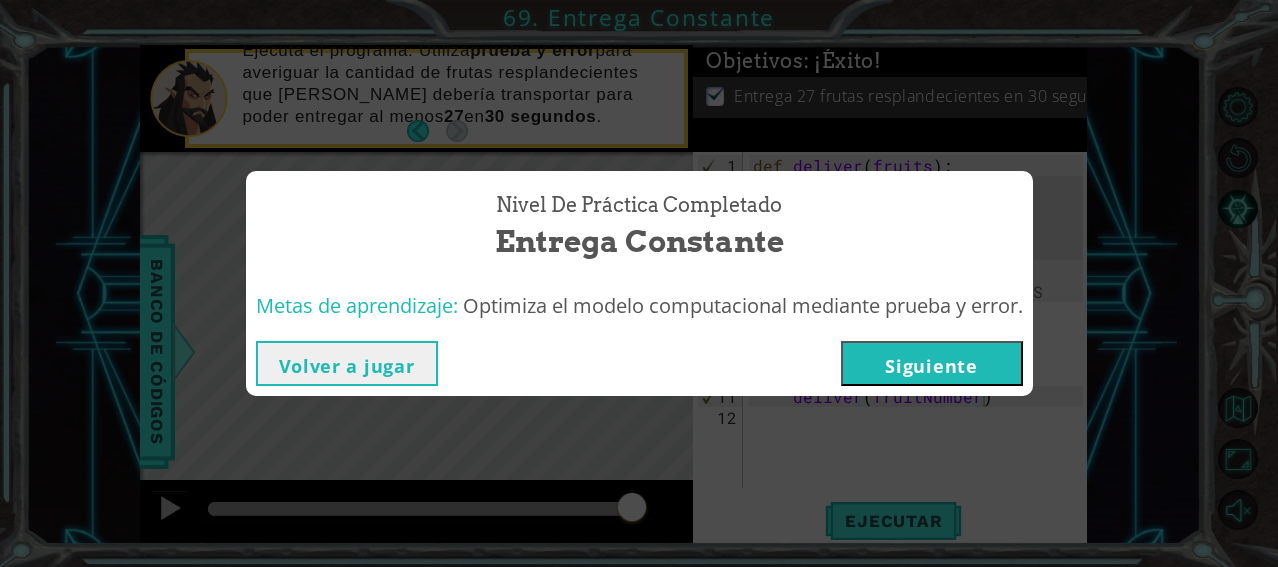 click on "Siguiente" at bounding box center [932, 363] 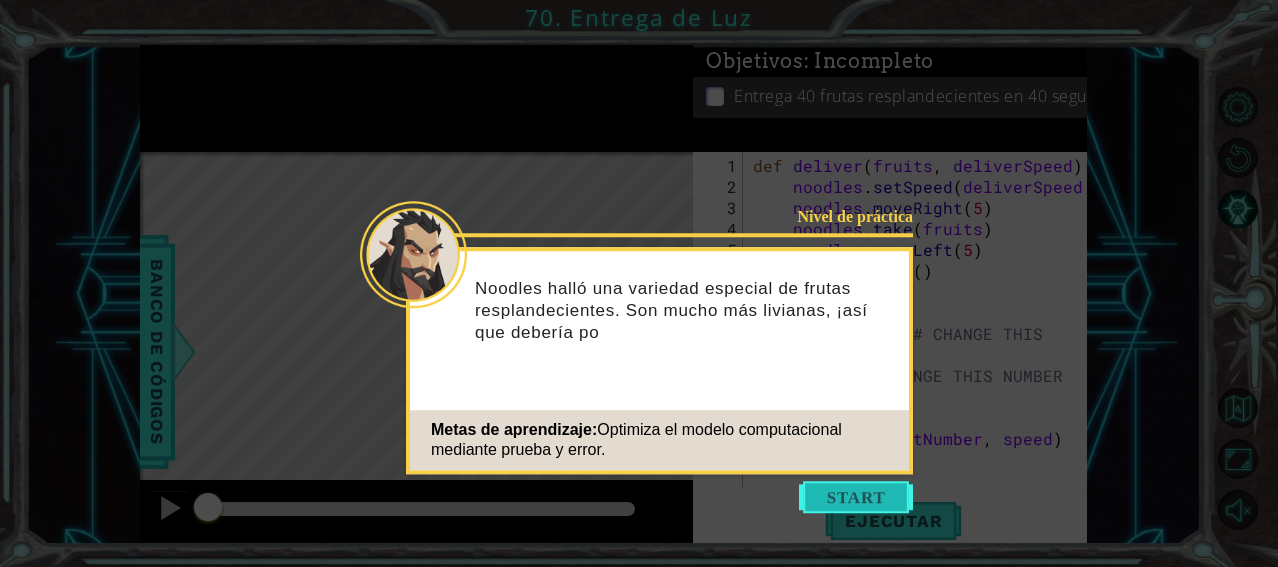 click at bounding box center (856, 497) 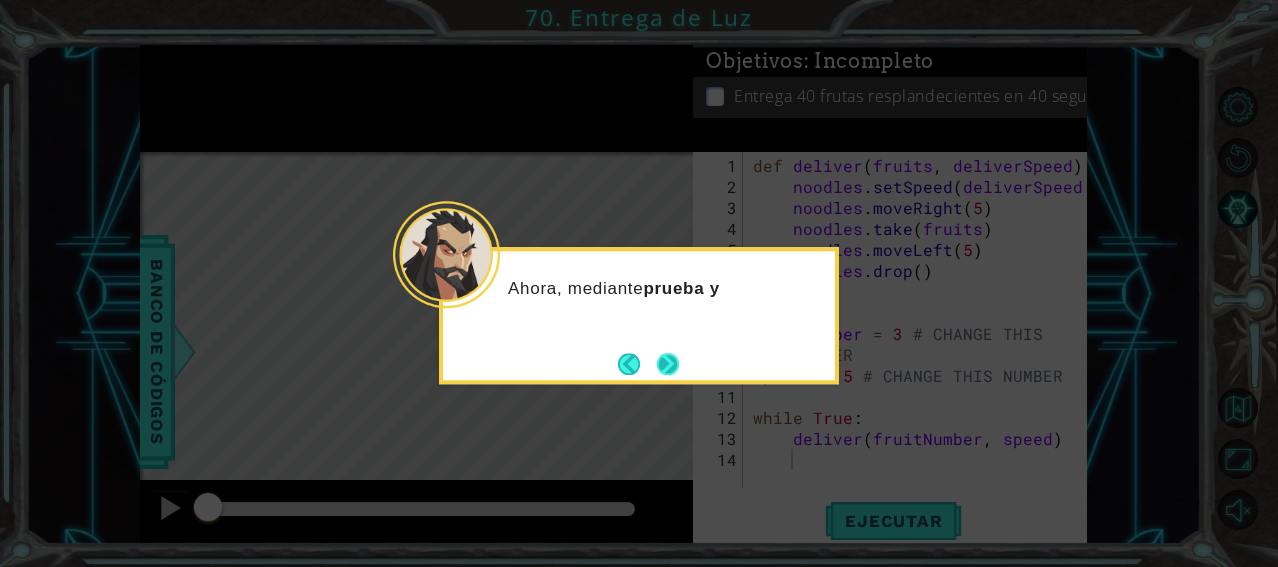 click at bounding box center [668, 364] 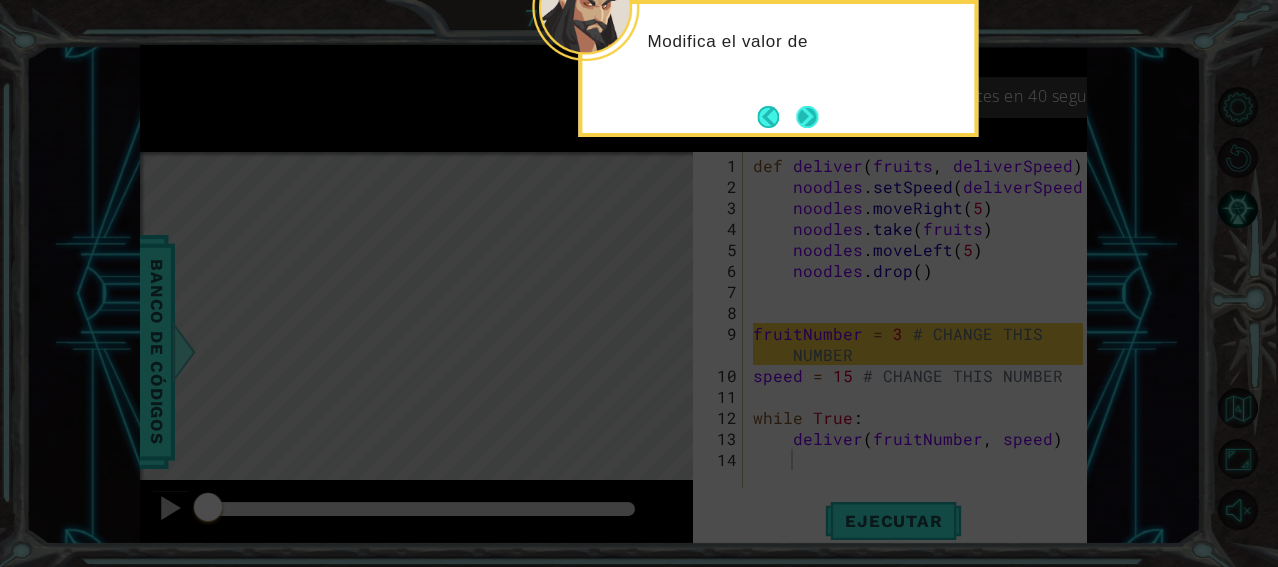 click at bounding box center [807, 117] 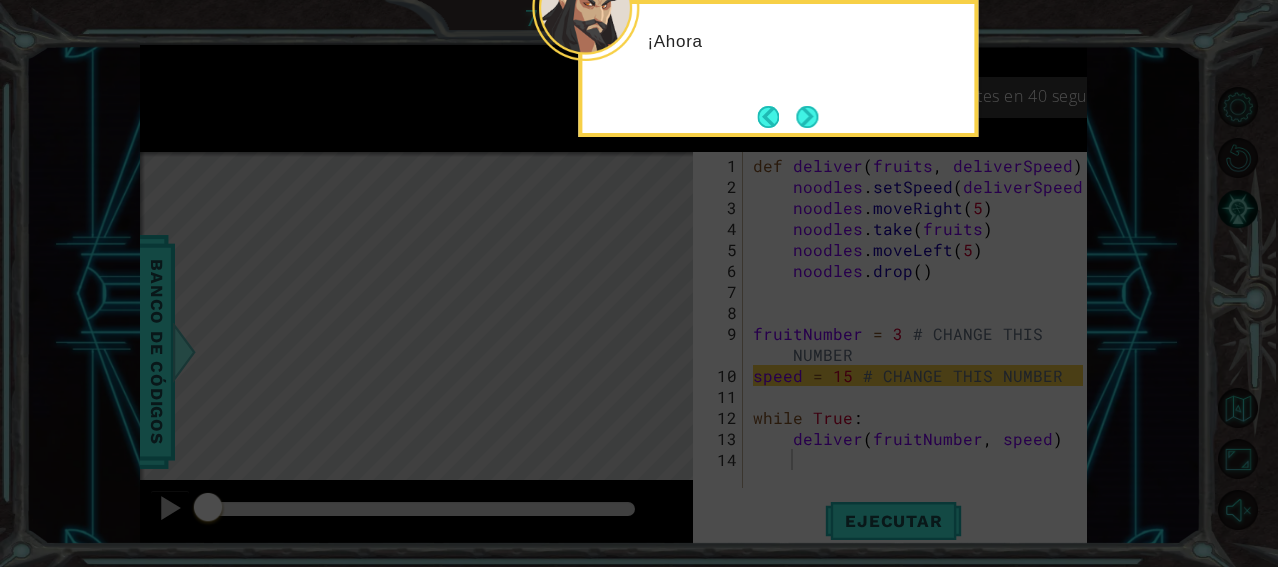 click at bounding box center (807, 117) 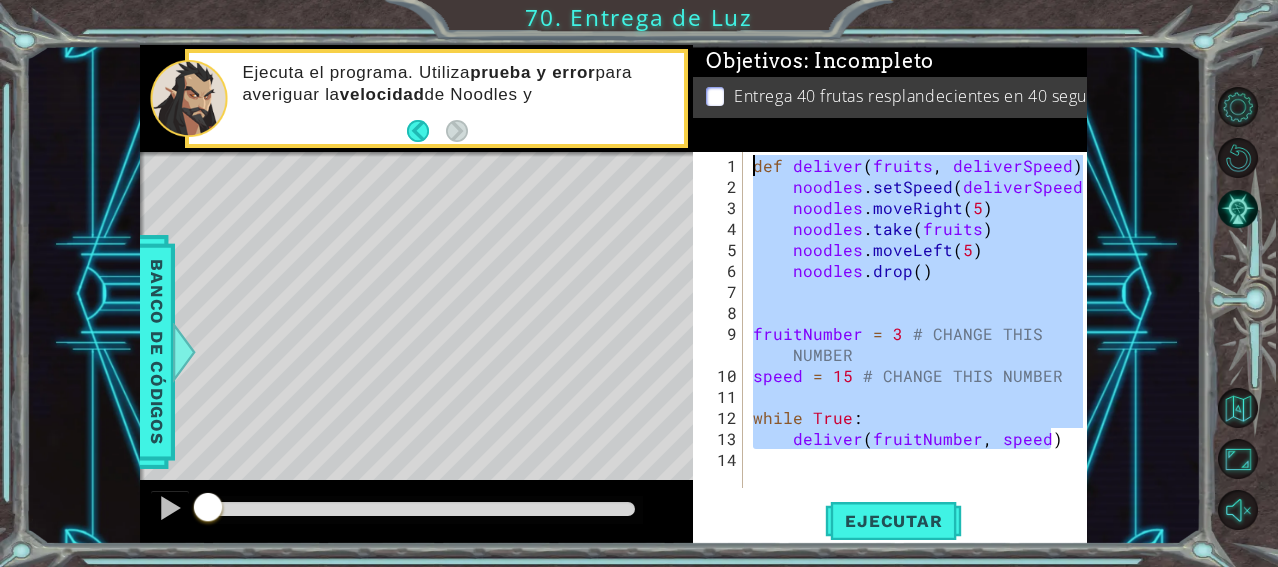 drag, startPoint x: 1049, startPoint y: 433, endPoint x: 670, endPoint y: 133, distance: 483.36426 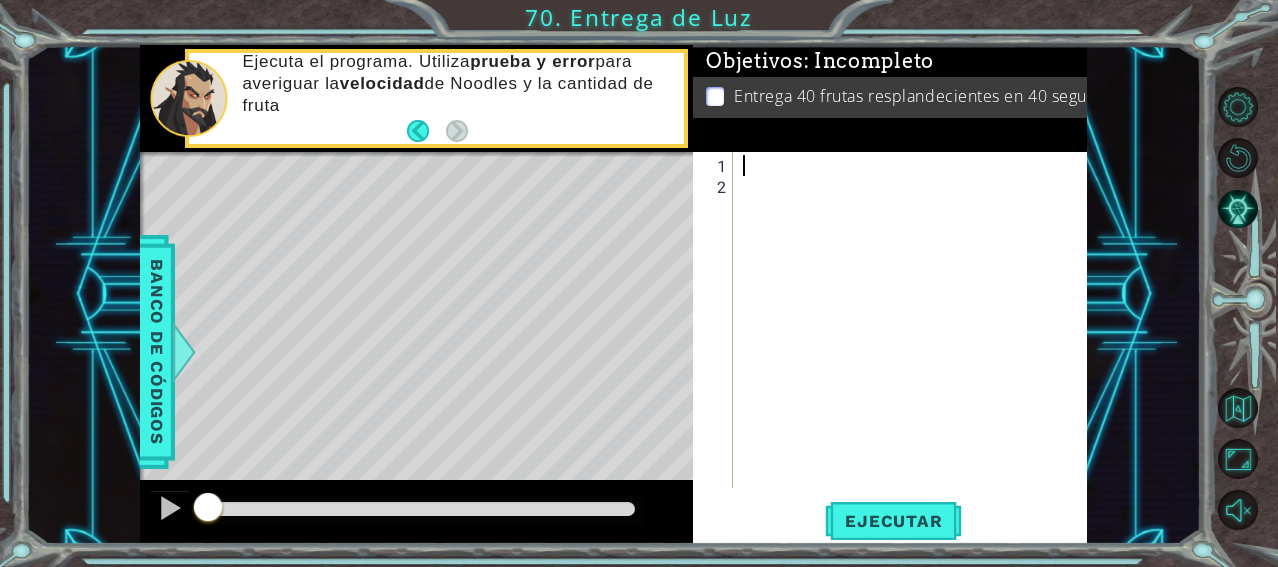 paste on "deliver(fruitNumber, speed)" 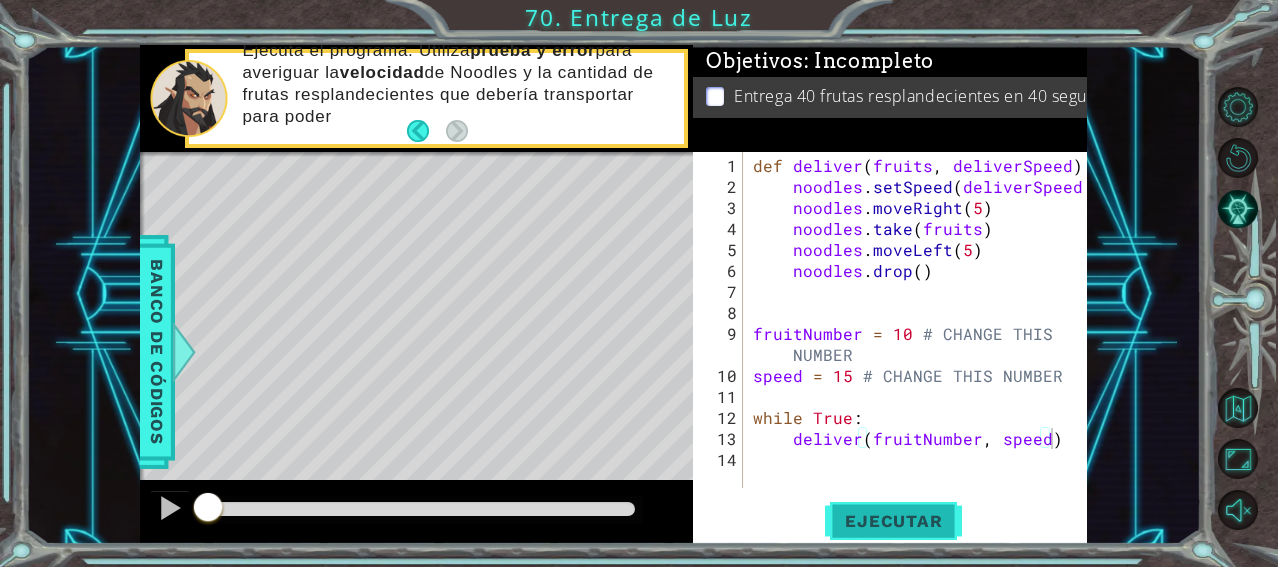 click on "Ejecutar" at bounding box center (893, 521) 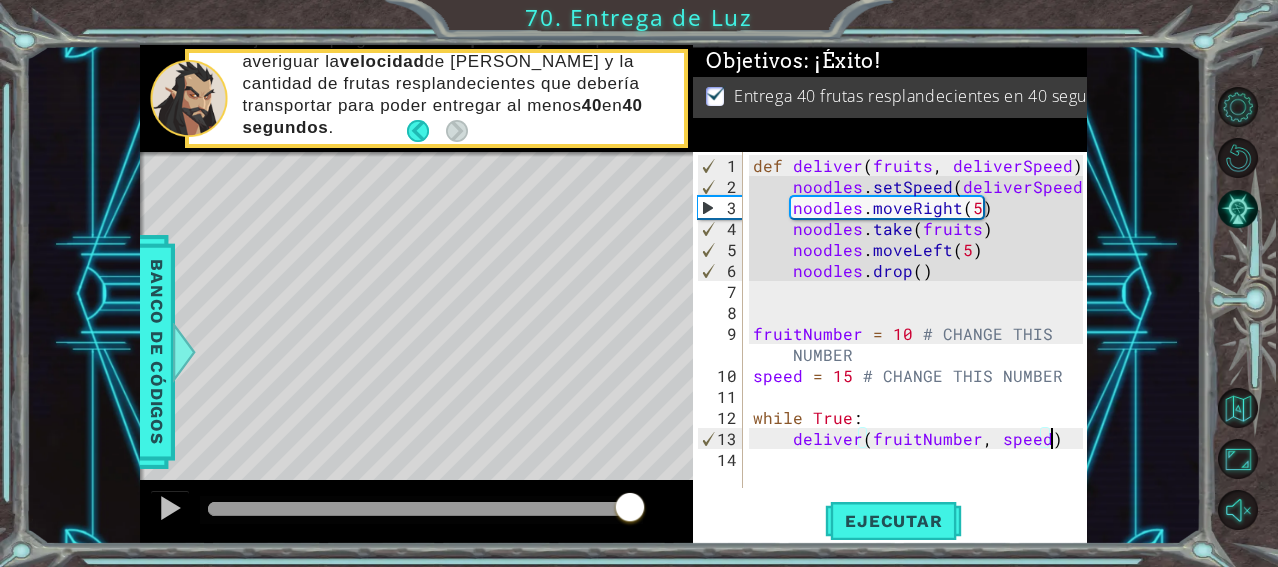 click at bounding box center (421, 509) 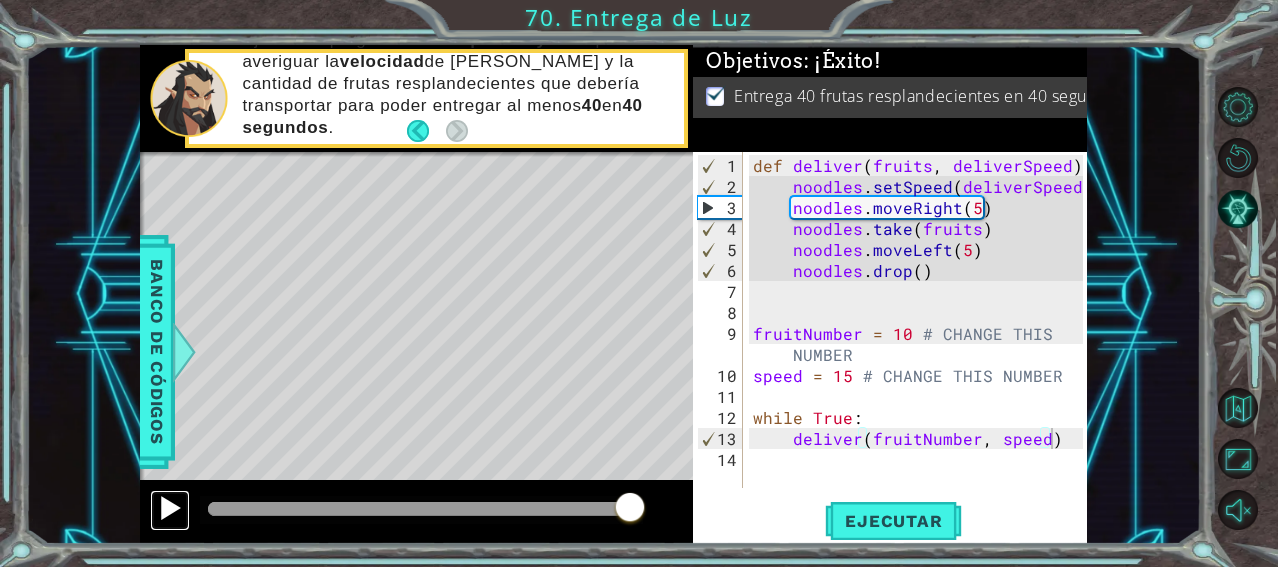 click at bounding box center (170, 508) 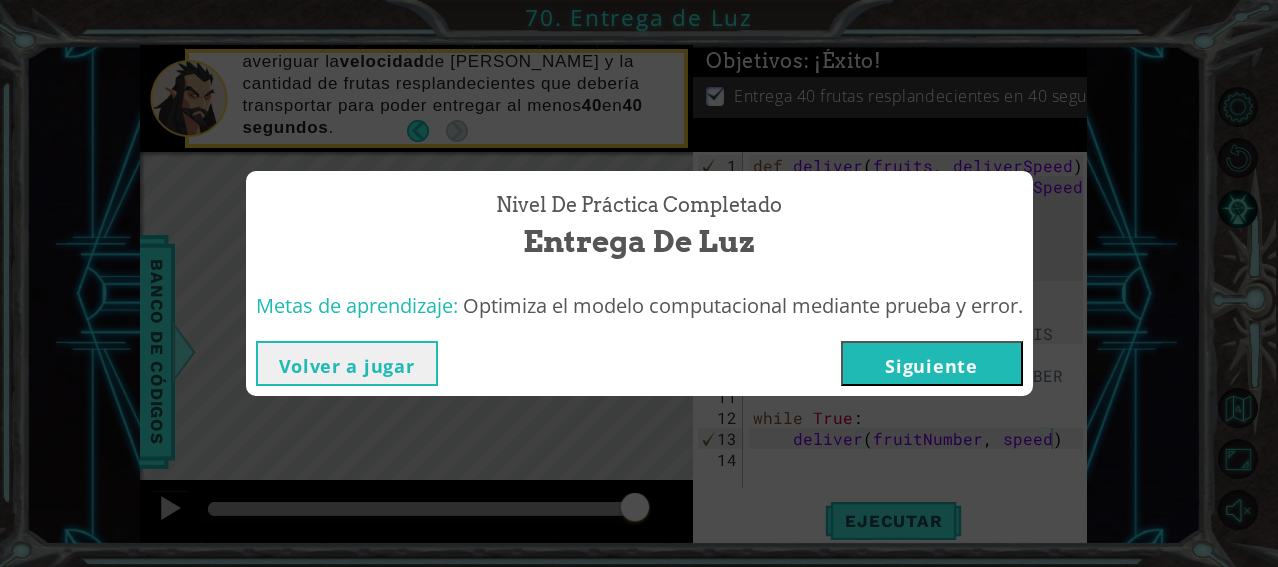 click on "Siguiente" at bounding box center (932, 363) 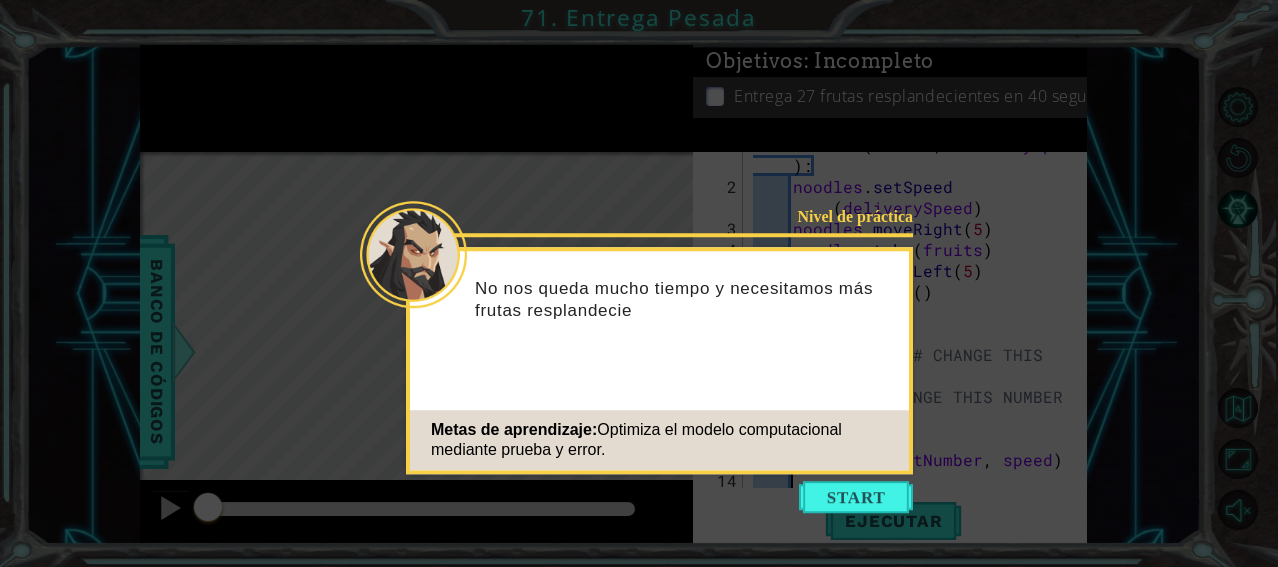 scroll, scrollTop: 21, scrollLeft: 0, axis: vertical 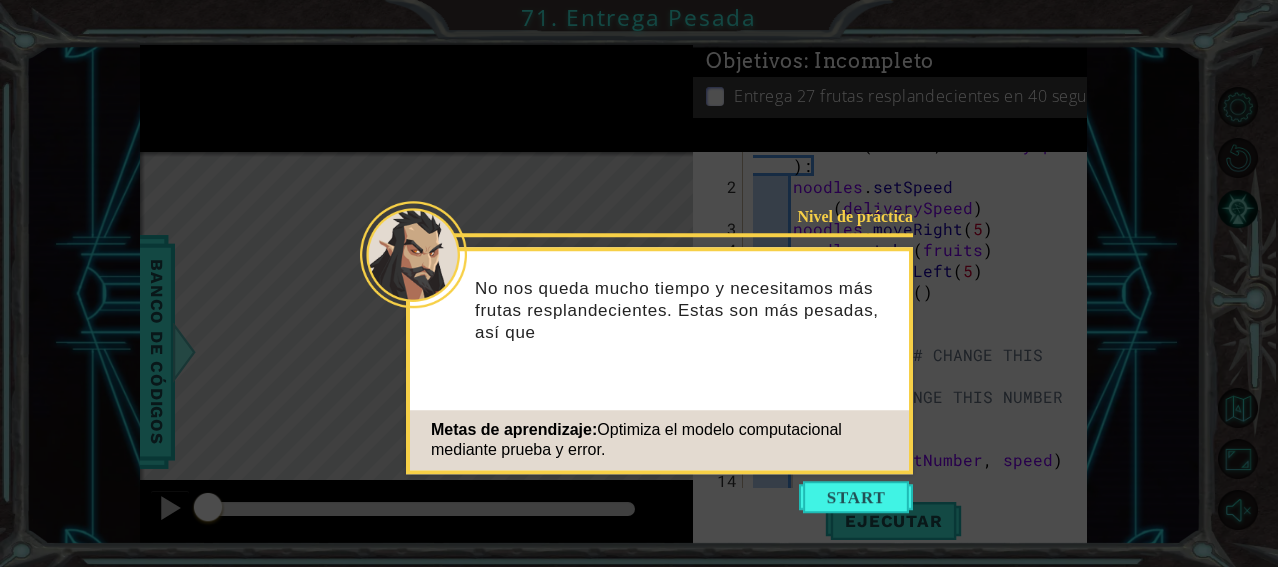 click 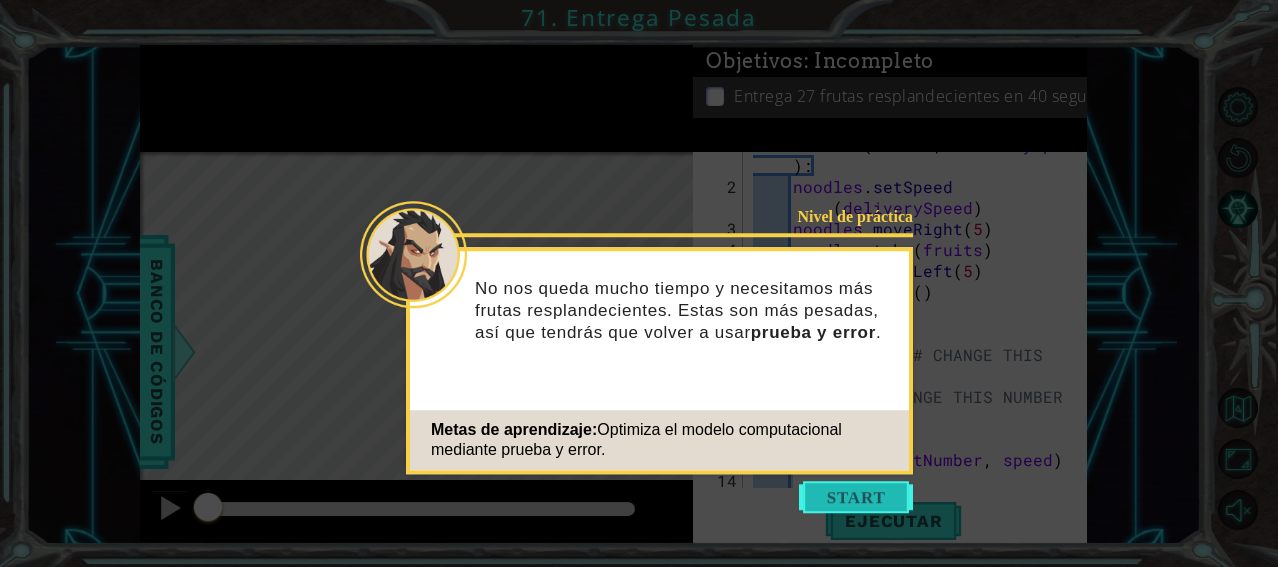 click at bounding box center (856, 497) 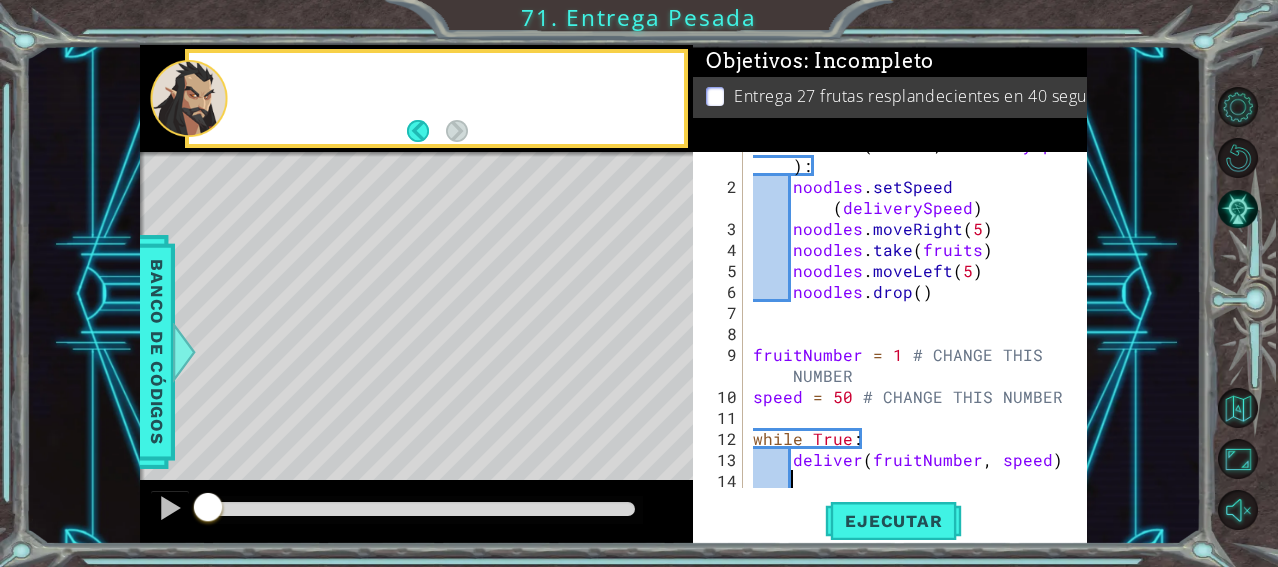 click on "def   deliver ( fruits ,   deliverySpeed      ) :      noodles . setSpeed          ( deliverySpeed )      noodles . moveRight ( 5 )      noodles . take ( fruits )      noodles . moveLeft ( 5 )      noodles . drop ( ) fruitNumber   =   1   # CHANGE THIS       NUMBER speed   =   50   # CHANGE THIS NUMBER while   True :      deliver ( fruitNumber ,   speed )" at bounding box center (913, 333) 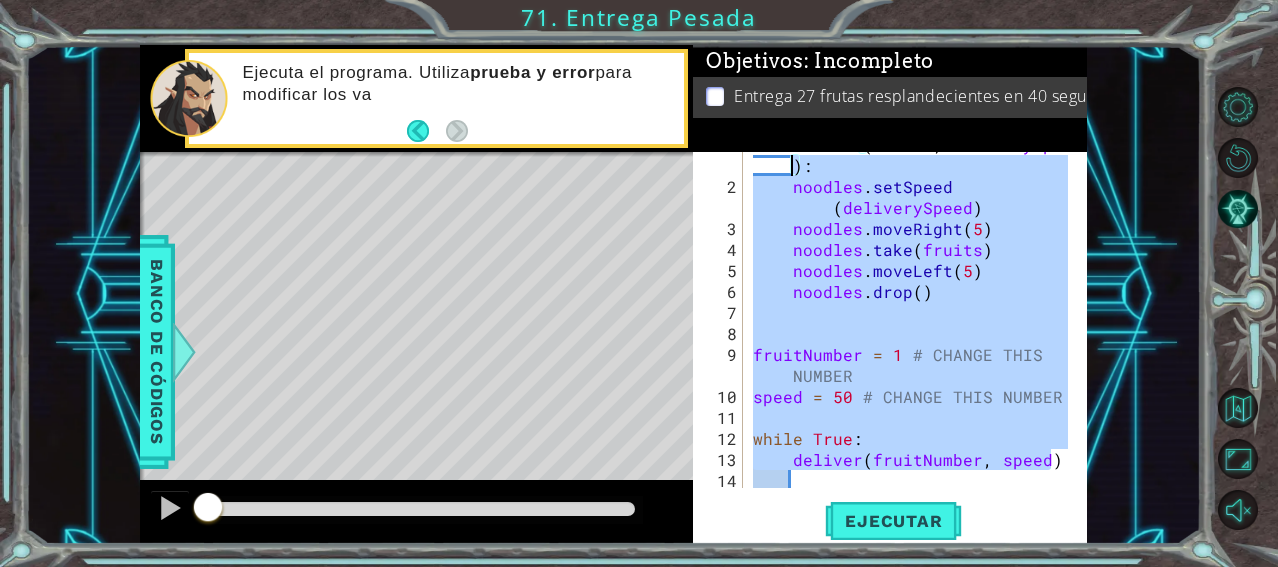 scroll, scrollTop: 0, scrollLeft: 0, axis: both 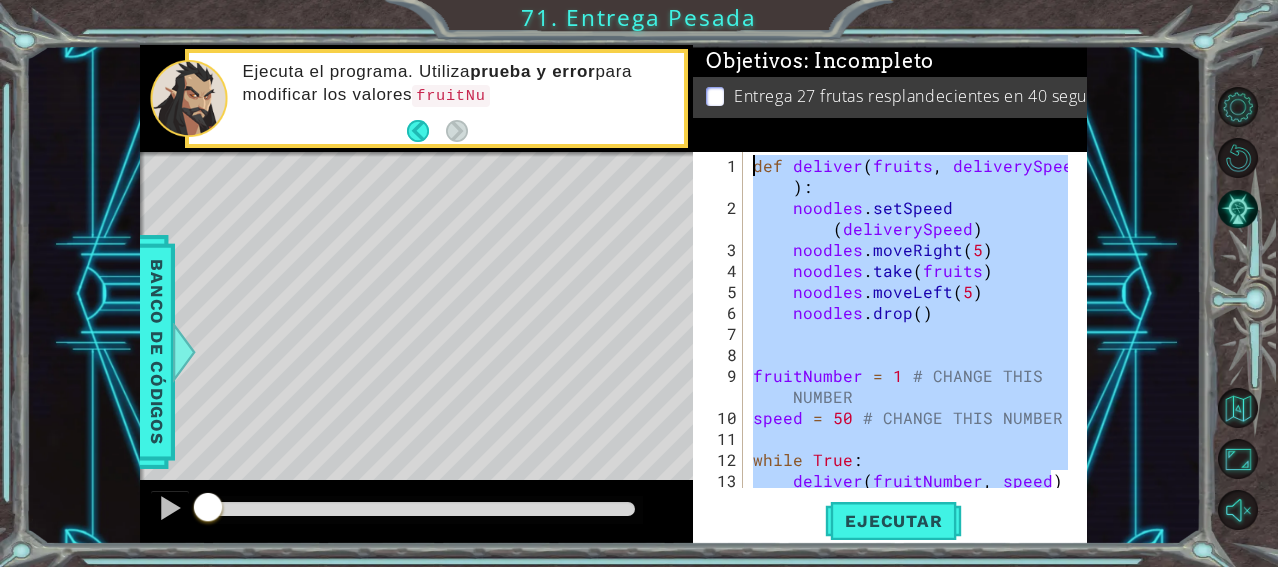 drag, startPoint x: 1053, startPoint y: 460, endPoint x: 754, endPoint y: 79, distance: 484.316 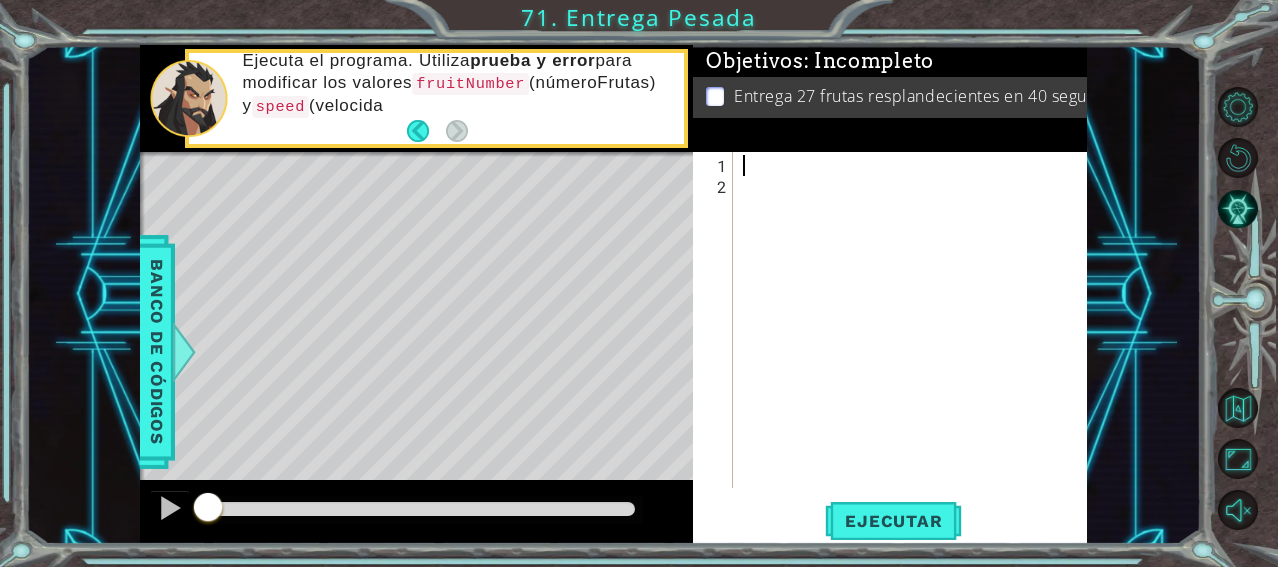 paste on "deliver(fruitNumber, speed)" 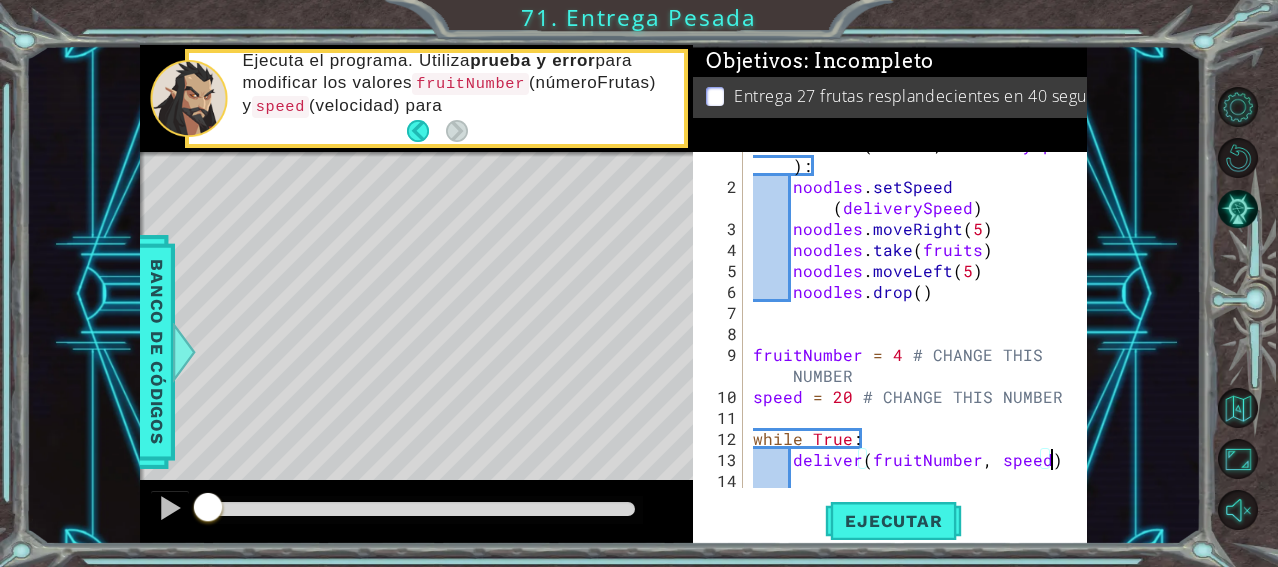 scroll, scrollTop: 21, scrollLeft: 0, axis: vertical 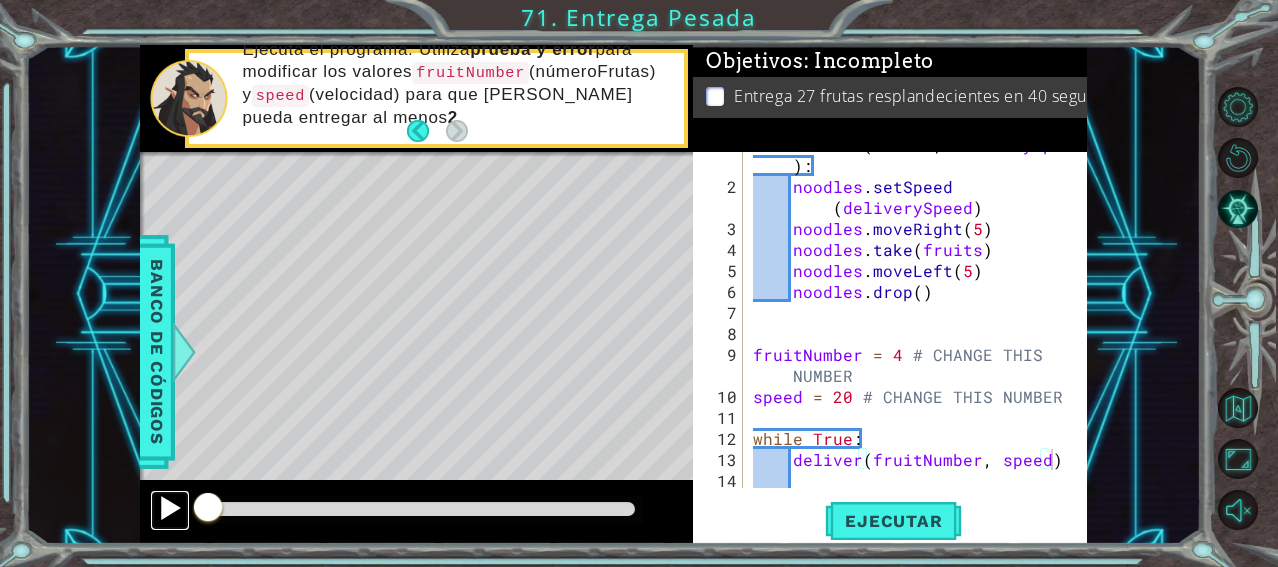 click at bounding box center (170, 508) 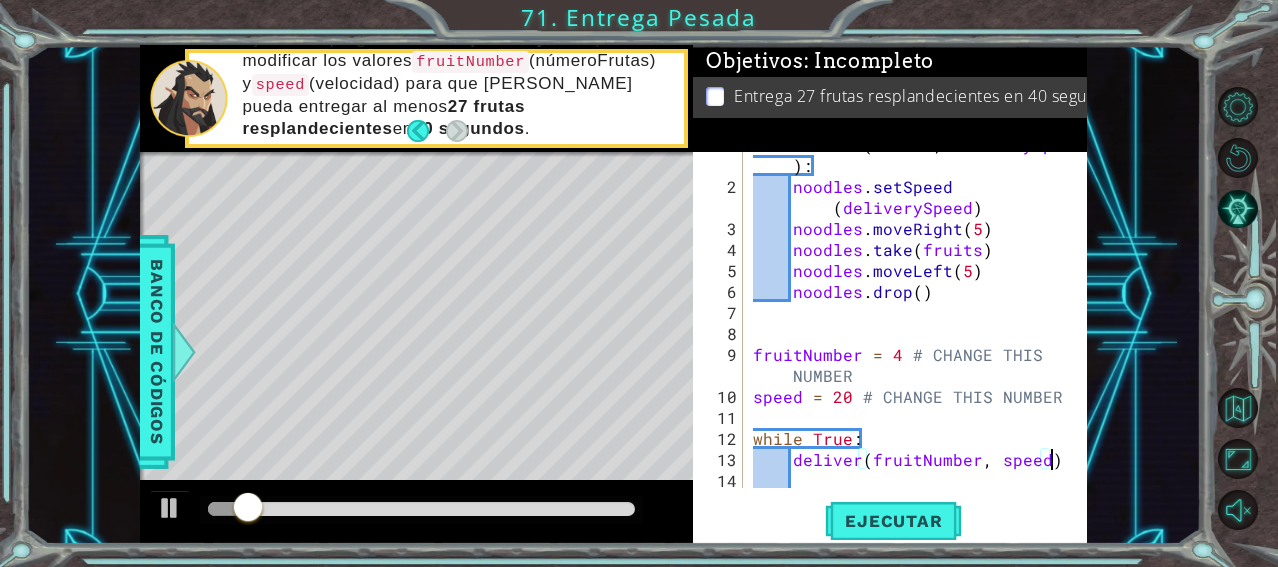 scroll, scrollTop: 0, scrollLeft: 0, axis: both 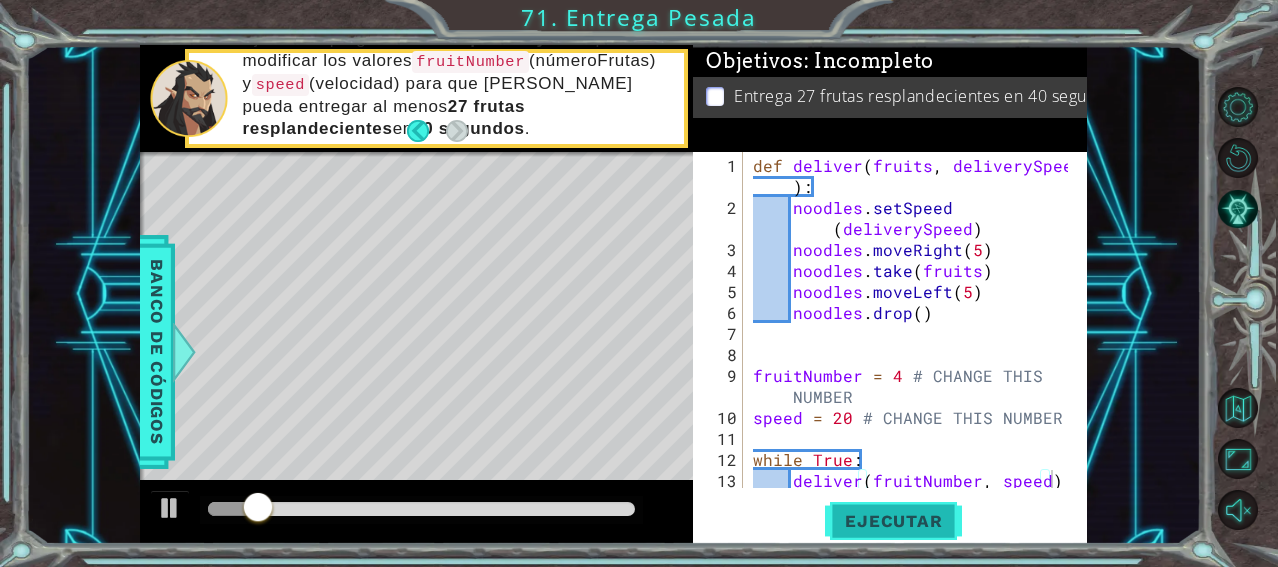 click on "Ejecutar" at bounding box center (893, 521) 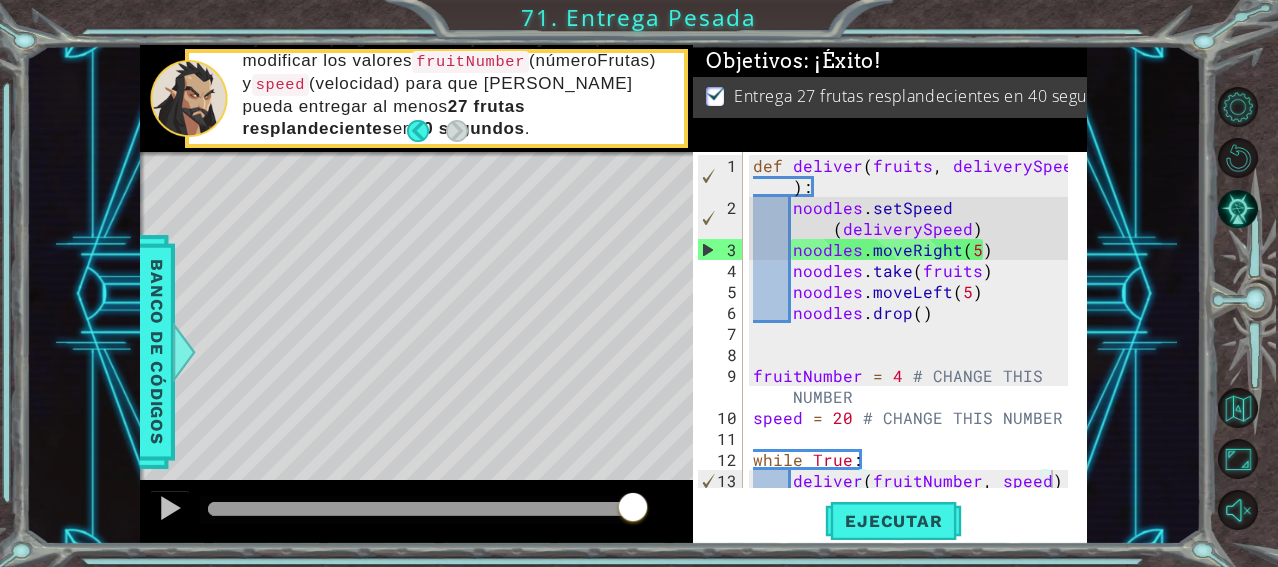 click on "1     הההההההההההההההההההההההההההההההההההההההההההההההההההההההההההההההההההההההההההההההההההההההההההההההההההההההההההההההההההההההההההההההההההההההההההההההההההההההההההההההההההההההההההההההההההההההההההההההההההההההההההההההההההההההההההההההההההההההההההההההההההההההההההההההה XXXXXXXXXXXXXXXXXXXXXXXXXXXXXXXXXXXXXXXXXXXXXXXXXXXXXXXXXXXXXXXXXXXXXXXXXXXXXXXXXXXXXXXXXXXXXXXXXXXXXXXXXXXXXXXXXXXXXXXXXXXXXXXXXXXXXXXXXXXXXXXXXXXXXXXXXXXXXXXXXXXXXXXXXXXXXXXXXXXXXXXXXXXXXXXXXXXXXXXXXXXXXXXXXXXXXXXXXXXXXXXXXXXXXXXXXXXXXXXXXXXXXXXXXXXXXXXX Solución × Objetivos : ¡Éxito!       Entrega 27 frutas resplandecientes en 40 segundos.
deliver(fruitNumber, speed) 1 2 3 4 5 6 7 8 9 10 11 12 13 14 def   deliver ( fruits ,   deliverySpeed      ) :      noodles . setSpeed ( )" at bounding box center [639, 283] 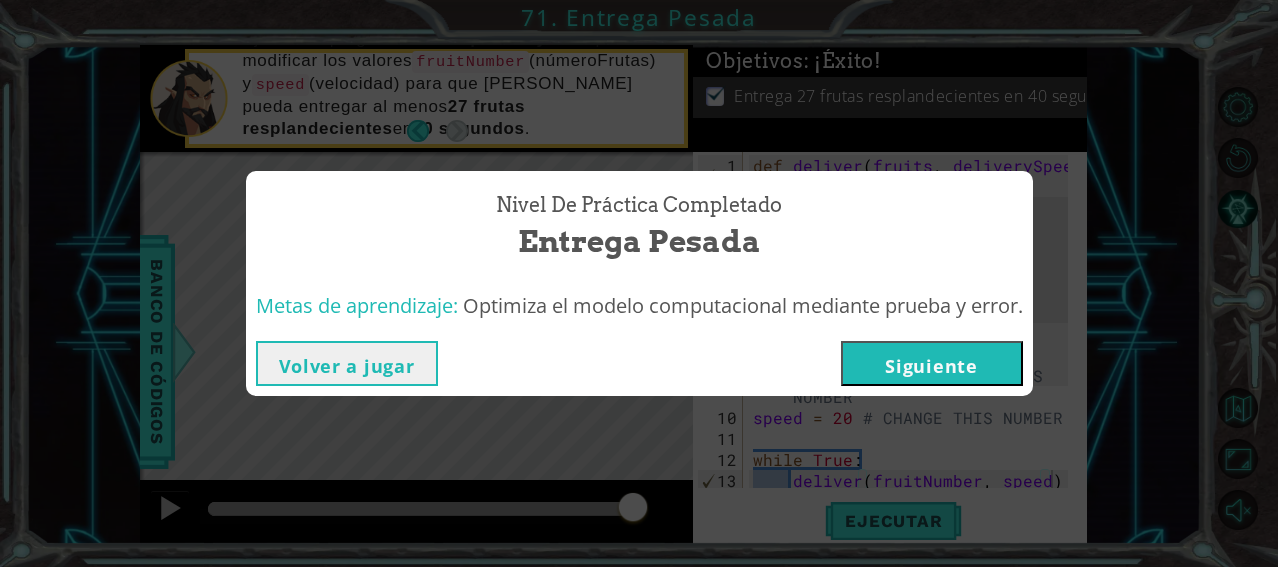 click on "Siguiente" at bounding box center (932, 363) 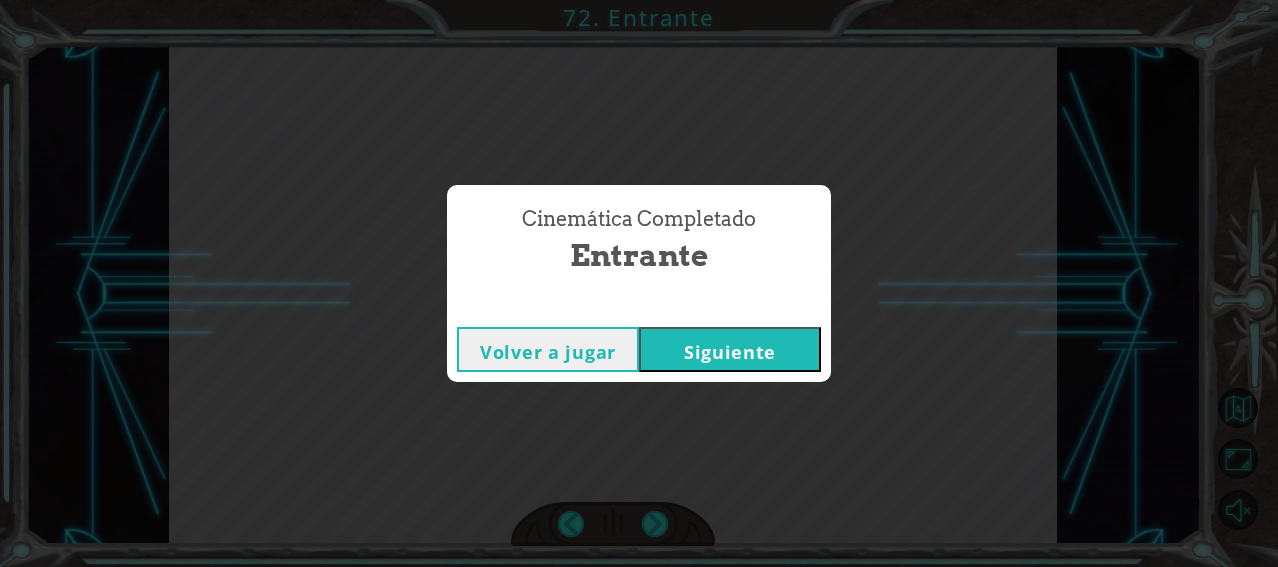 click on "Siguiente" at bounding box center [730, 349] 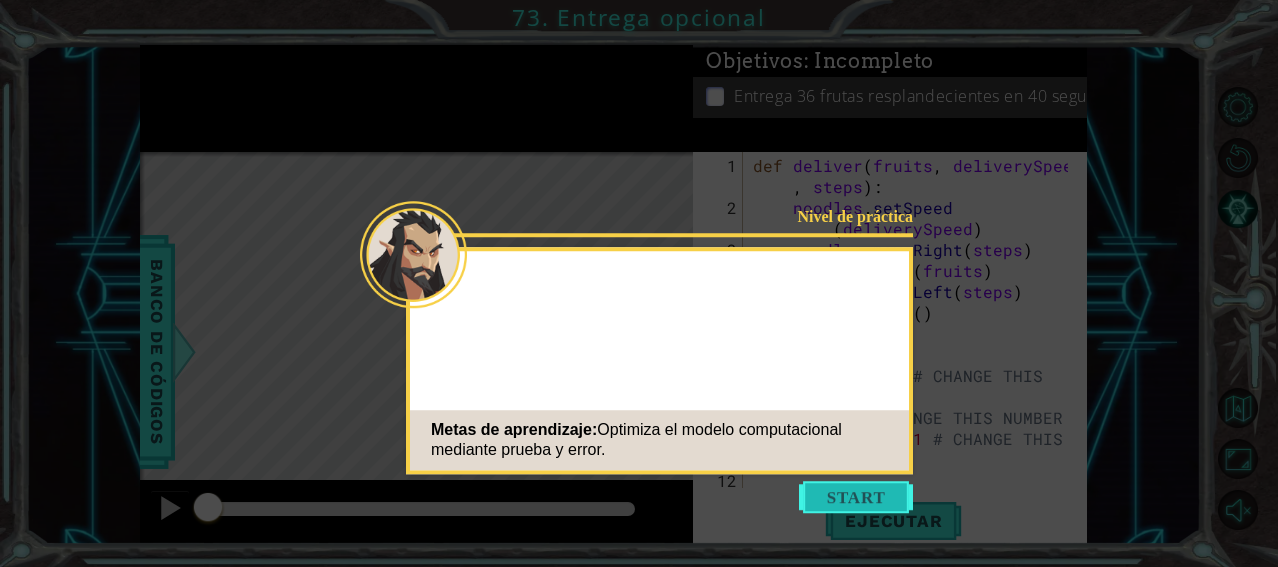 click at bounding box center (856, 497) 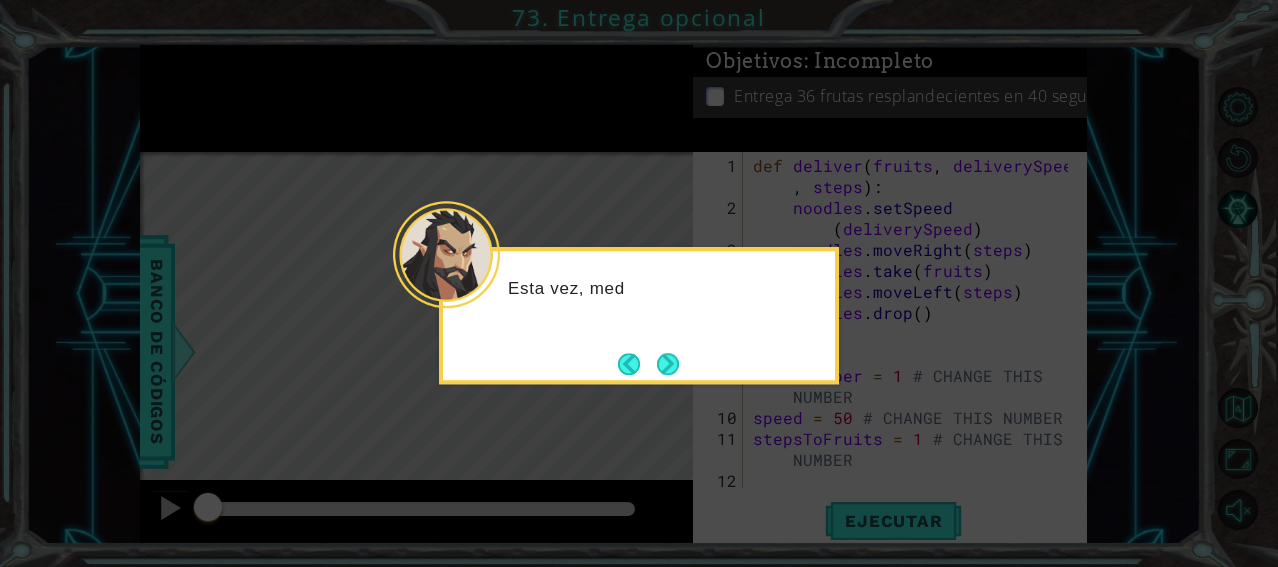 scroll, scrollTop: 0, scrollLeft: 0, axis: both 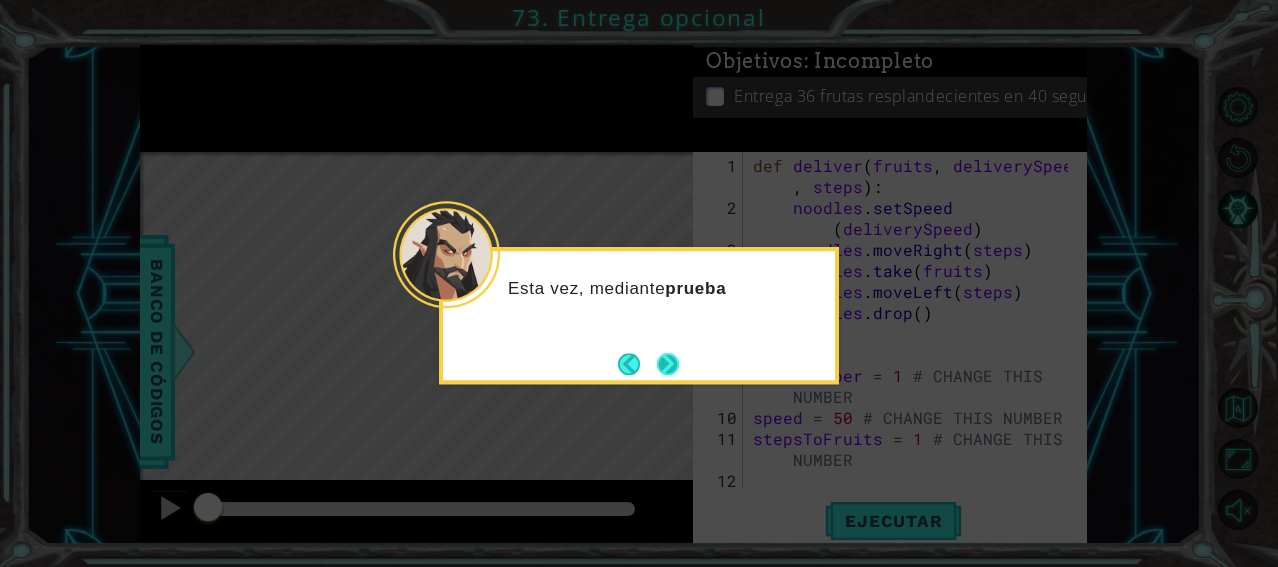 click at bounding box center [668, 364] 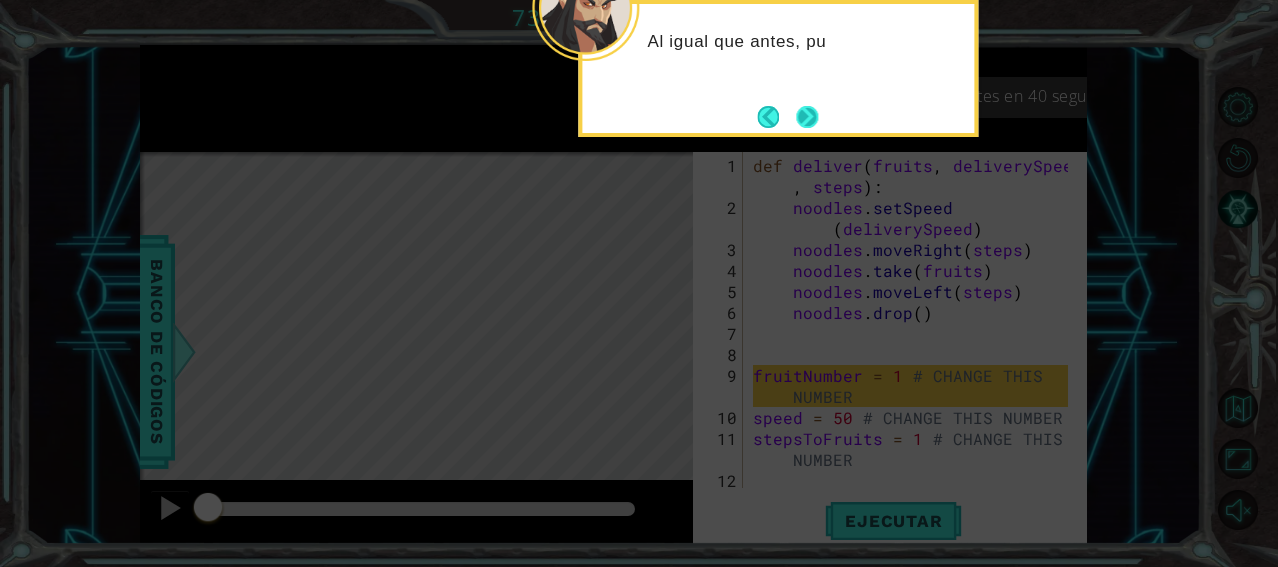 click at bounding box center (807, 117) 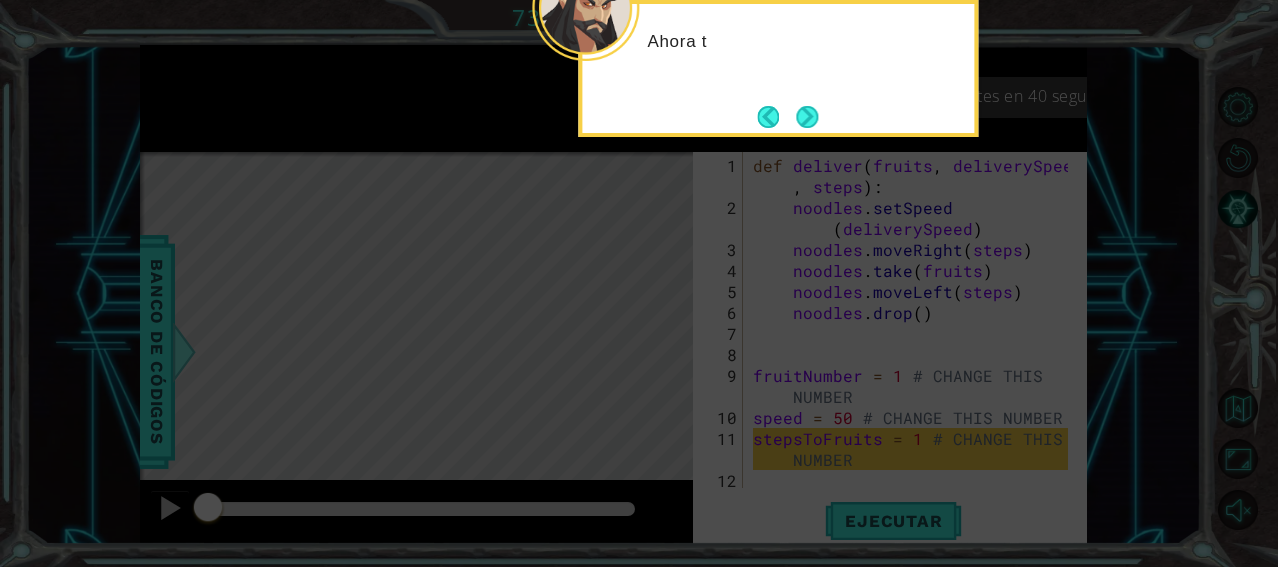click at bounding box center [807, 117] 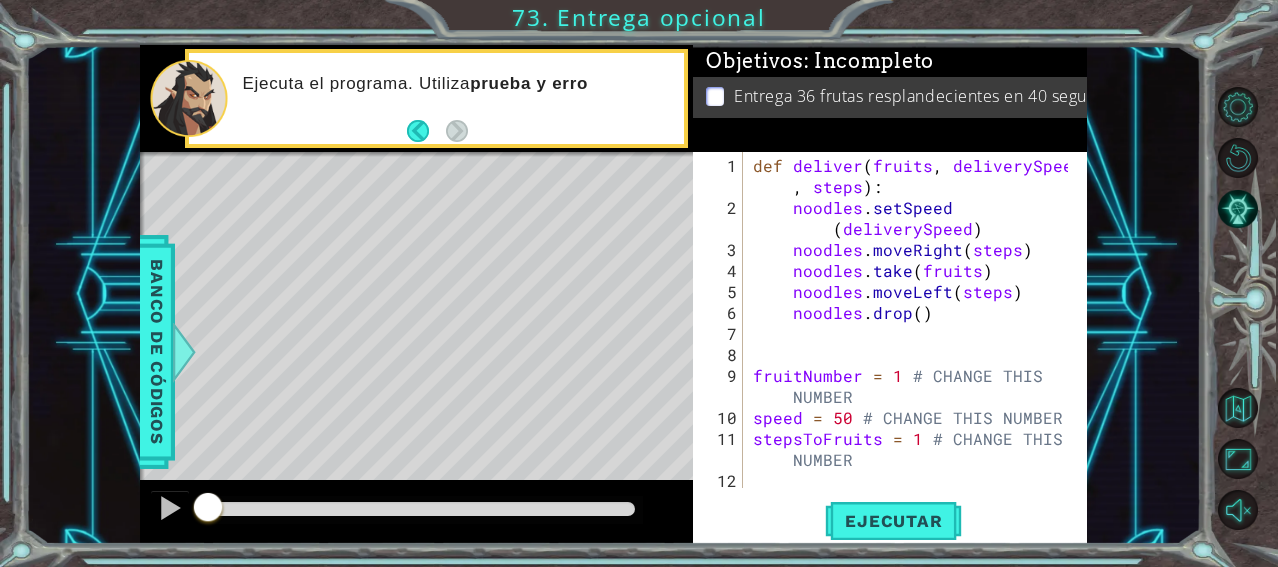 scroll, scrollTop: 84, scrollLeft: 0, axis: vertical 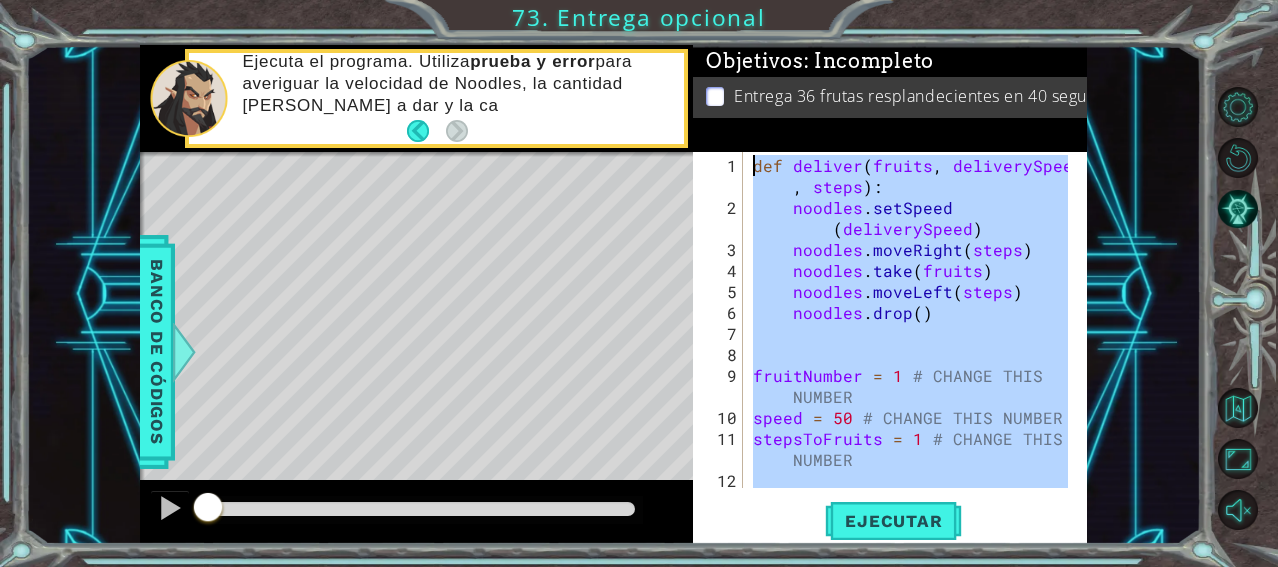 drag, startPoint x: 968, startPoint y: 464, endPoint x: 702, endPoint y: 60, distance: 483.7065 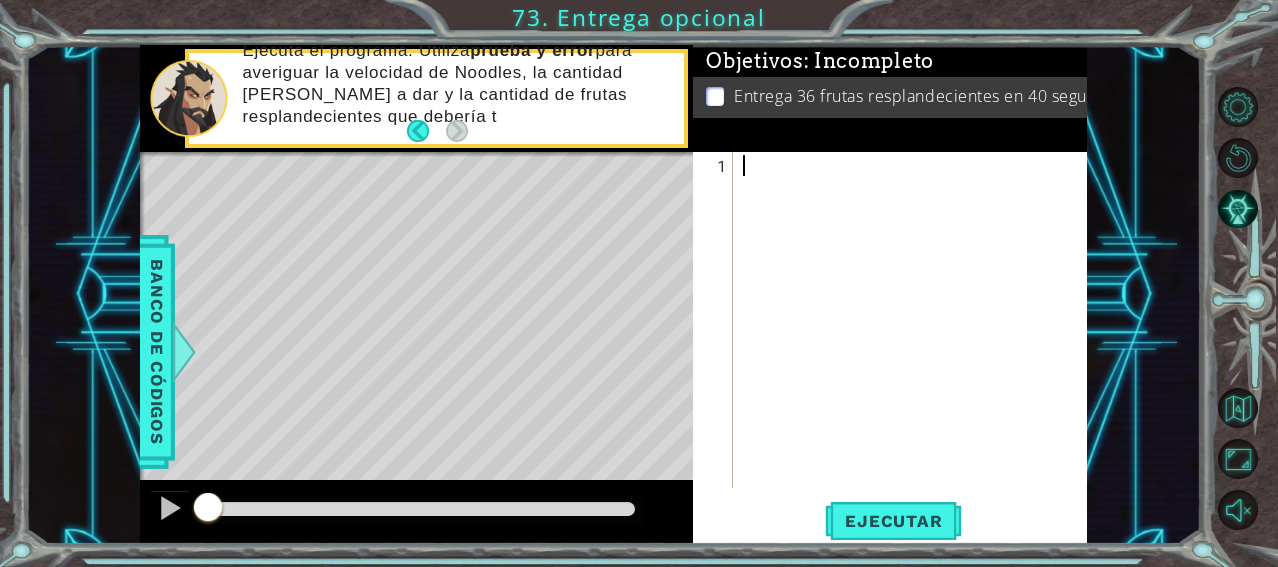 paste on "deliver(fruitNumber, speed, stepsToFruits)" 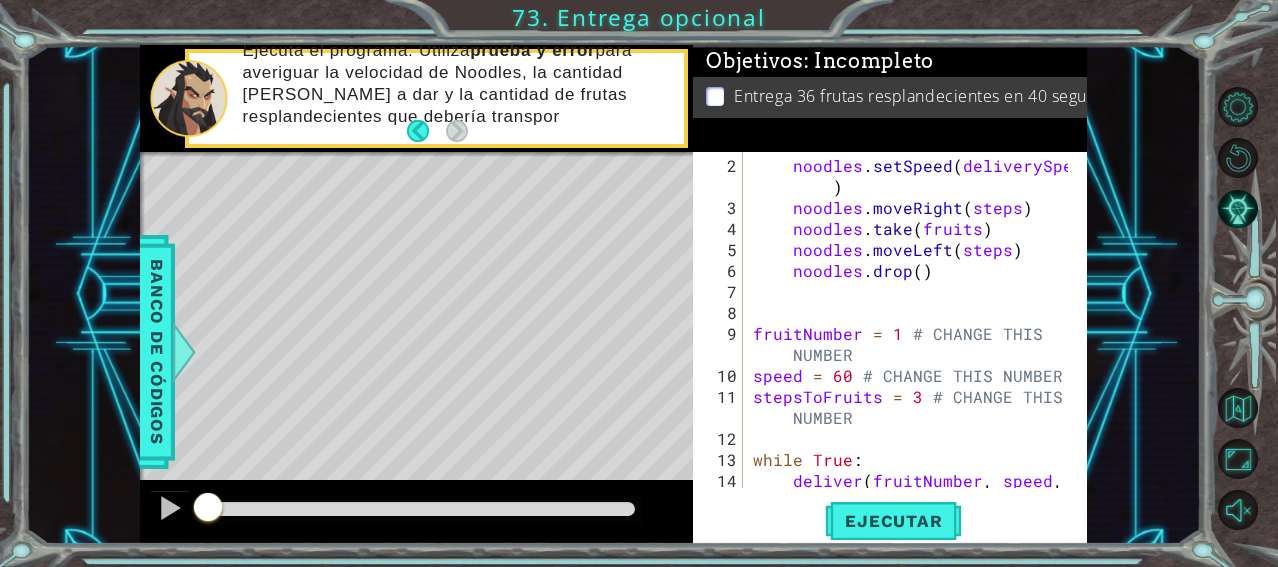 type on "deliver(fruitNumber, speed, stepsToFruits)" 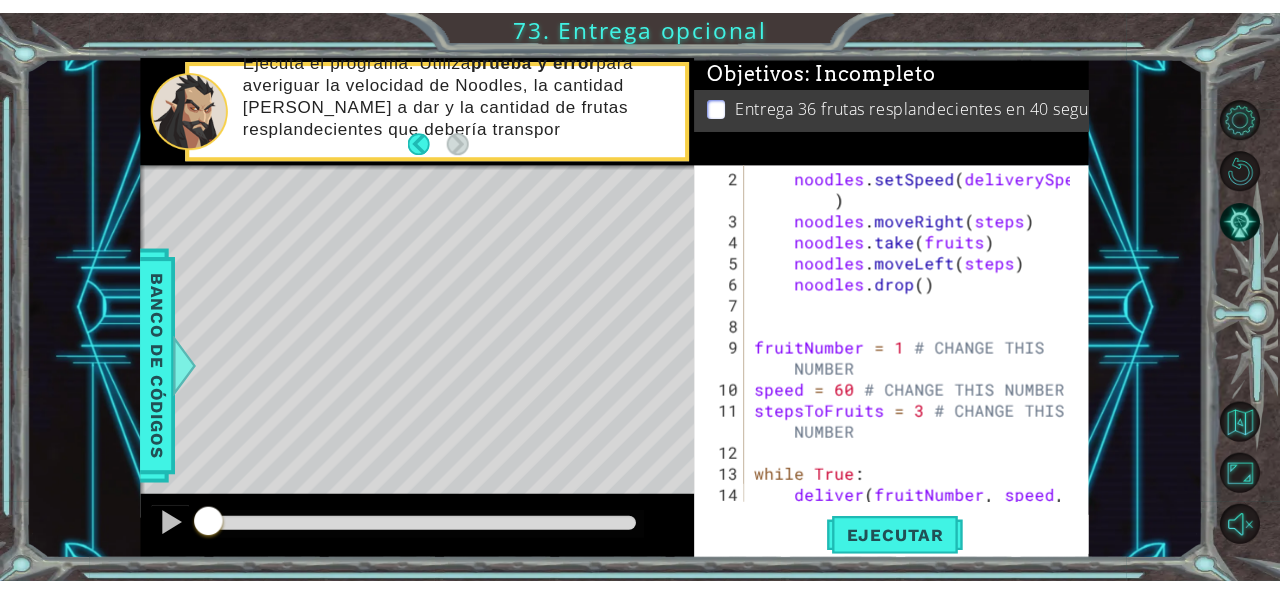 scroll, scrollTop: 84, scrollLeft: 0, axis: vertical 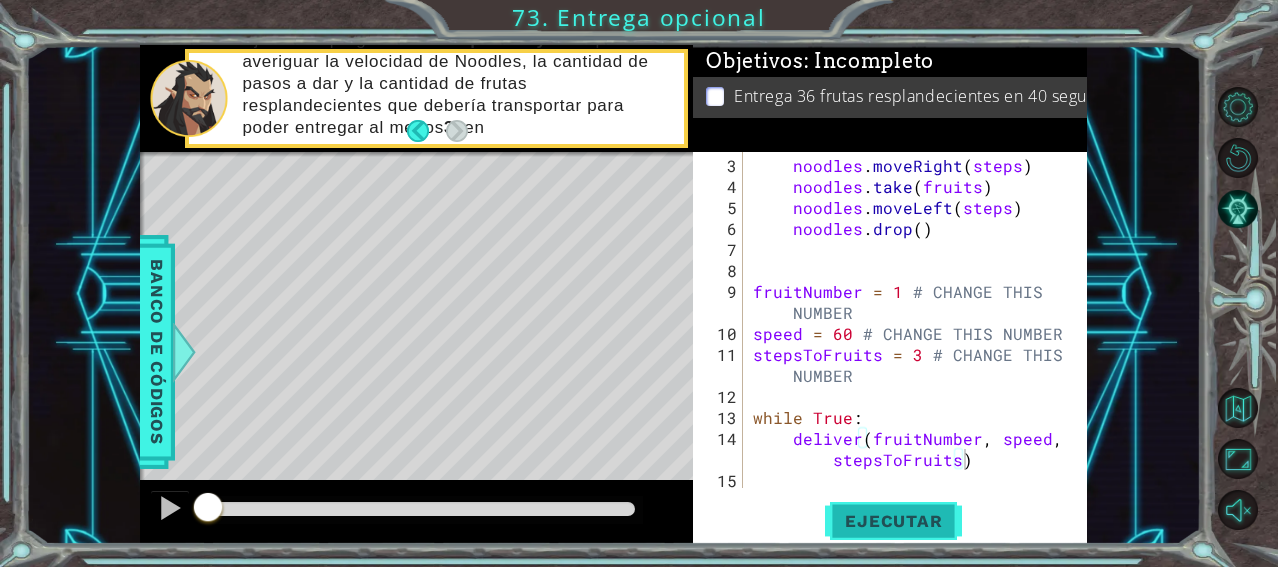 click on "Ejecutar" at bounding box center [893, 521] 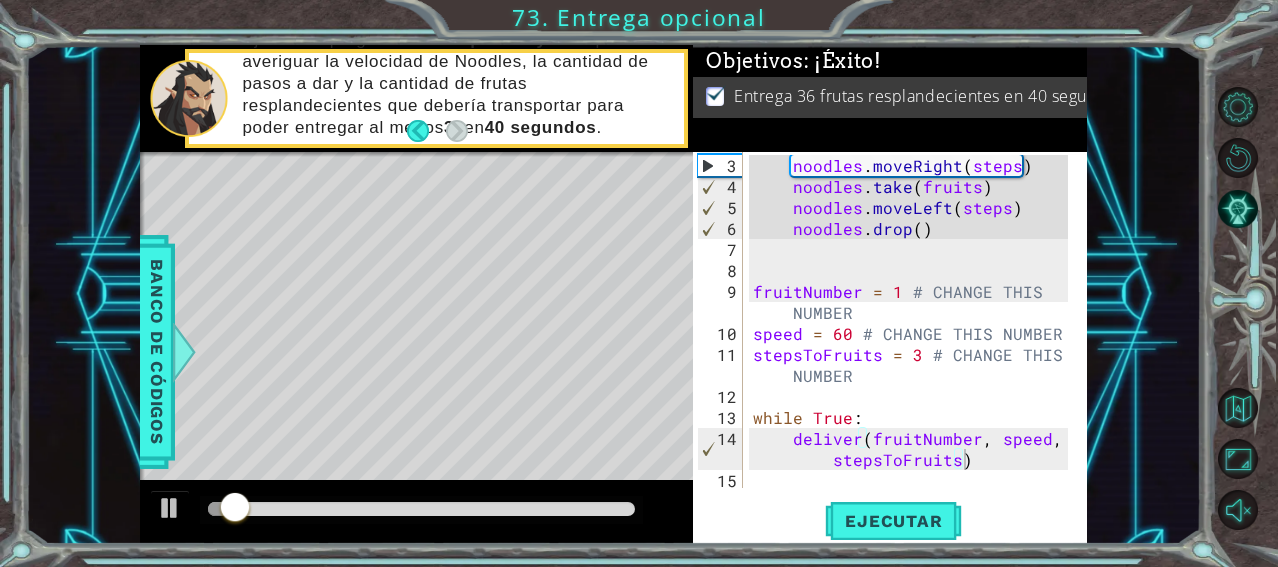 click at bounding box center [421, 510] 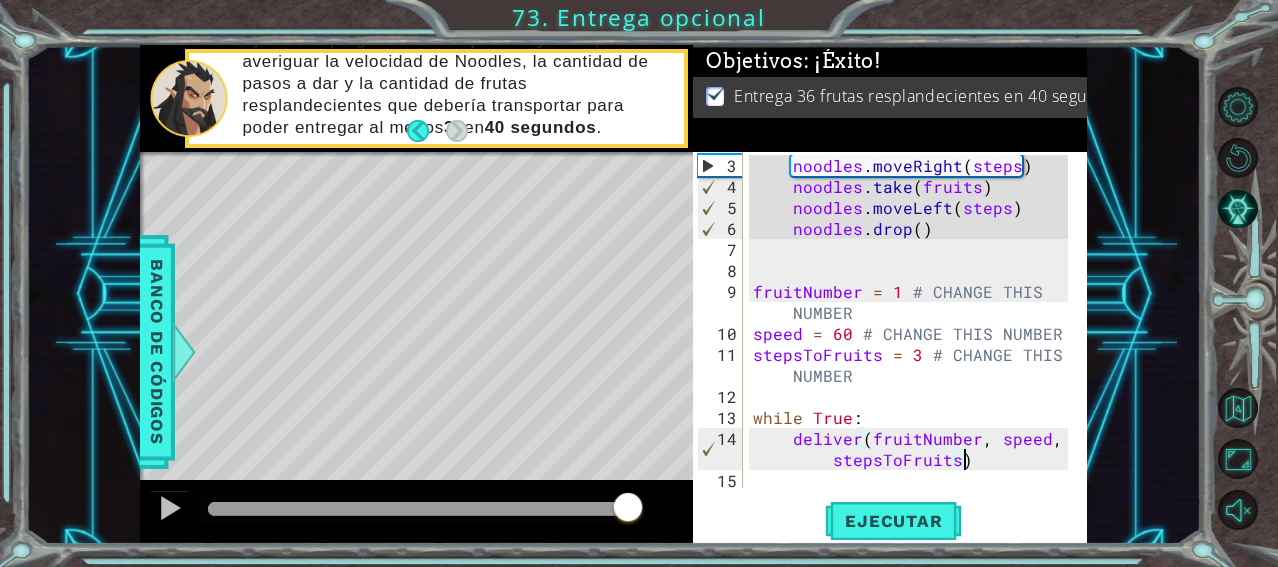 click at bounding box center [421, 509] 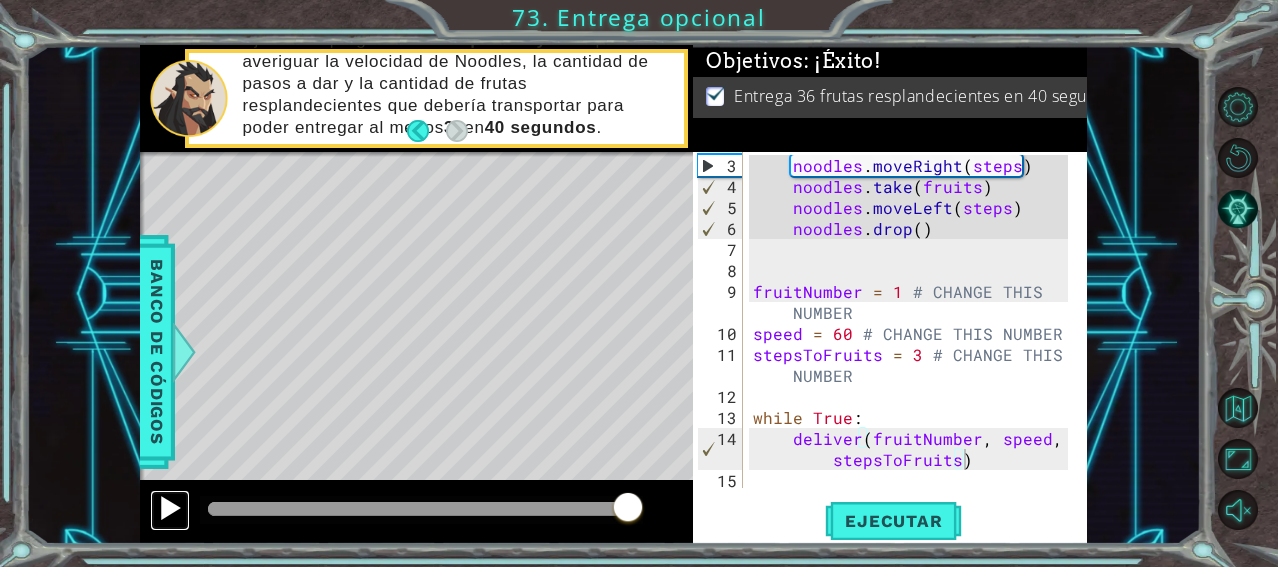 click at bounding box center [170, 508] 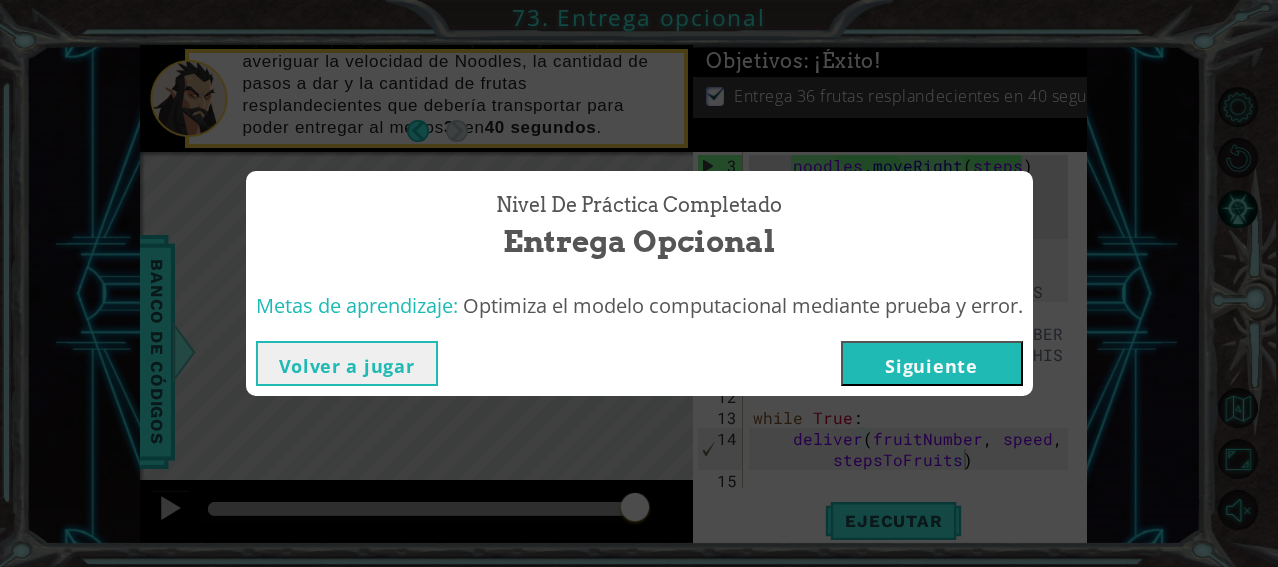 click on "Siguiente" at bounding box center [932, 363] 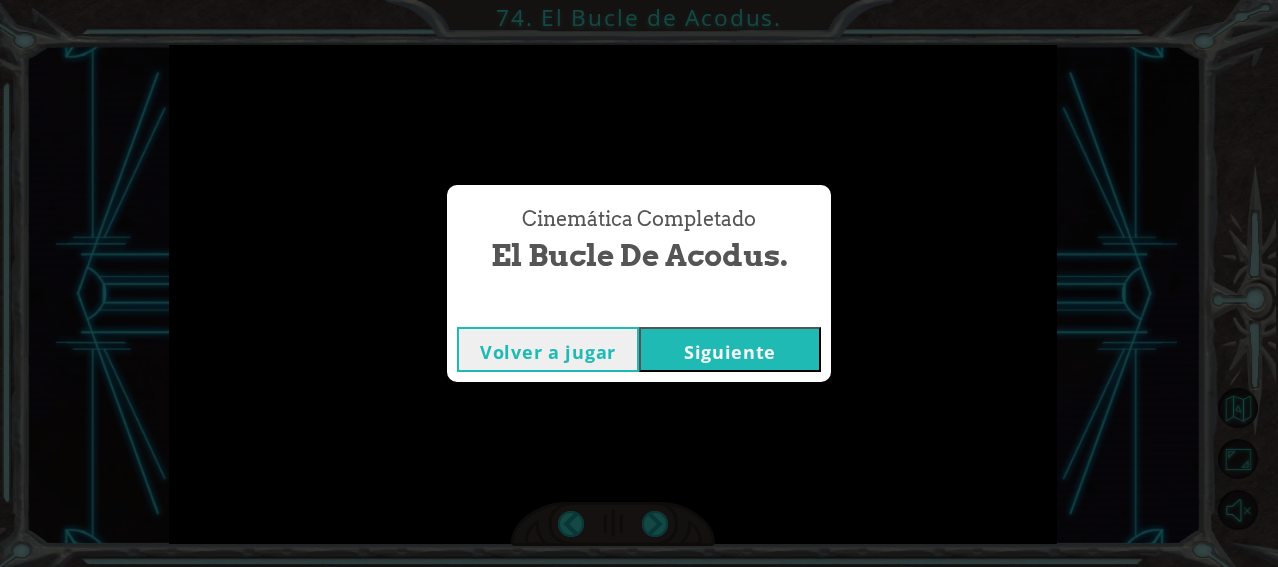 click on "Siguiente" at bounding box center (730, 349) 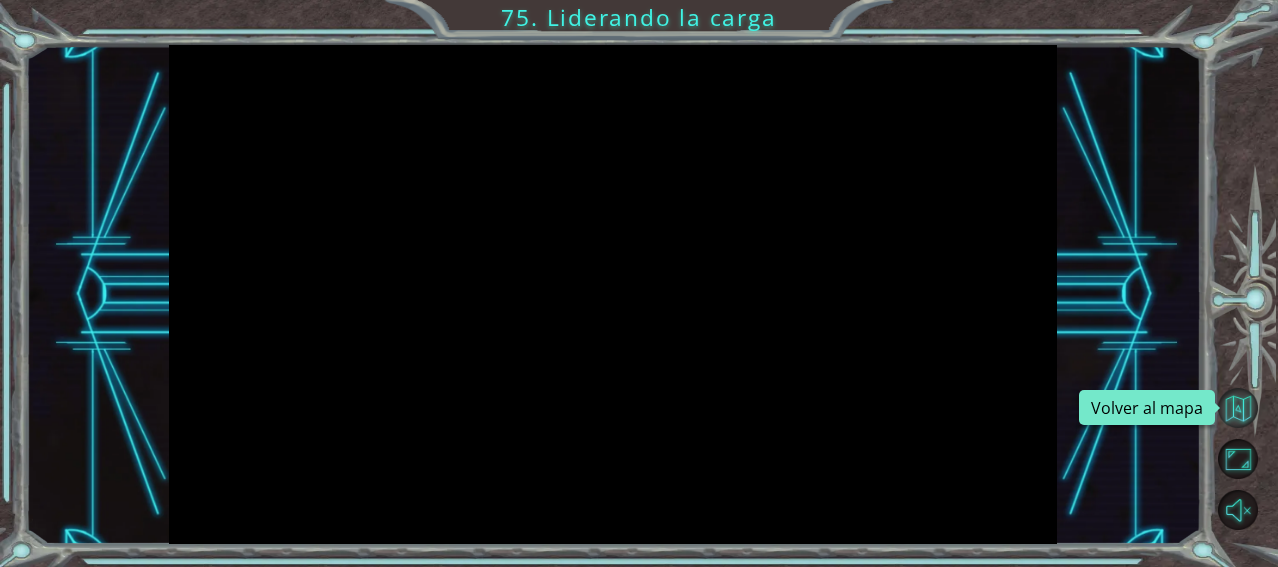 click at bounding box center [1238, 408] 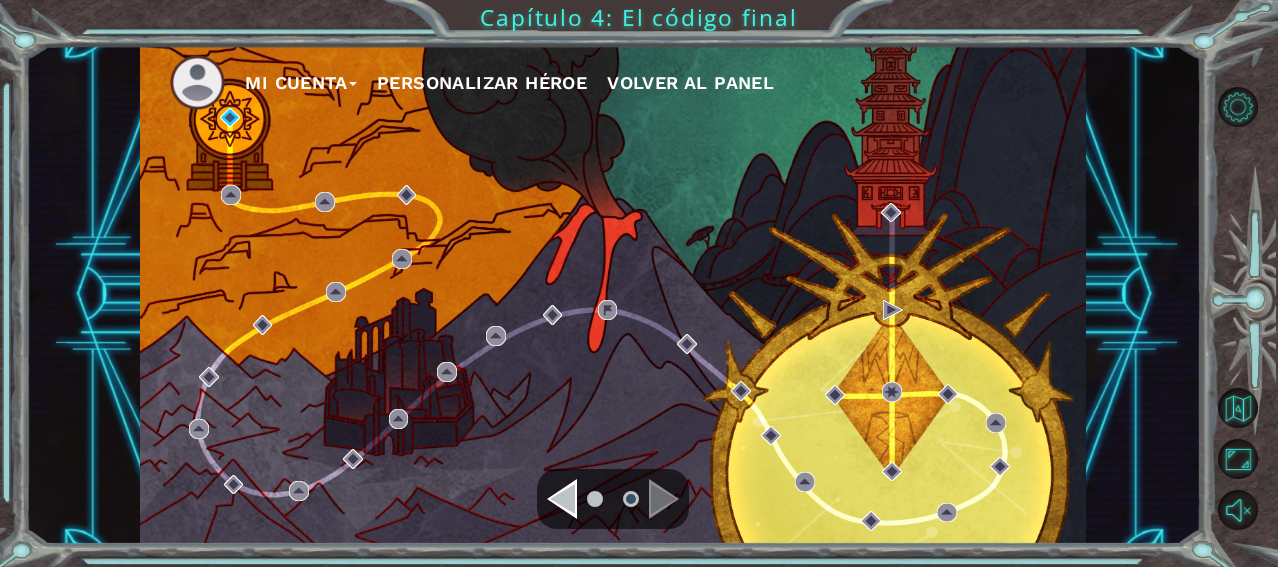 click at bounding box center [613, 499] 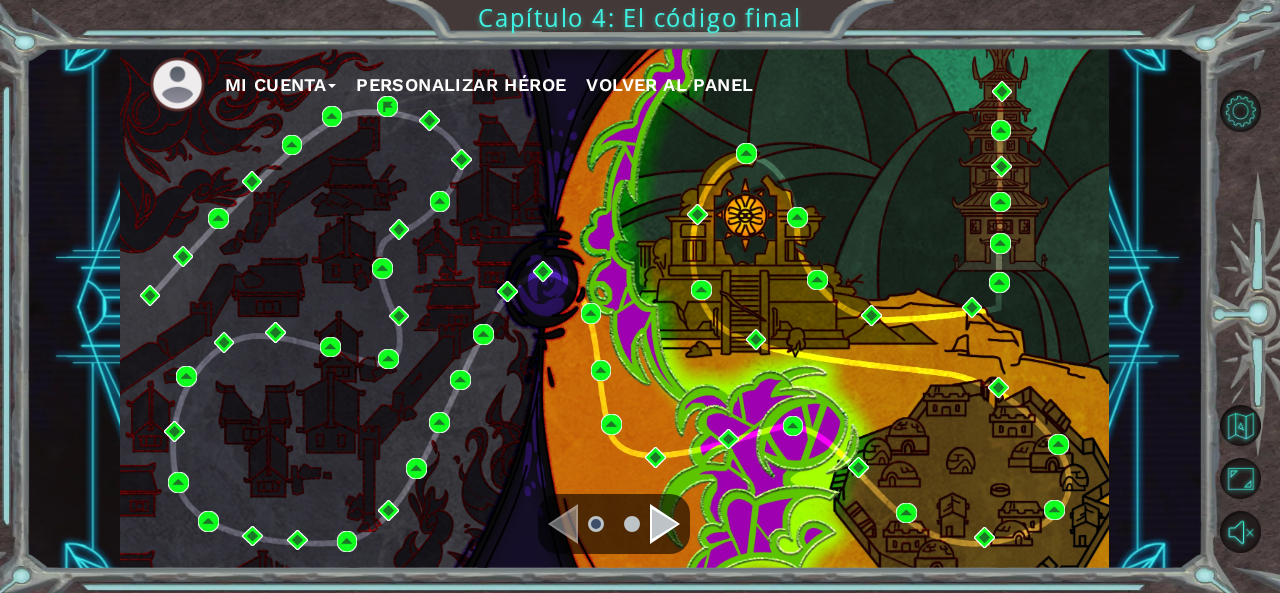 click at bounding box center [665, 524] 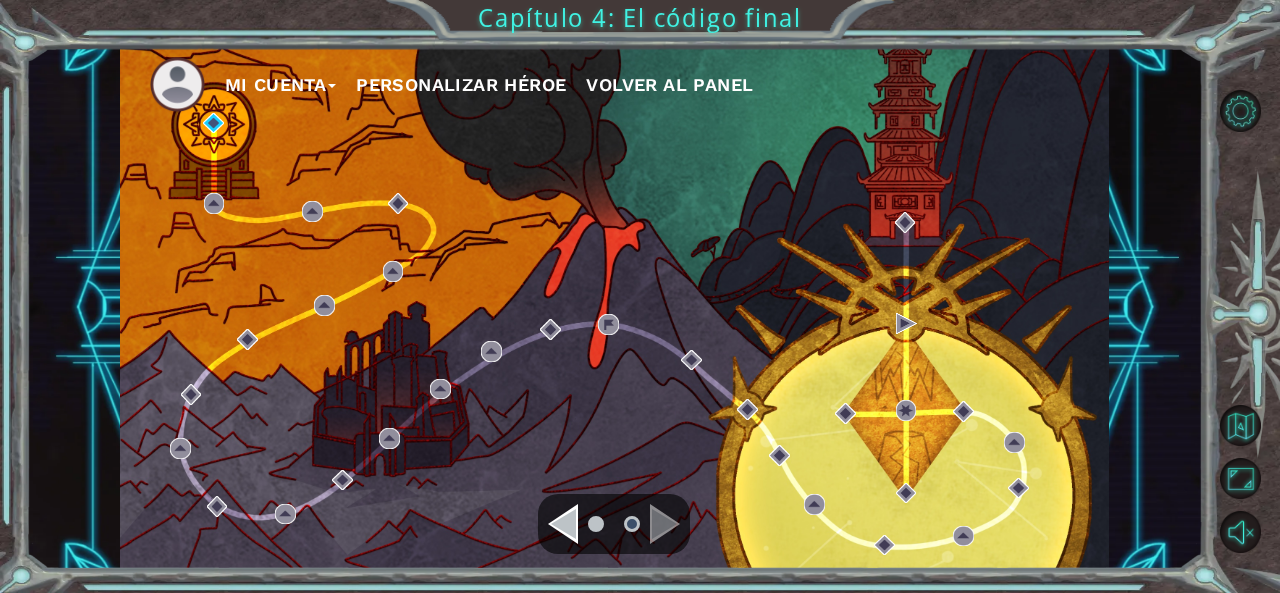 click at bounding box center [563, 524] 